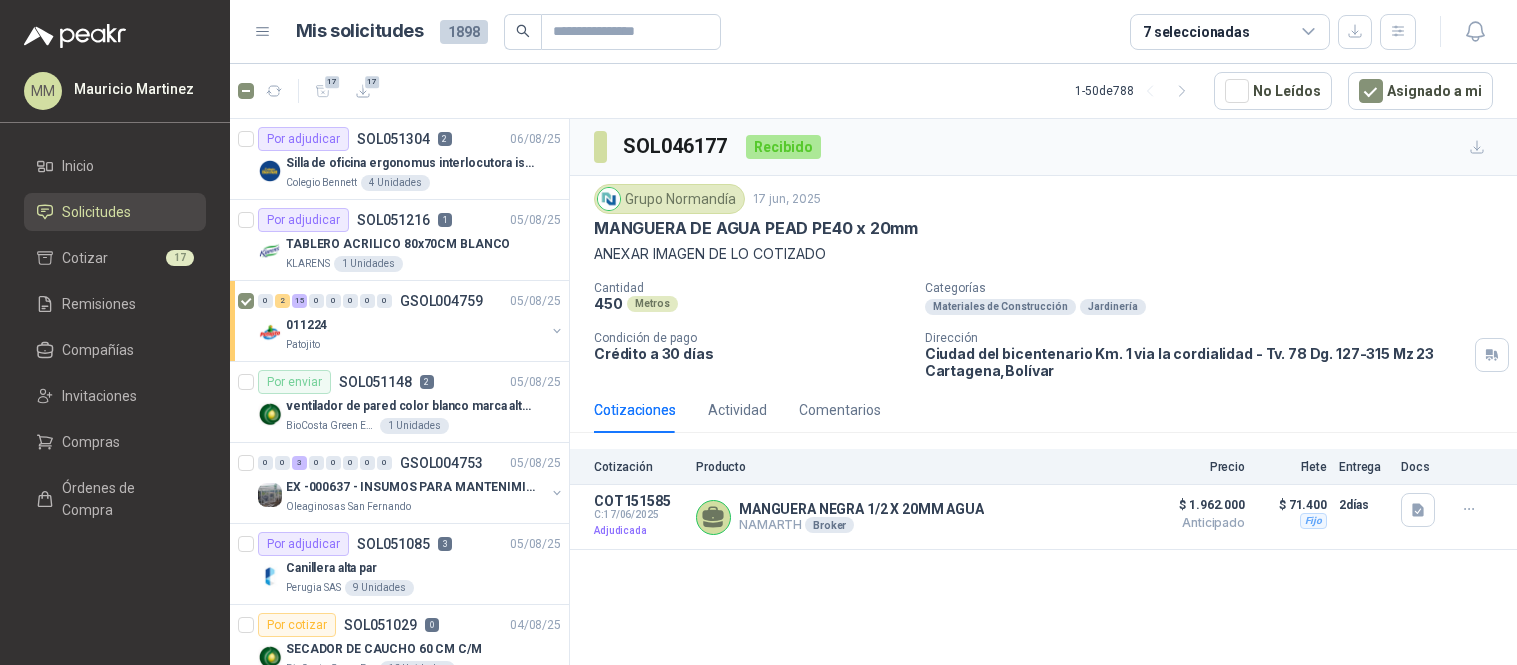 scroll, scrollTop: 0, scrollLeft: 0, axis: both 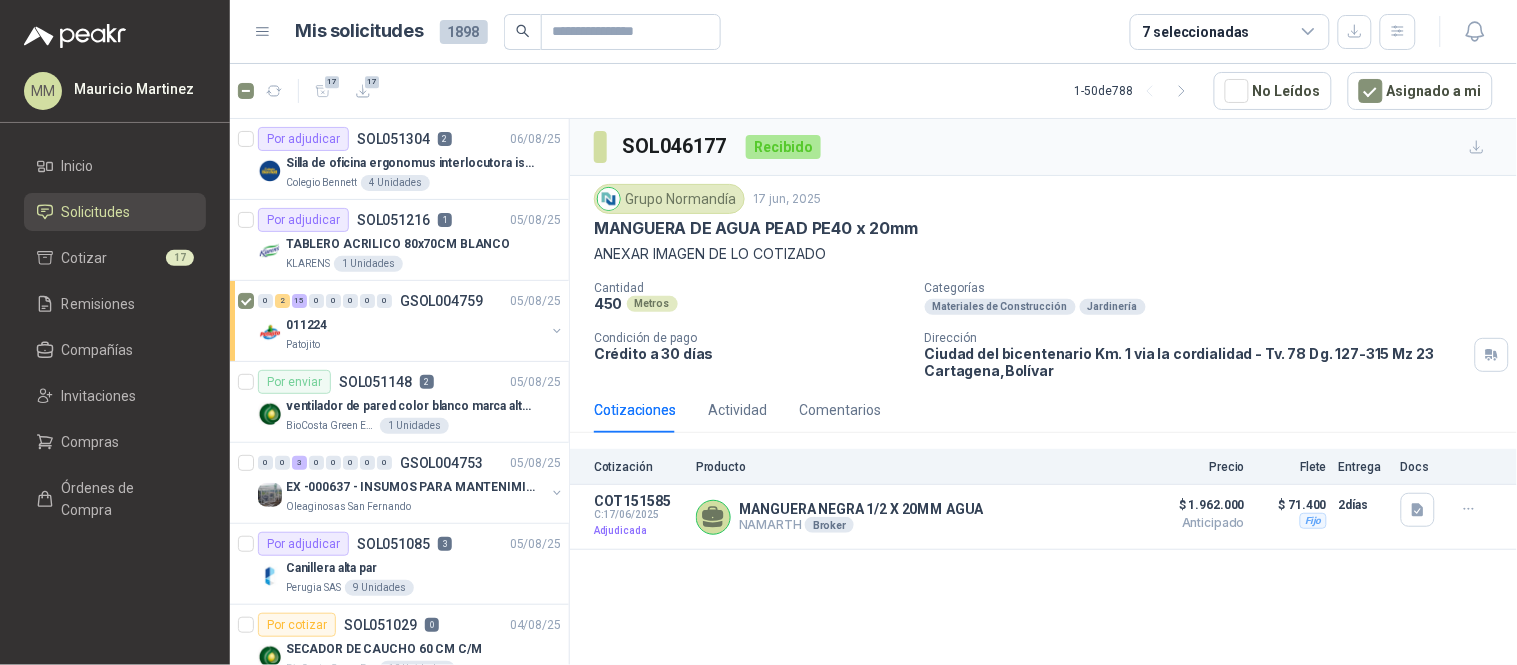 click on "Categorías" at bounding box center (1217, 288) 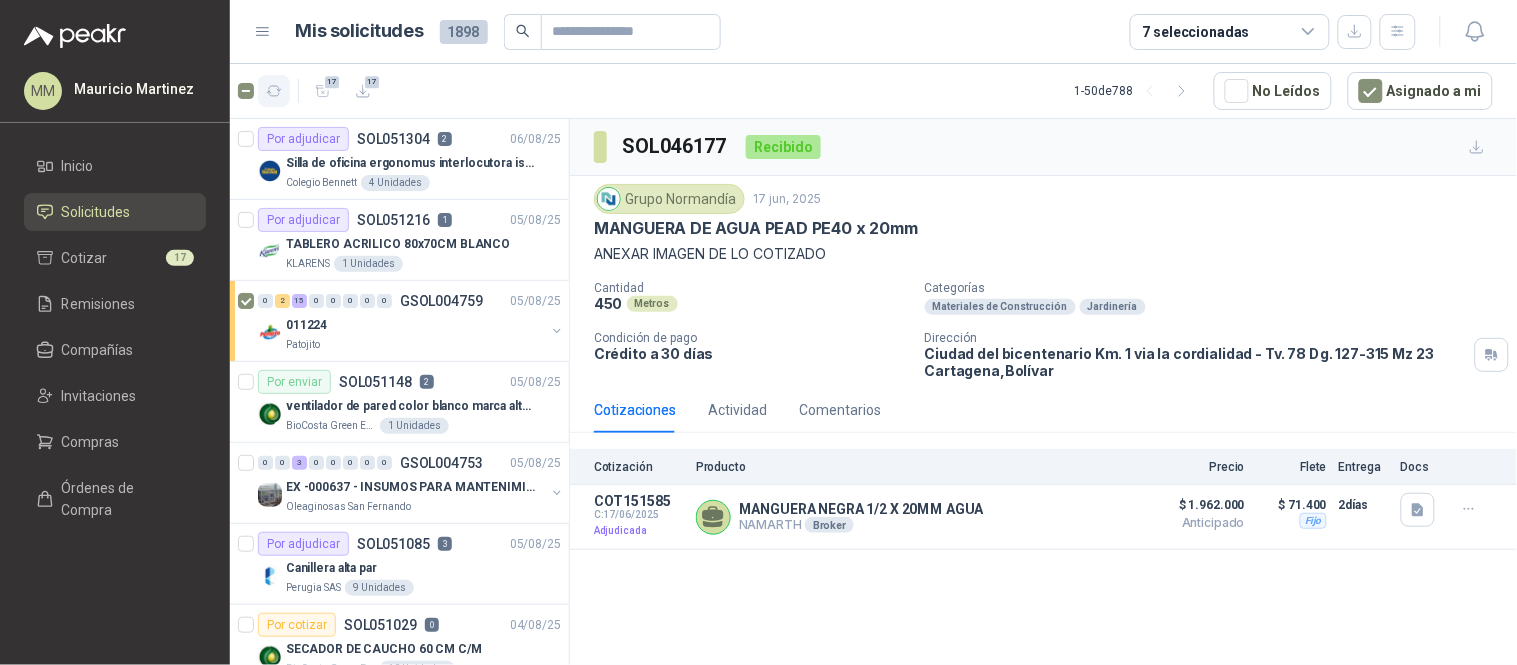click at bounding box center [274, 91] 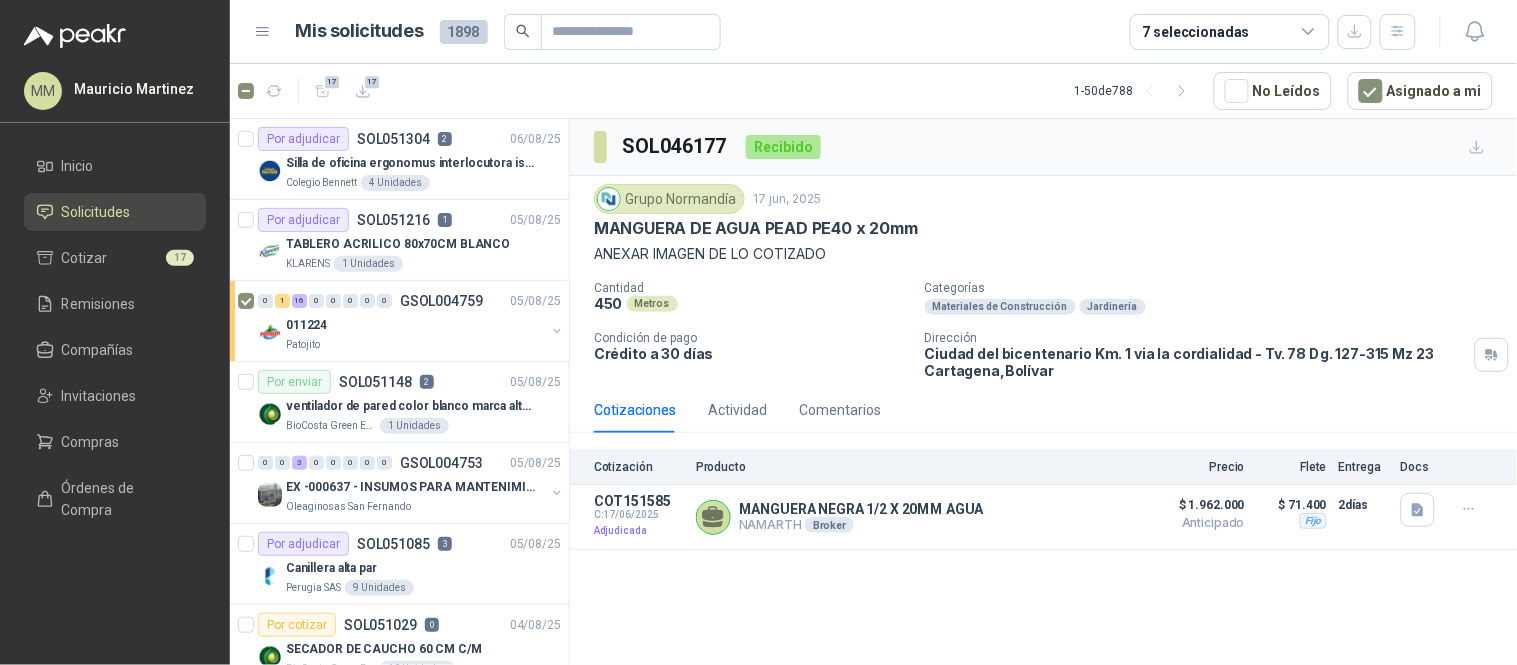 drag, startPoint x: 1217, startPoint y: 217, endPoint x: 1200, endPoint y: 217, distance: 17 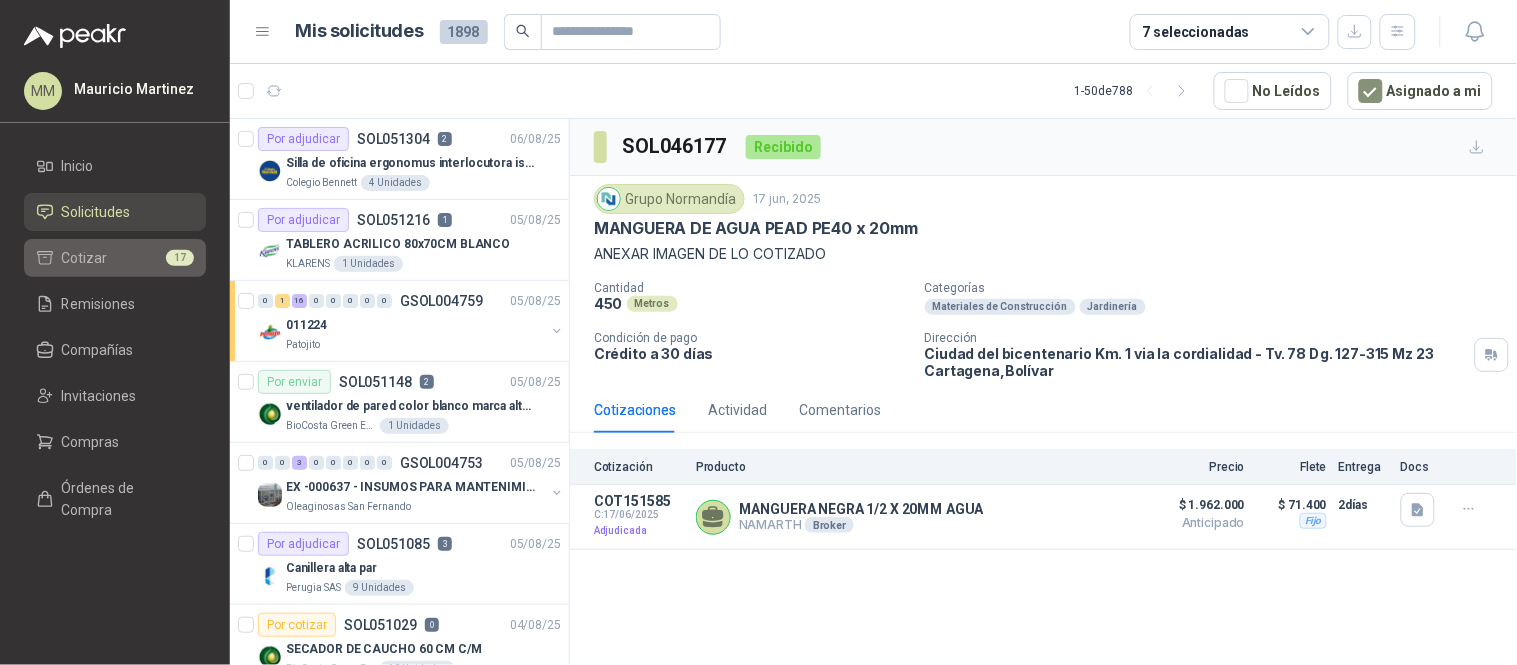 click on "Cotizar 17" at bounding box center (115, 258) 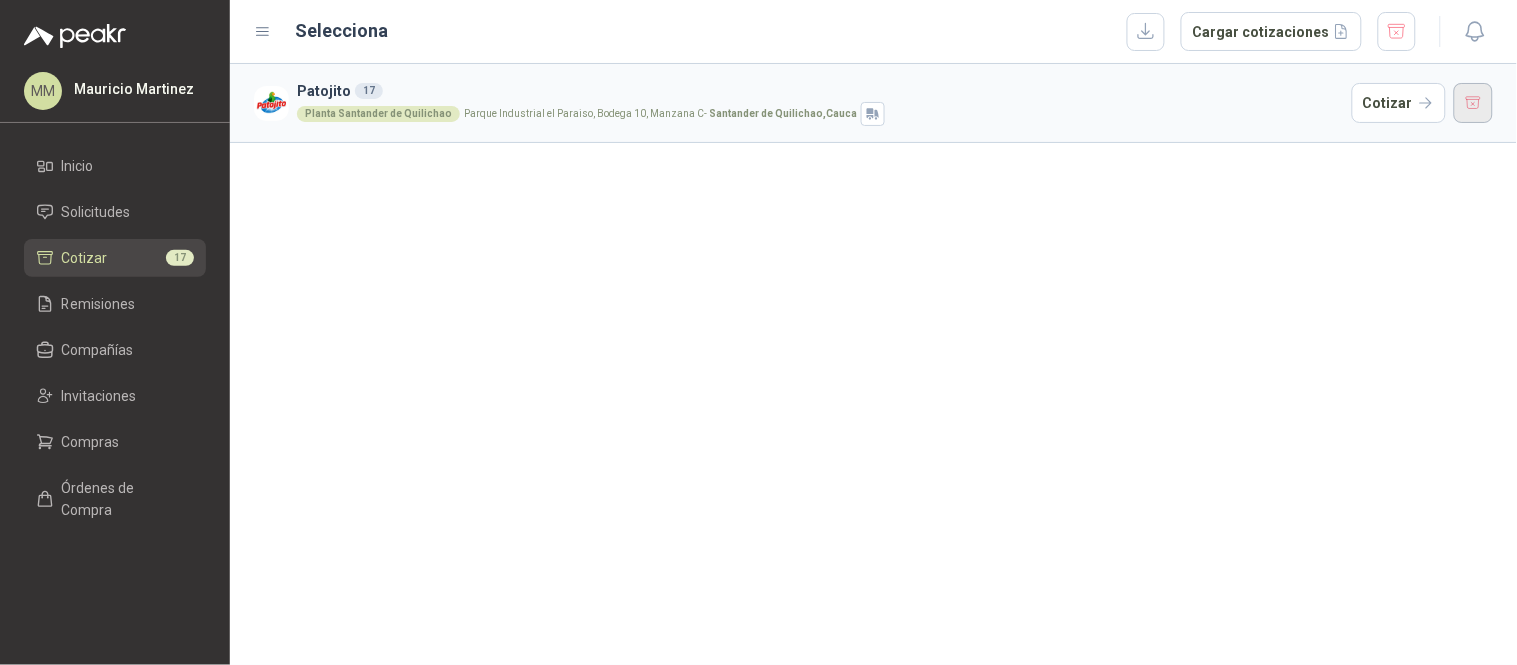 click at bounding box center (1474, 103) 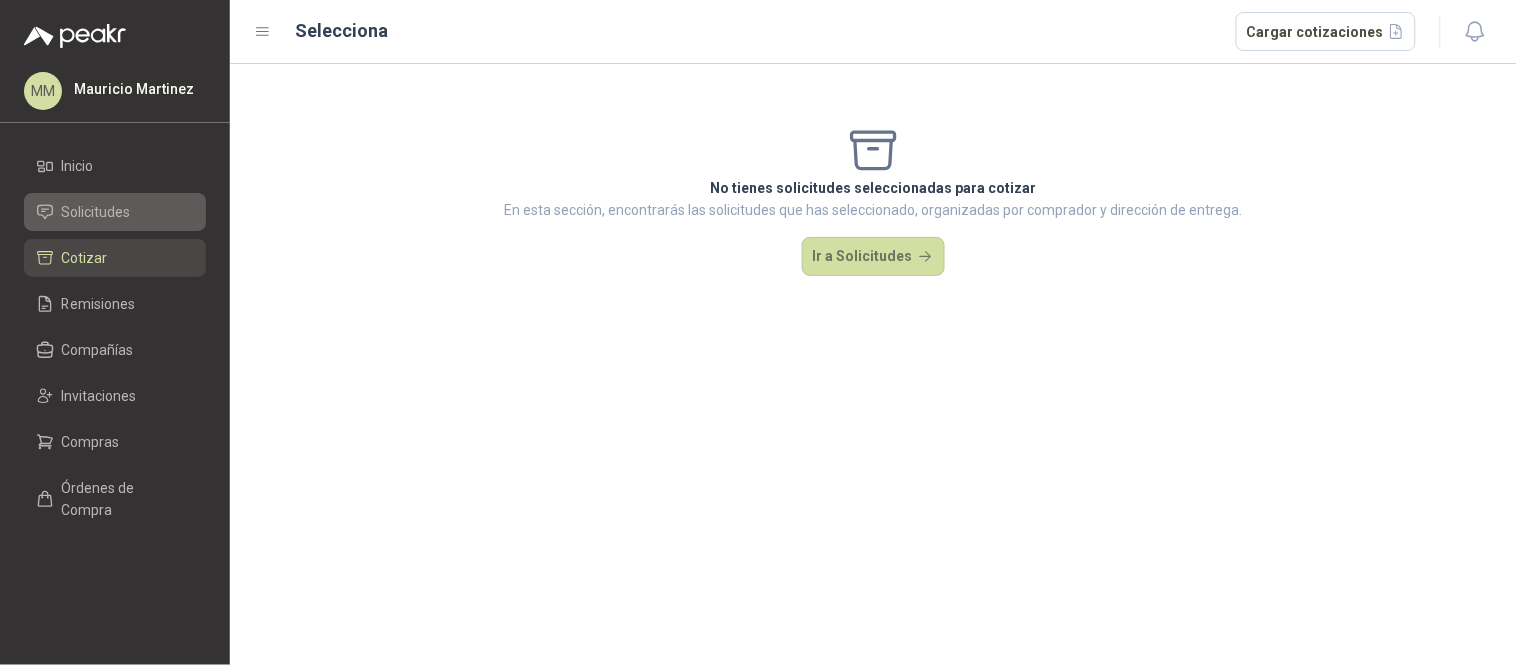 click on "Solicitudes" at bounding box center (115, 212) 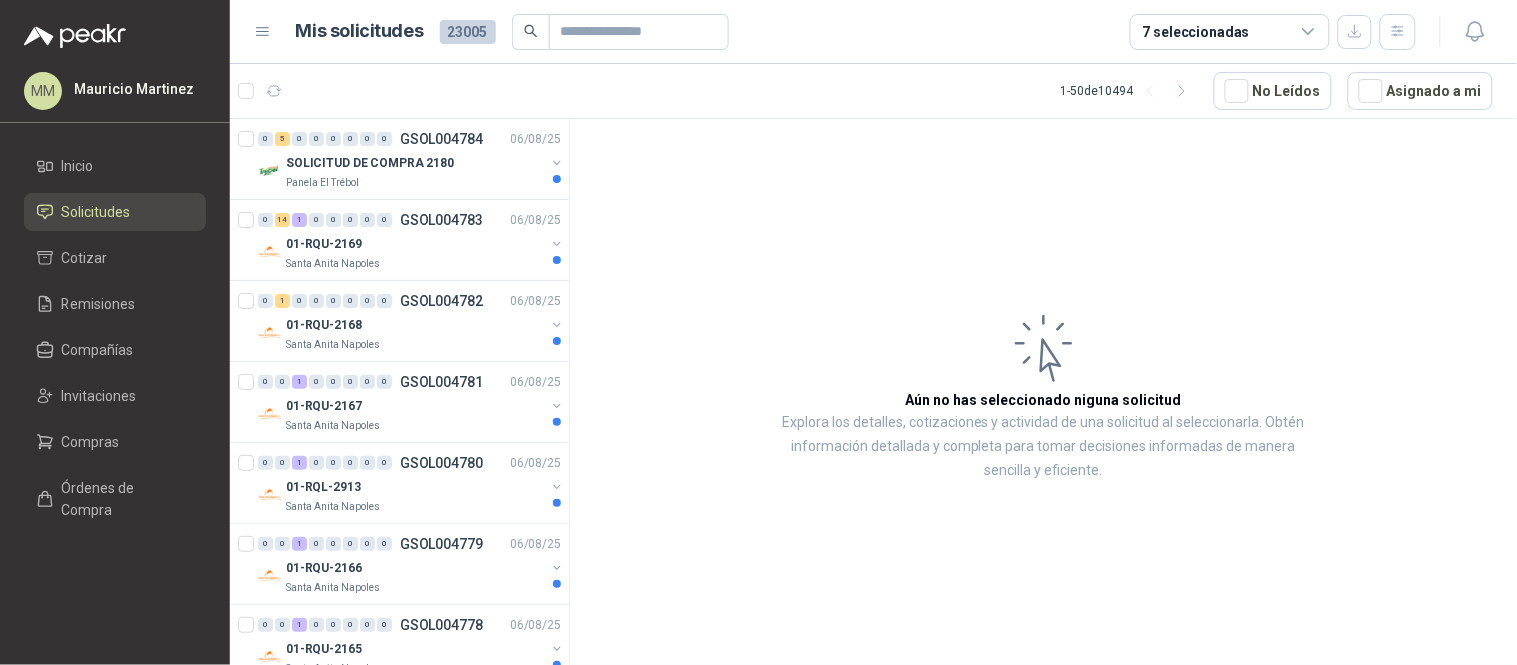 click on "Aún no has seleccionado niguna solicitud Explora los detalles, cotizaciones y actividad de una solicitud al seleccionarla. Obtén información detallada y   completa para tomar decisiones informadas de manera sencilla y eficiente." at bounding box center [1043, 395] 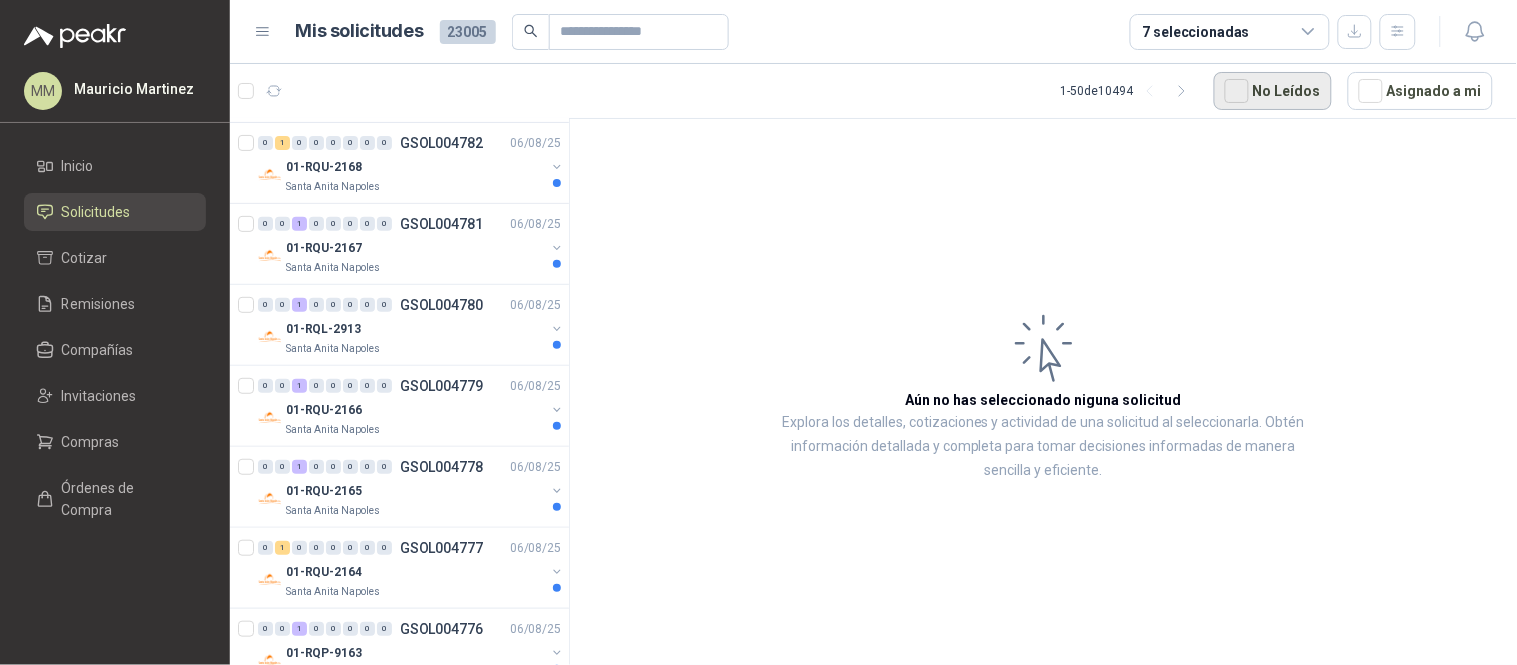 scroll, scrollTop: 0, scrollLeft: 0, axis: both 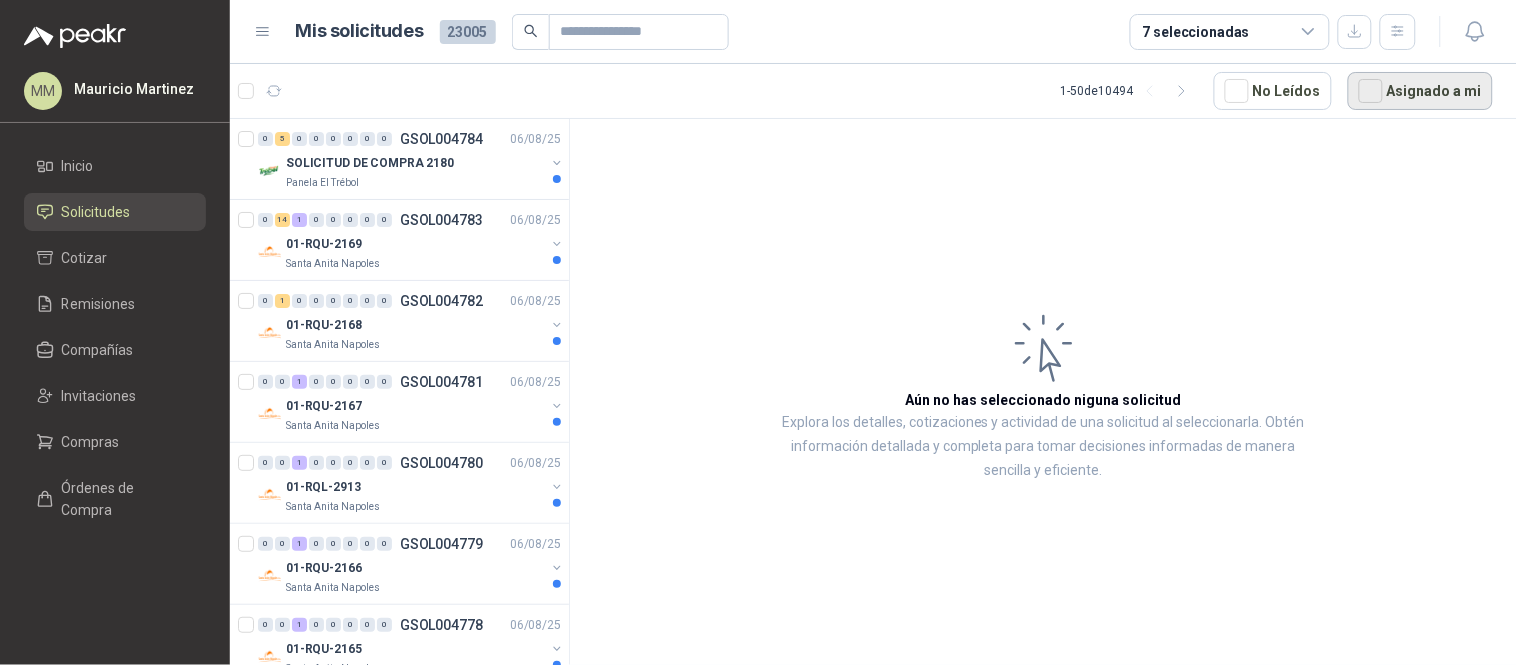 click on "Asignado a mi" at bounding box center [1420, 91] 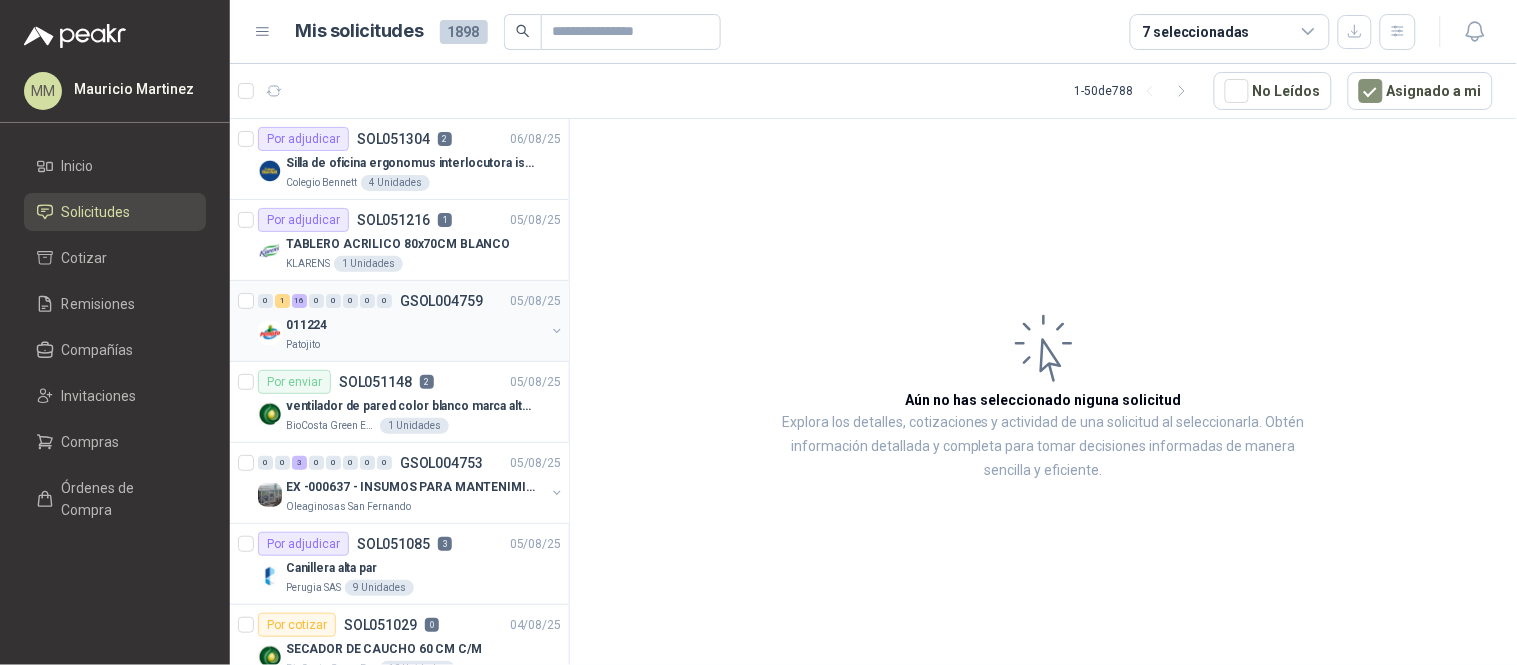 scroll, scrollTop: 444, scrollLeft: 0, axis: vertical 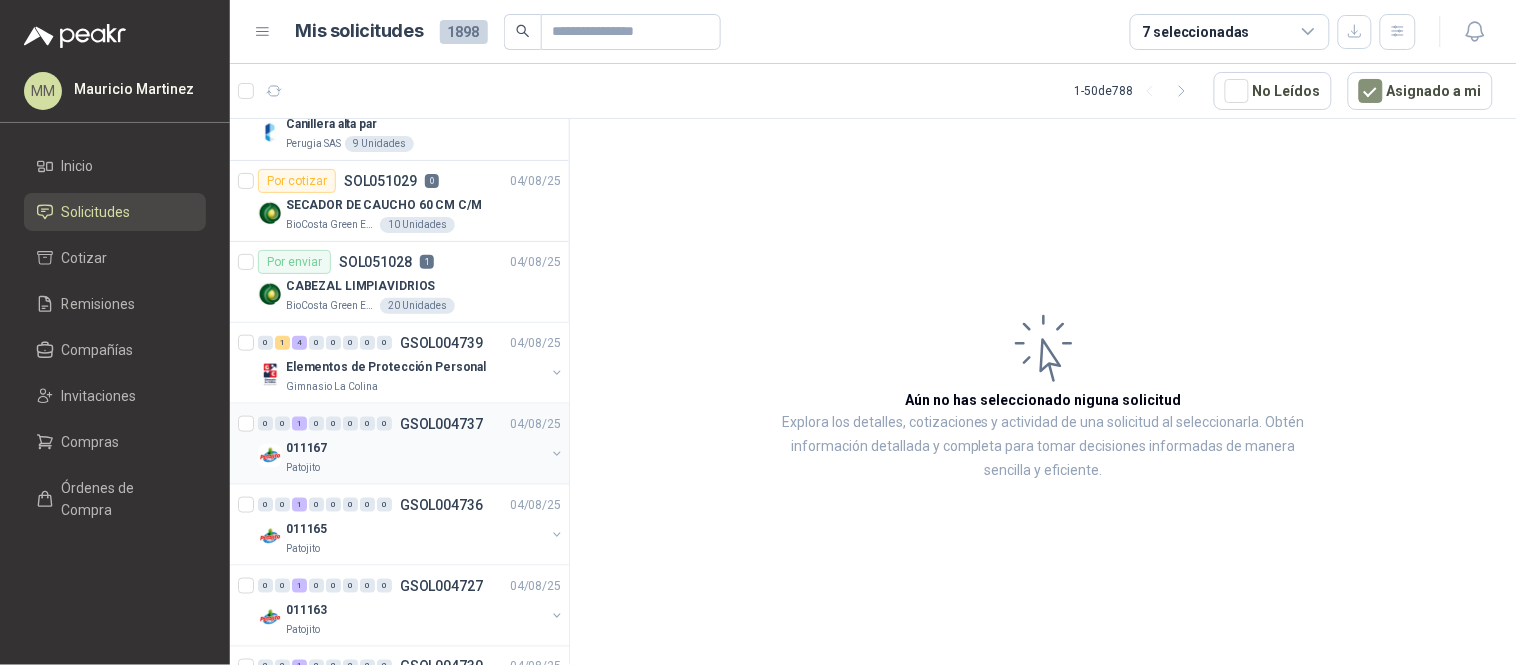 click on "011167" at bounding box center (415, 448) 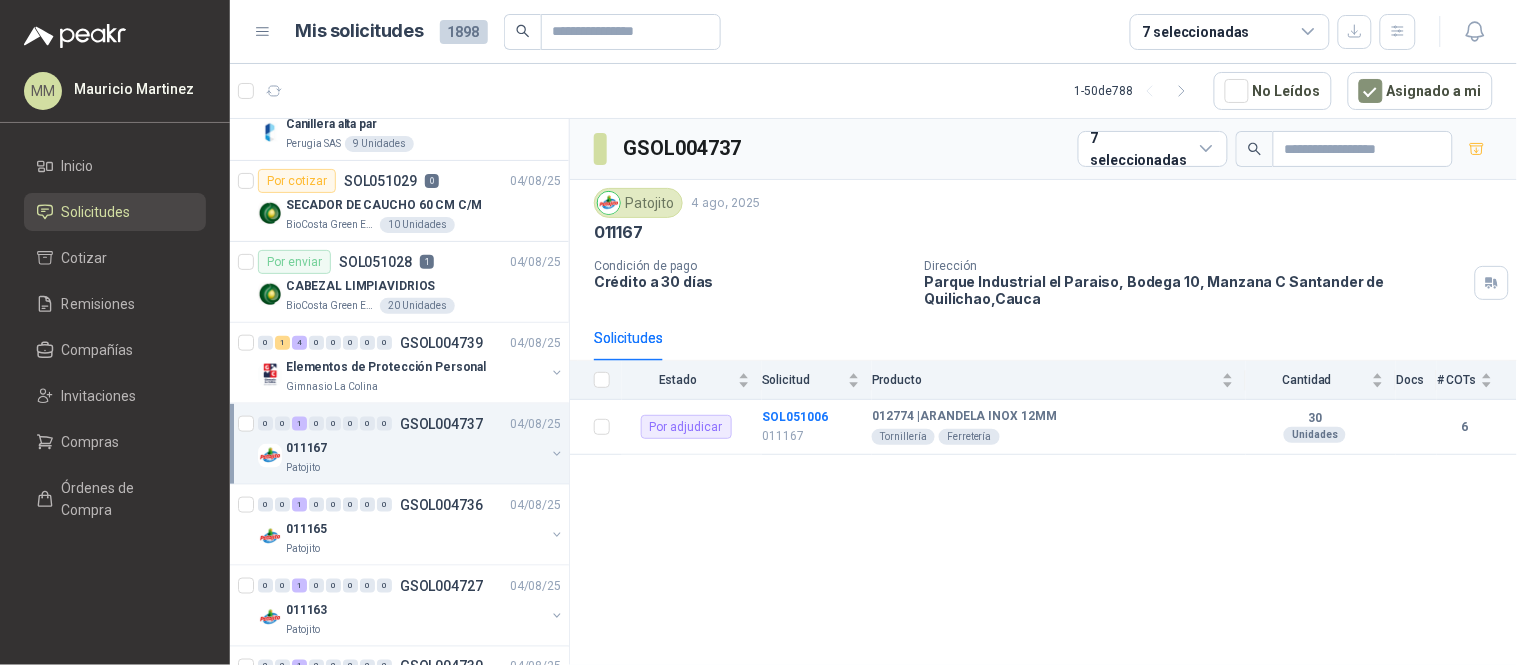 click on "0   0   1   0   0   0   0   0   GSOL004737 [DATE]   011167 [NAME]" at bounding box center (399, 444) 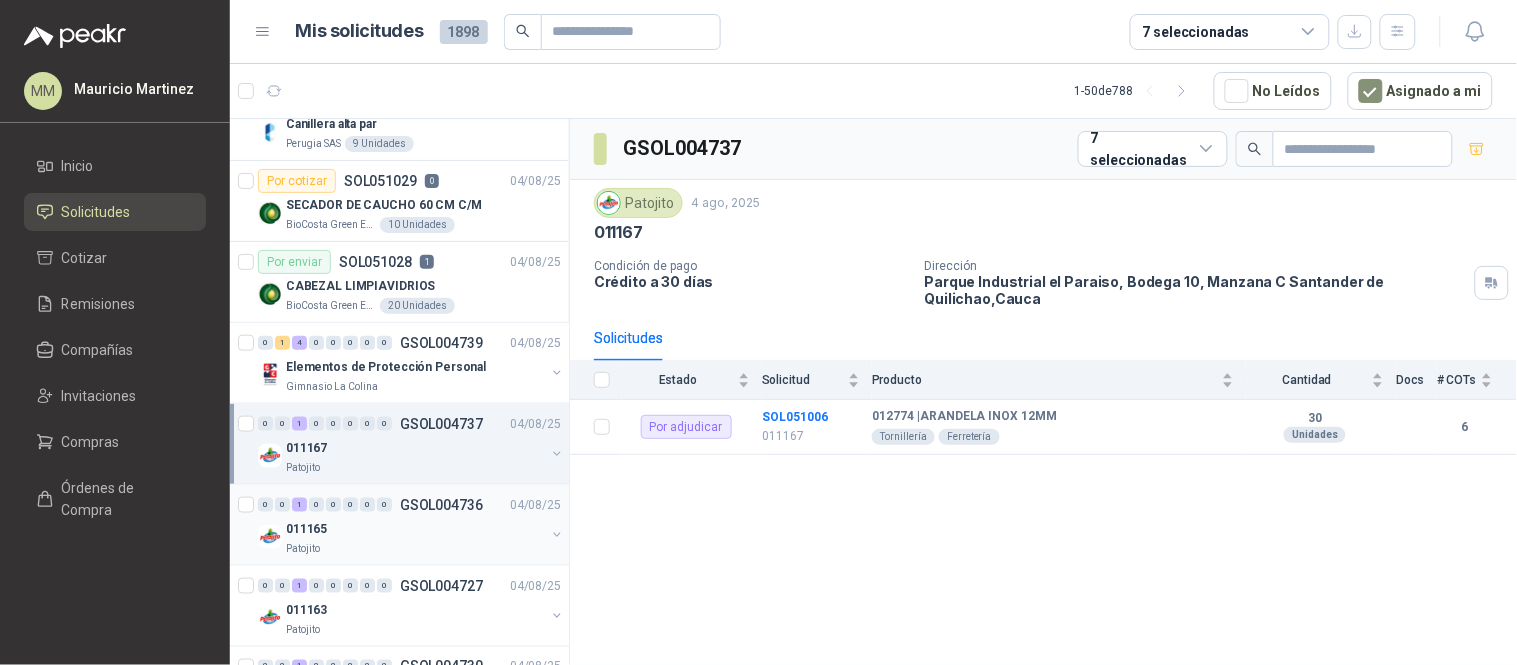 click on "0   0   1   0   0   0   0   0   GSOL004736 04/08/25" at bounding box center (411, 505) 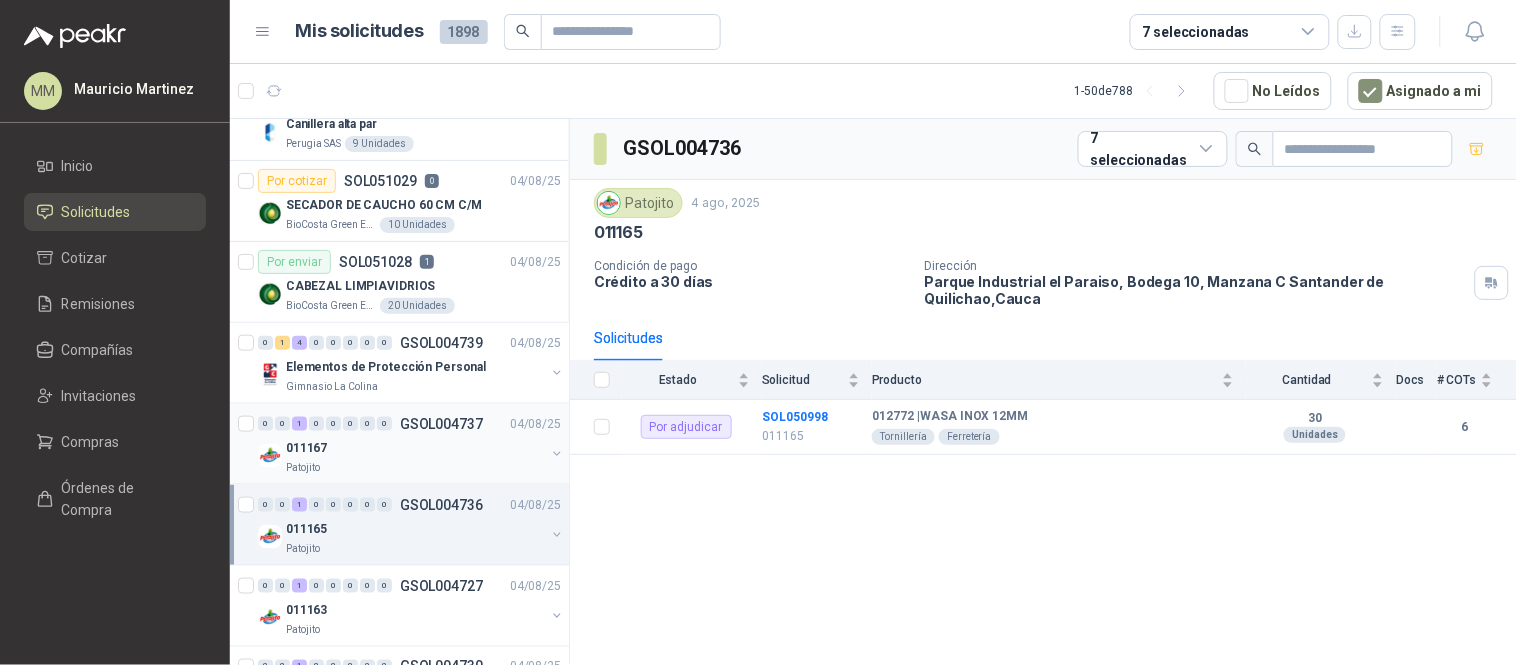 click 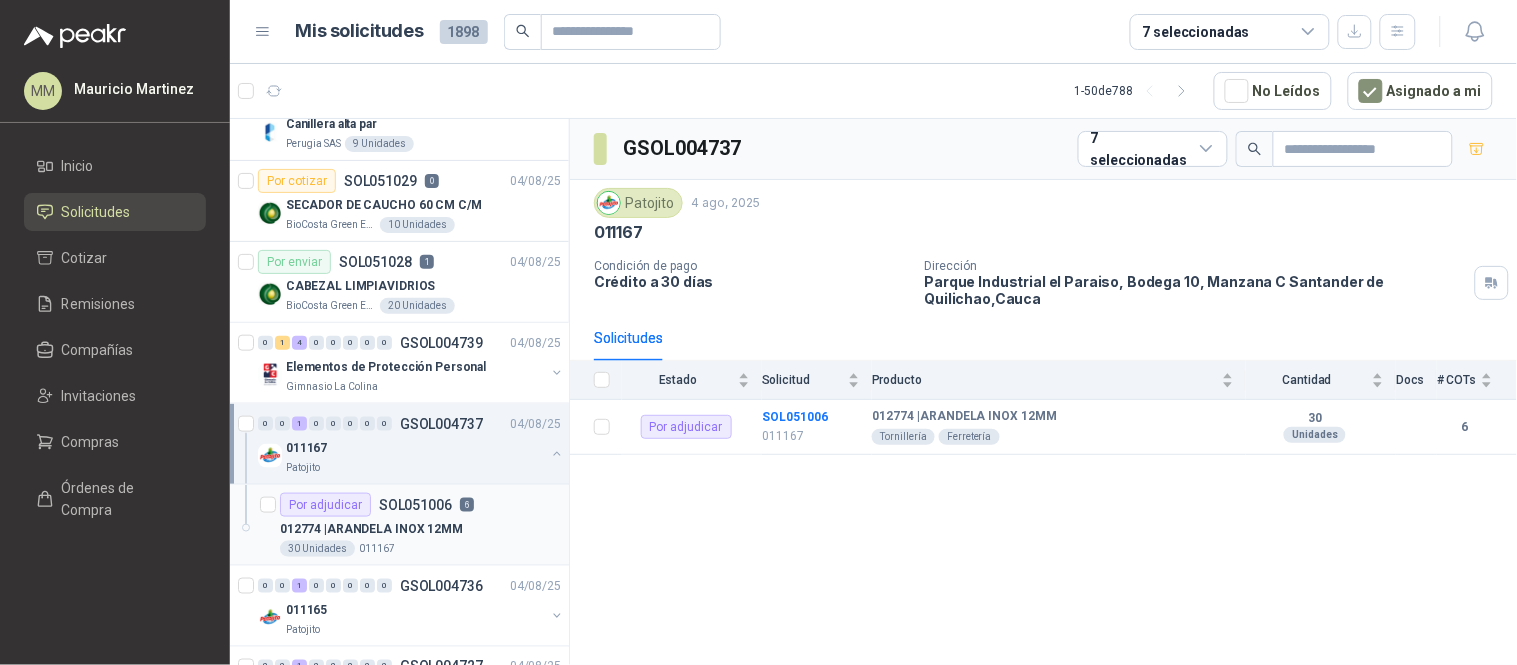 click on "012774 |  ARANDELA INOX 12MM" at bounding box center [420, 529] 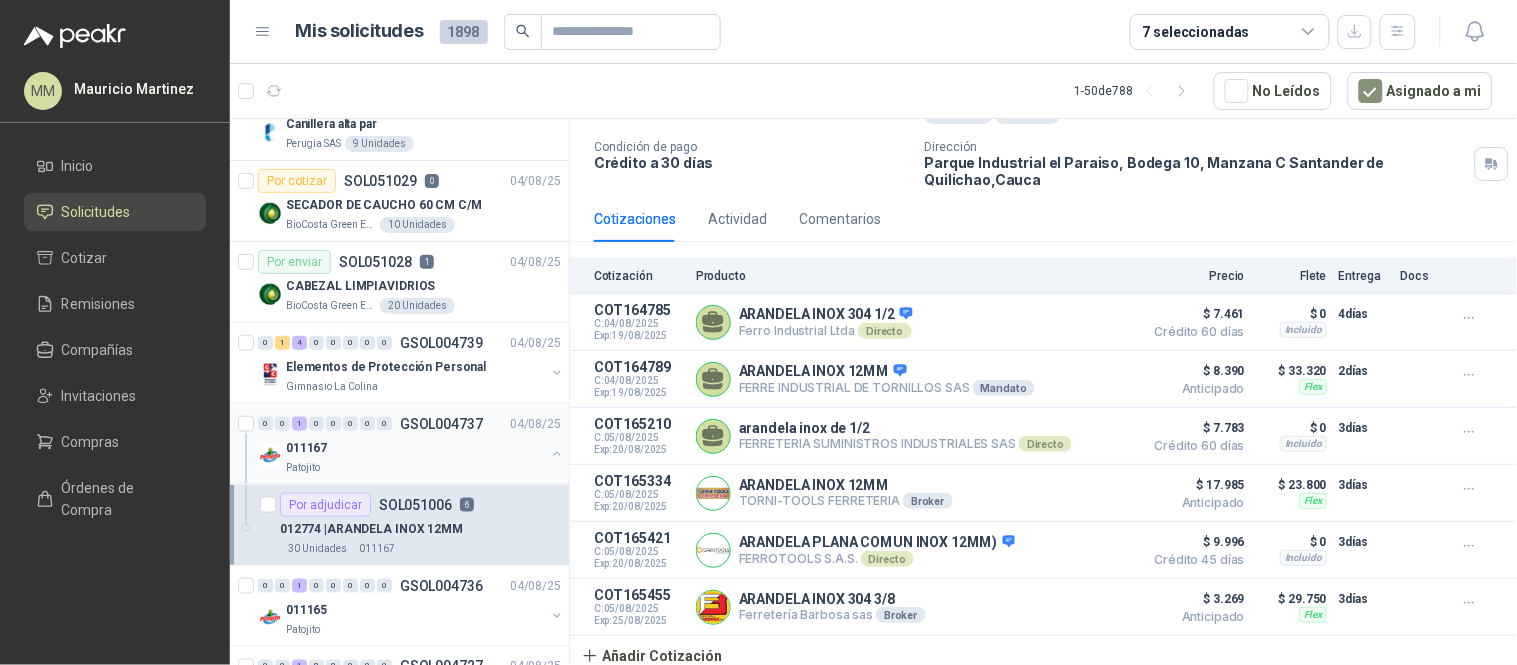 scroll, scrollTop: 178, scrollLeft: 0, axis: vertical 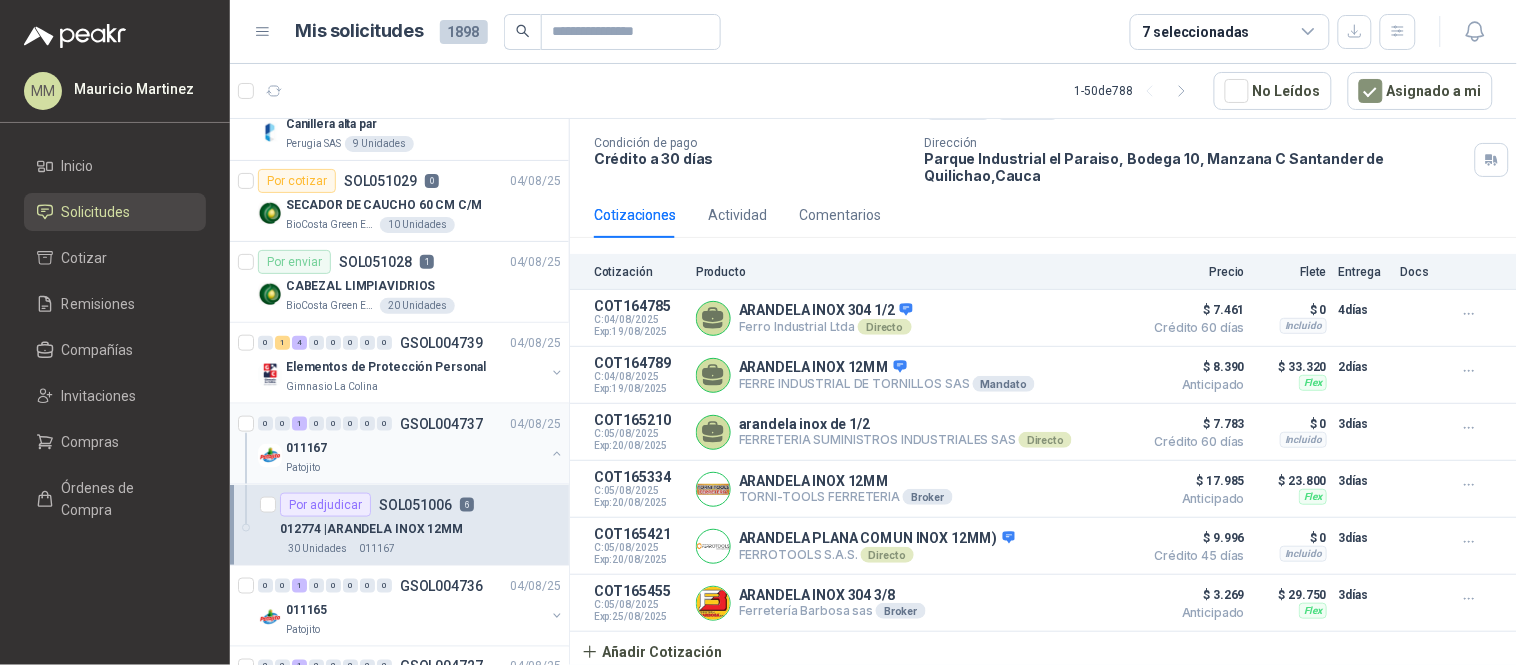 click at bounding box center (557, 454) 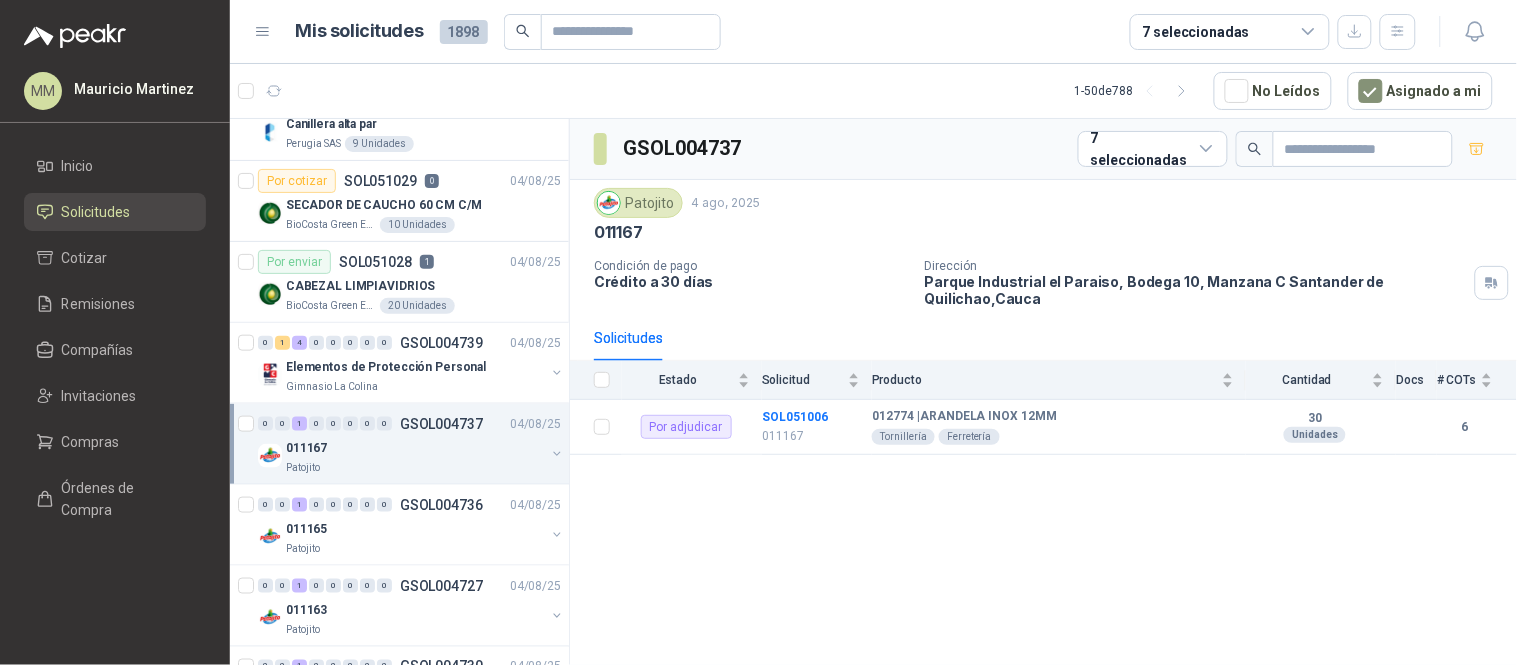 click on "Dirección" at bounding box center (1196, 266) 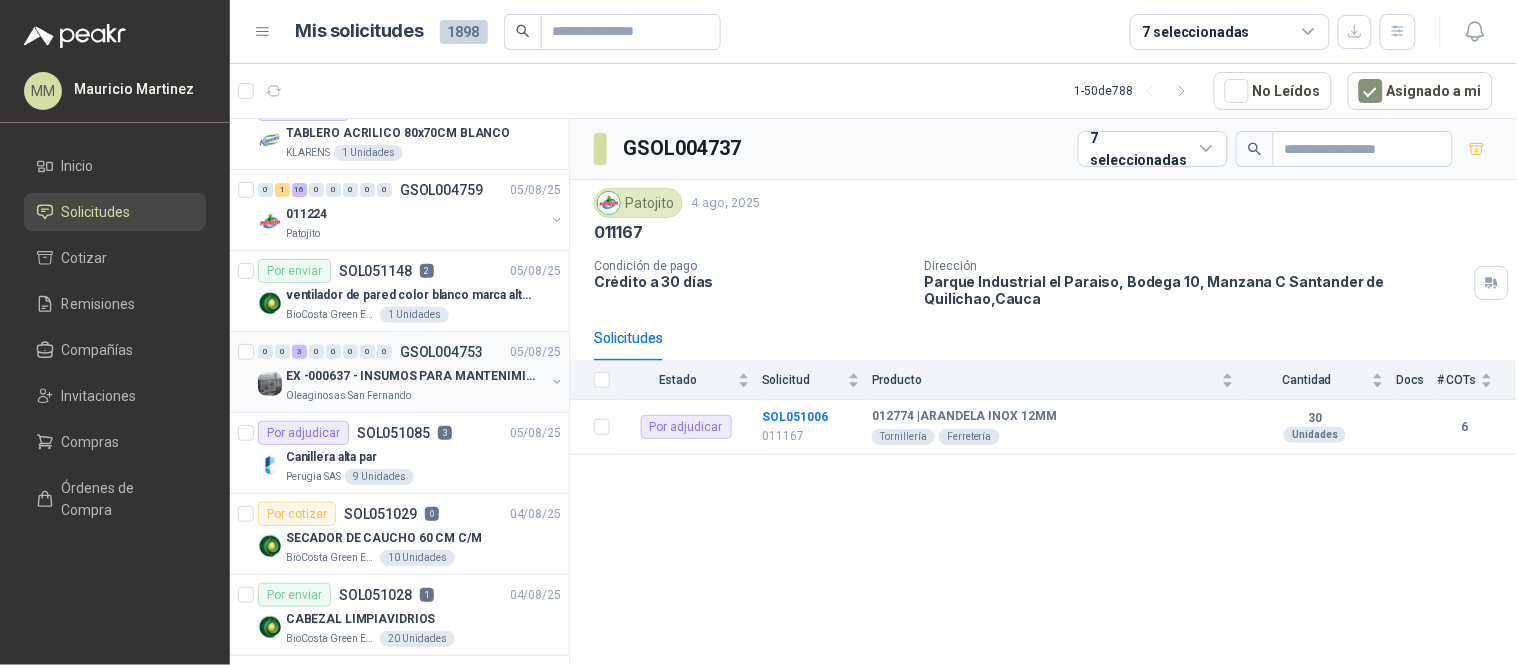 scroll, scrollTop: 0, scrollLeft: 0, axis: both 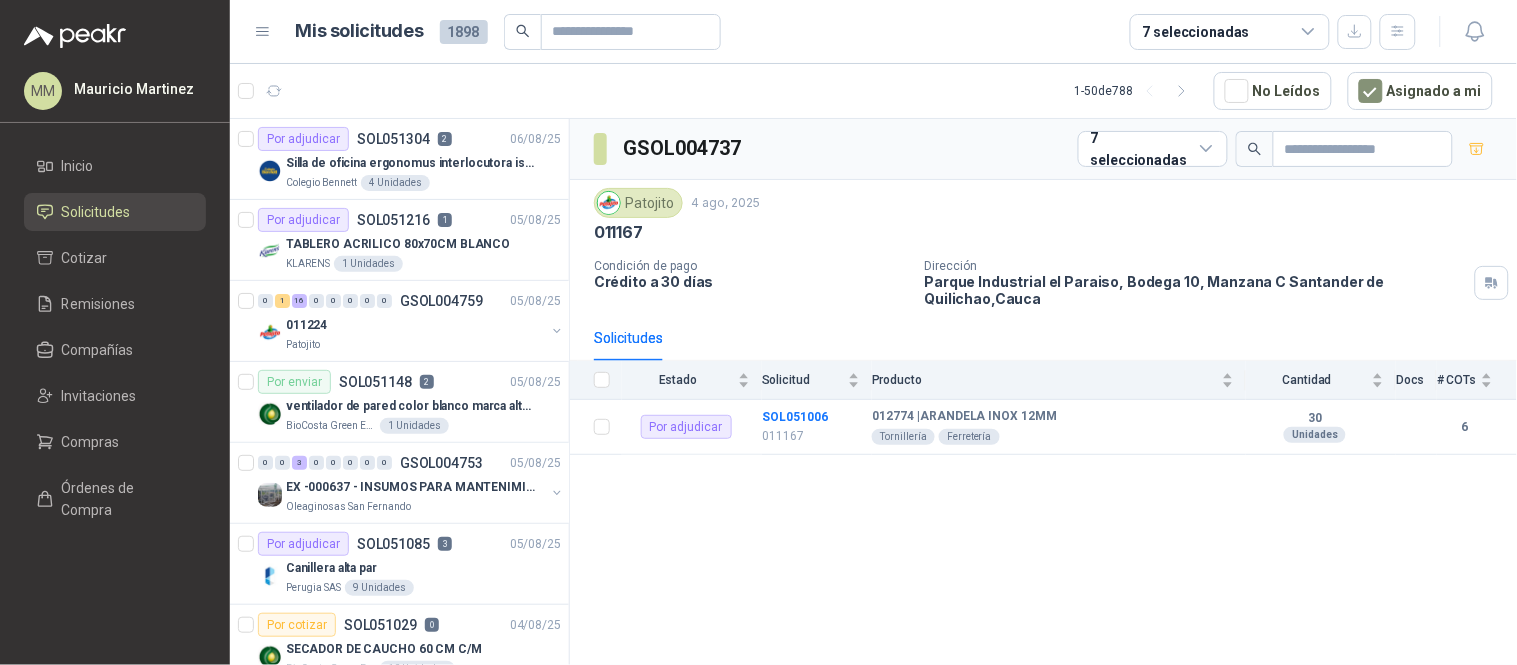 click on "Dirección" at bounding box center [1196, 266] 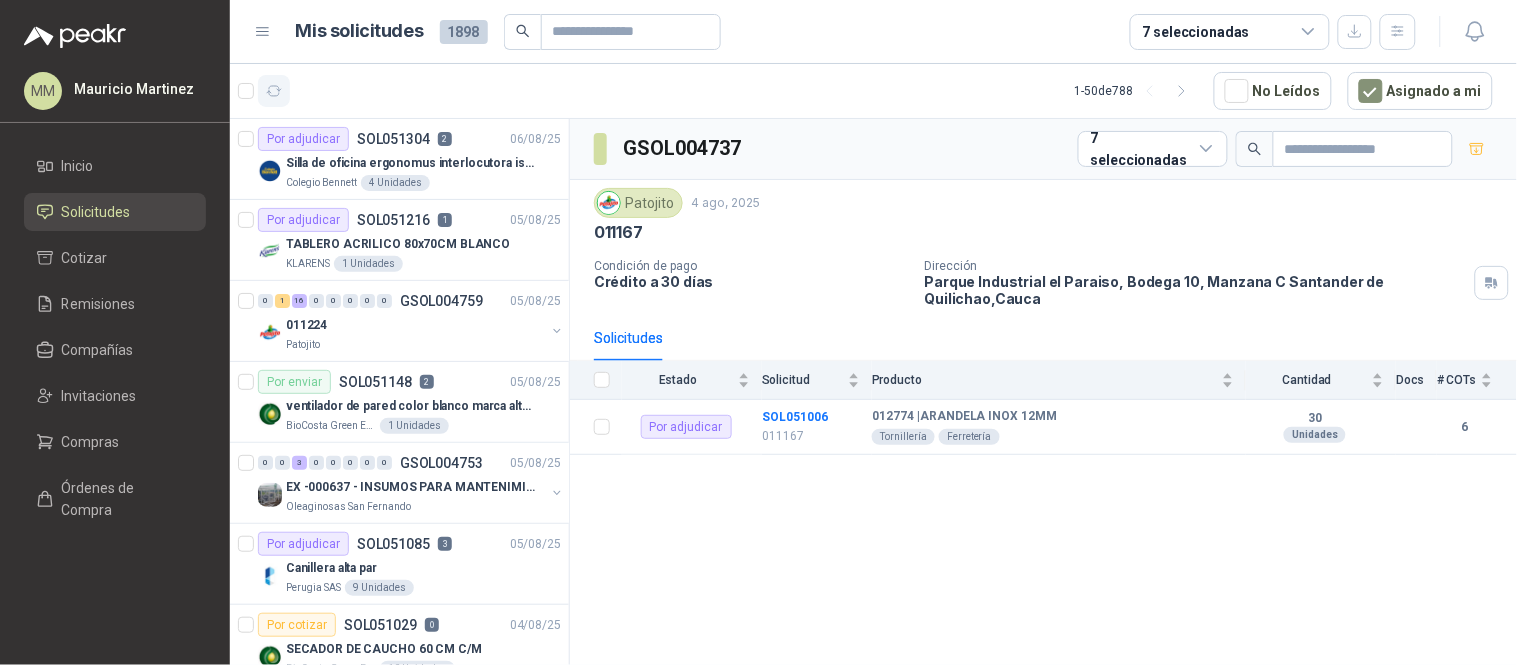 click at bounding box center (274, 91) 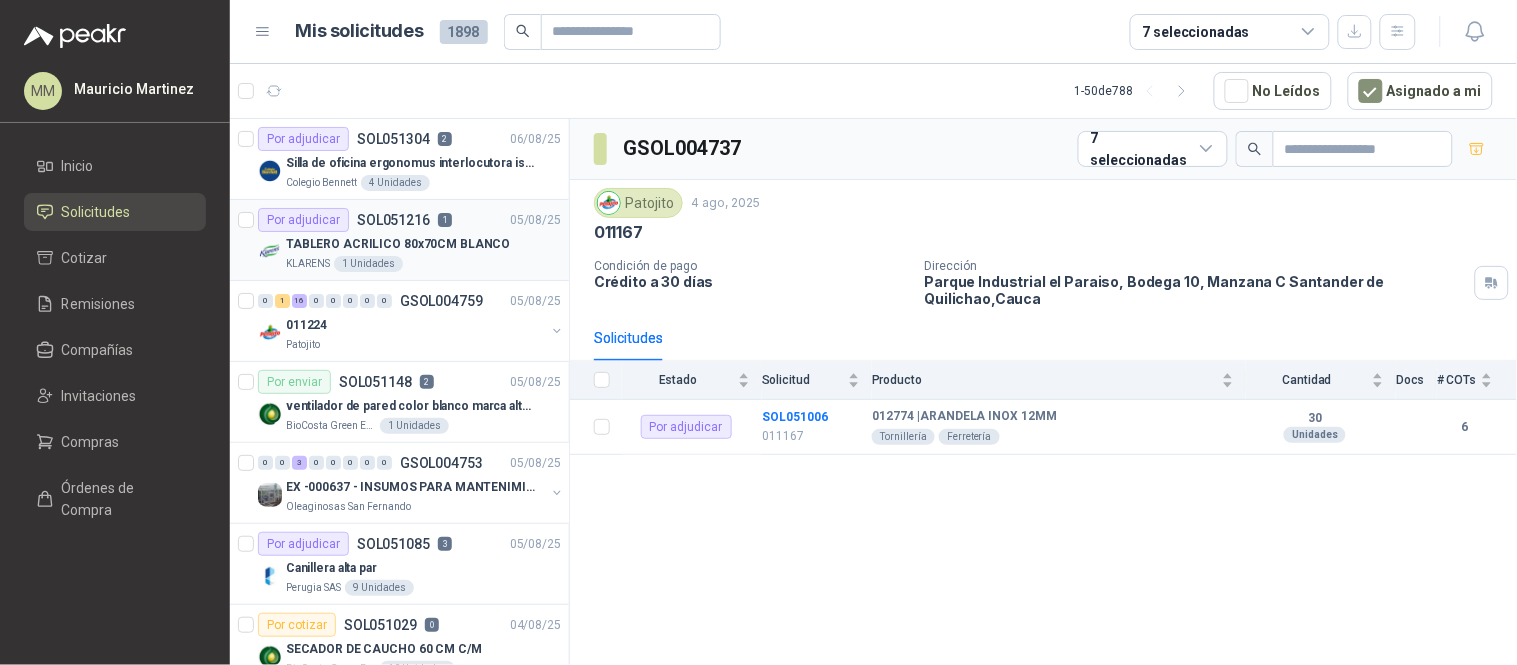 click on "TABLERO ACRILICO 80x70CM BLANCO" at bounding box center [398, 244] 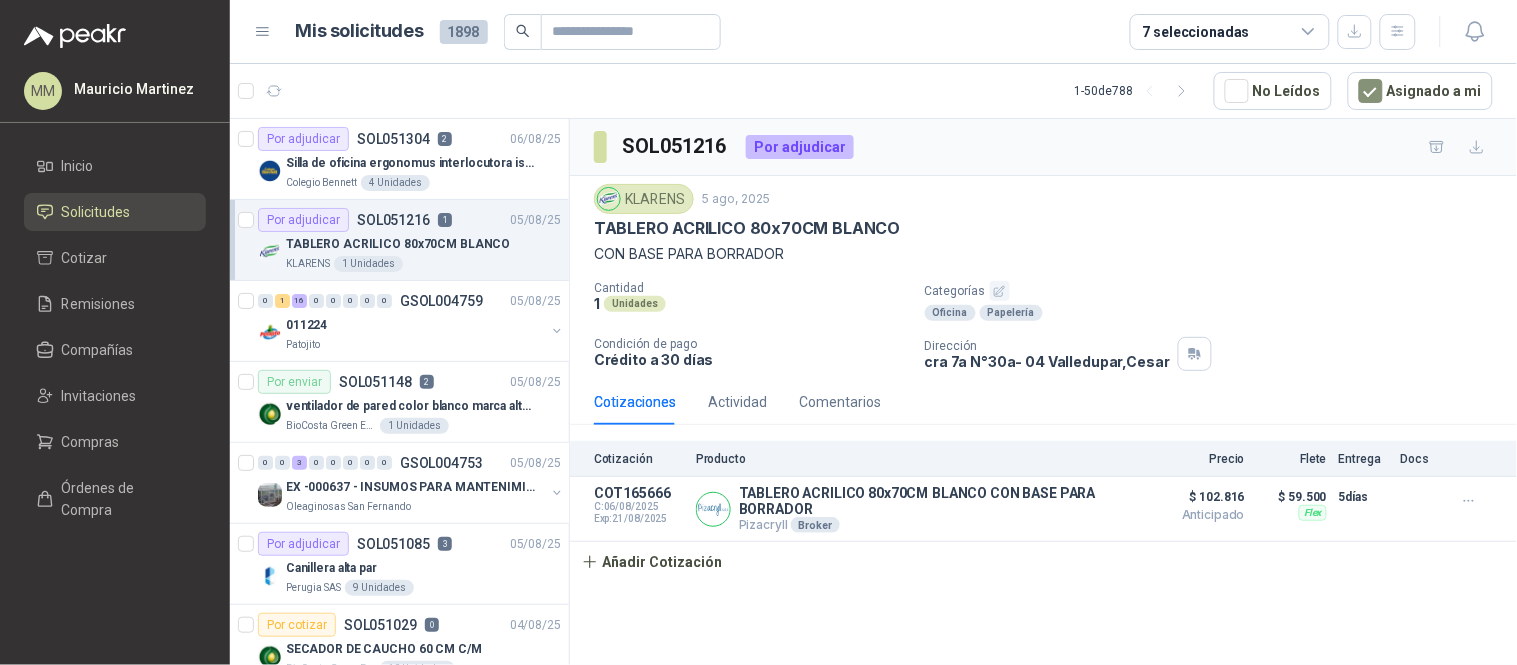 click on "TABLERO ACRILICO 80x70CM BLANCO" at bounding box center [747, 228] 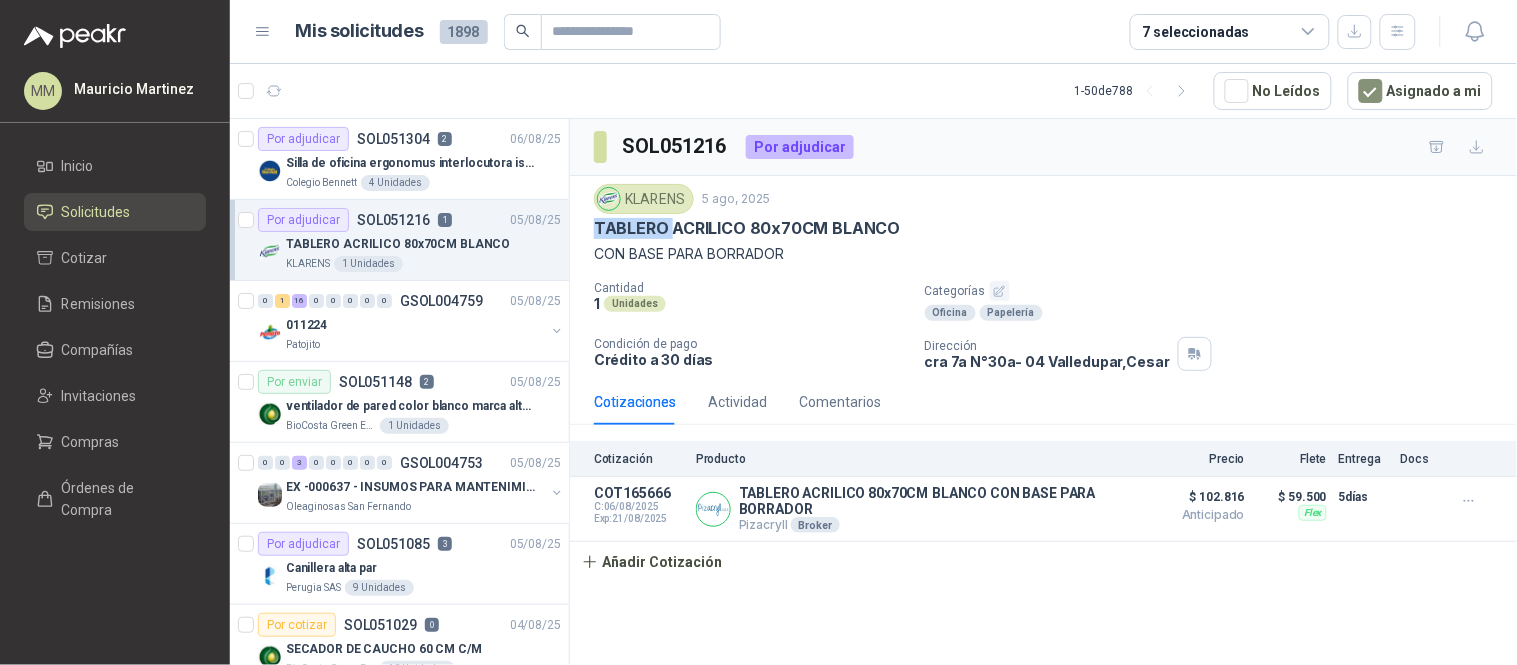 click on "TABLERO ACRILICO 80x70CM BLANCO" at bounding box center [747, 228] 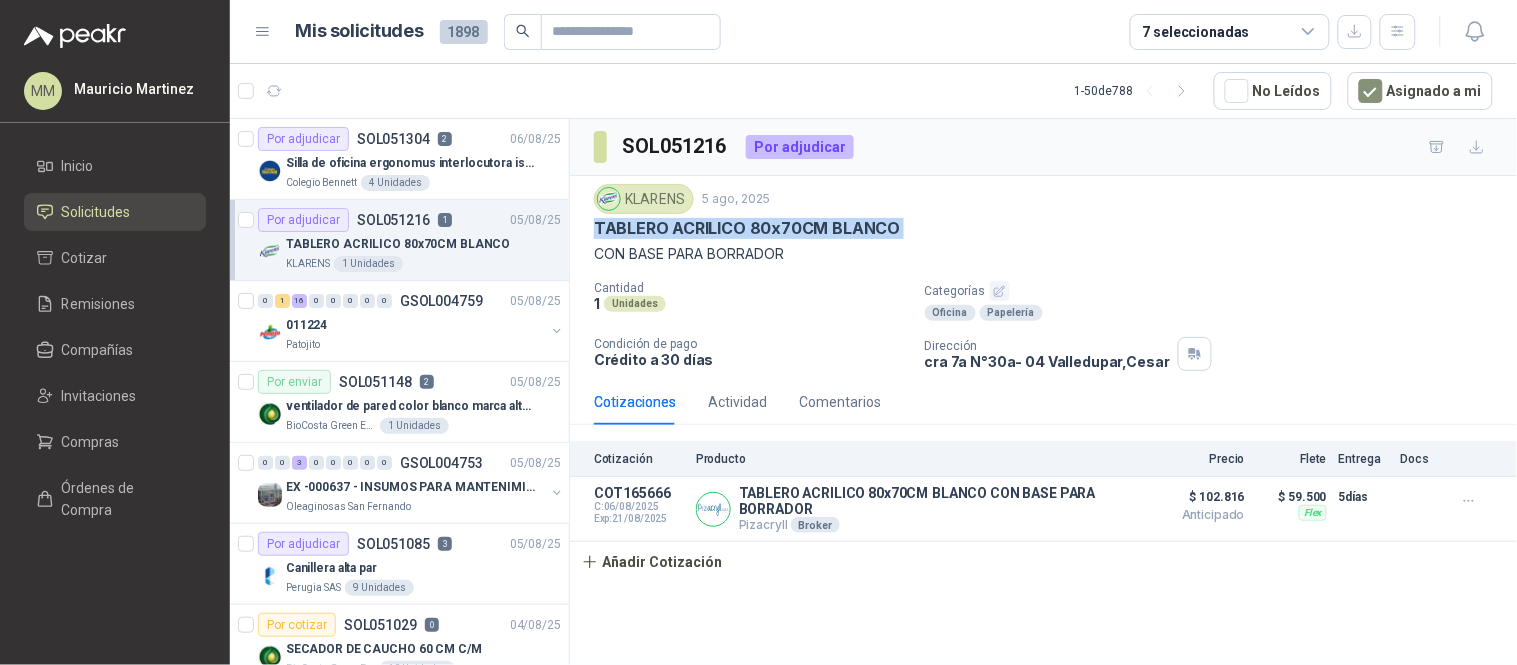 click on "TABLERO ACRILICO 80x70CM BLANCO" at bounding box center (747, 228) 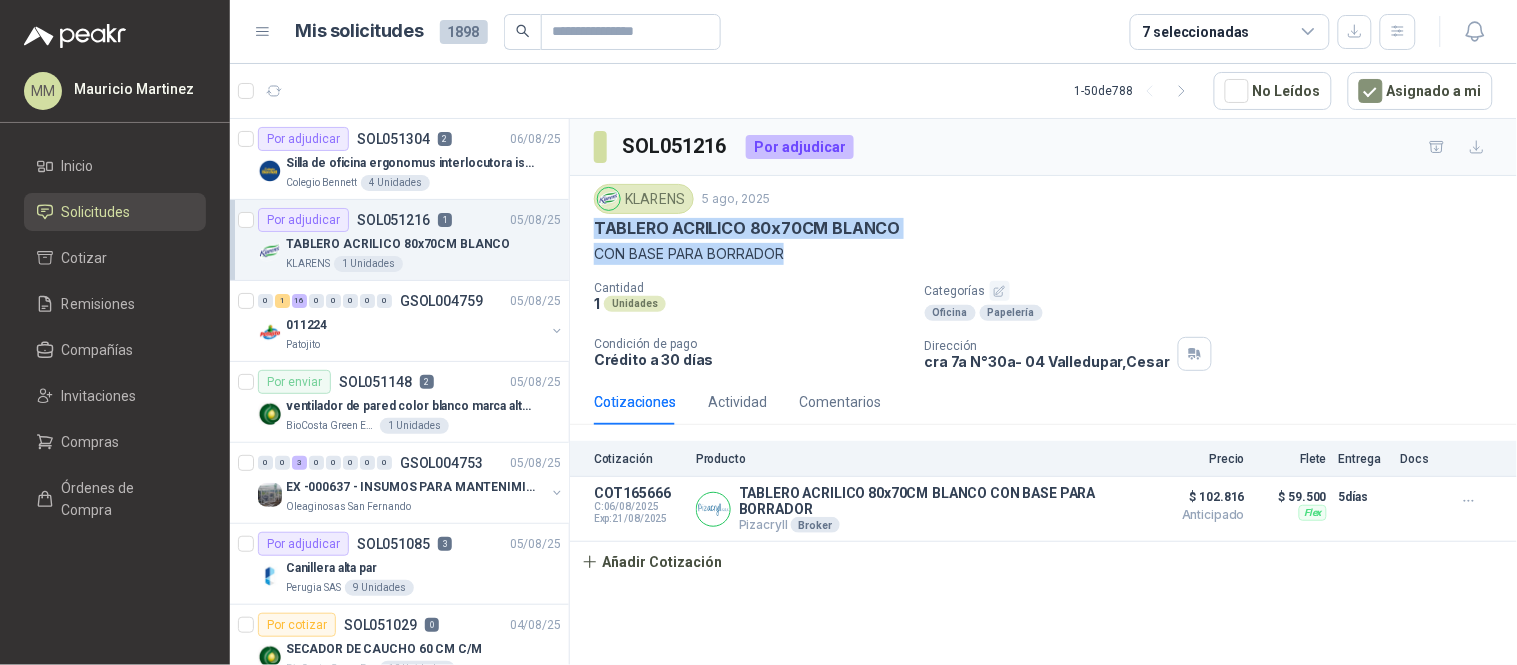 drag, startPoint x: 792, startPoint y: 258, endPoint x: 587, endPoint y: 221, distance: 208.31227 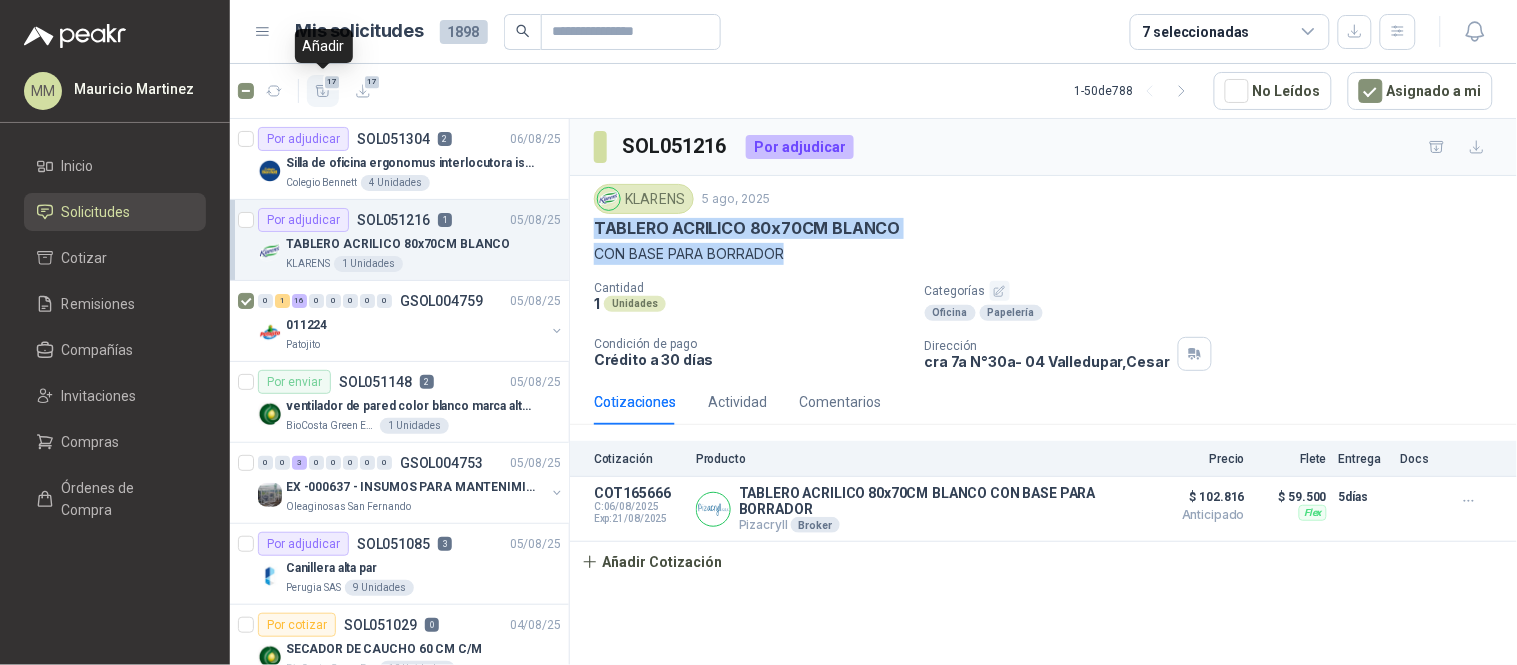 click on "17" at bounding box center (332, 82) 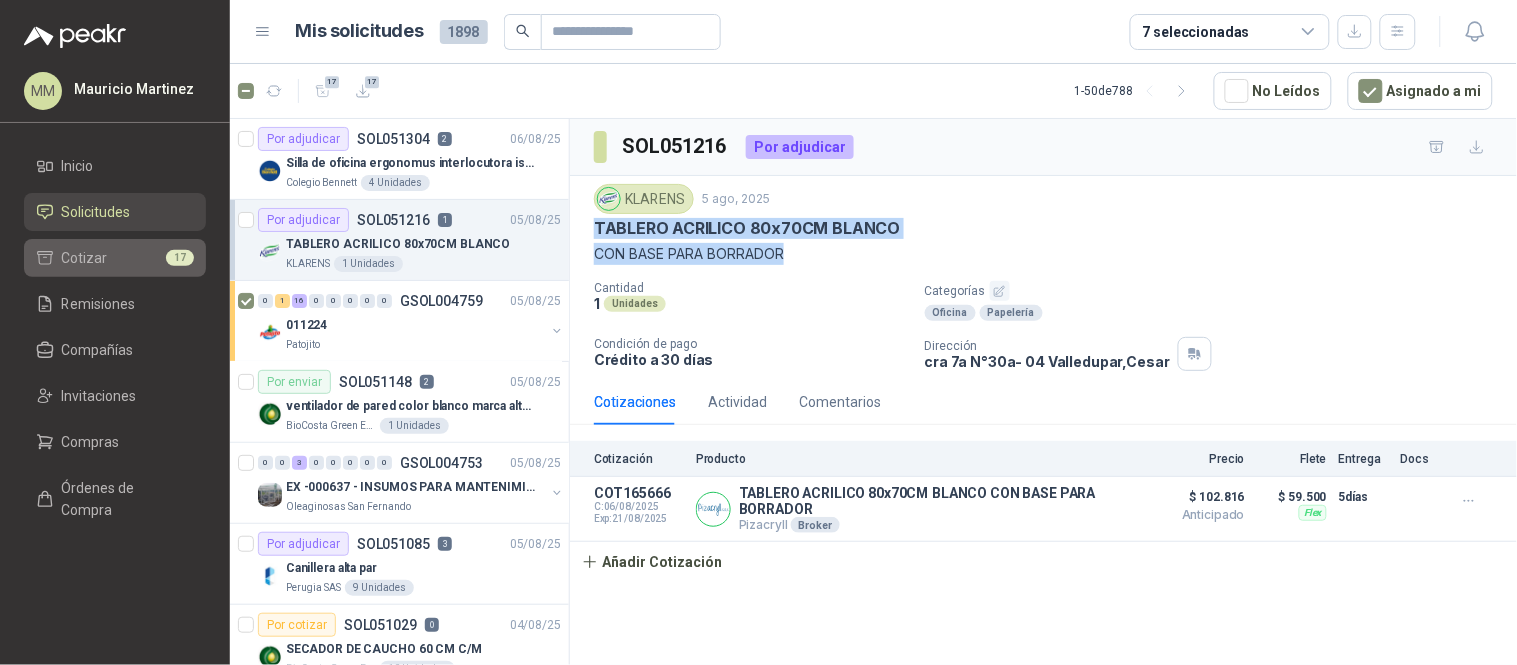 click on "Cotizar 17" at bounding box center (115, 258) 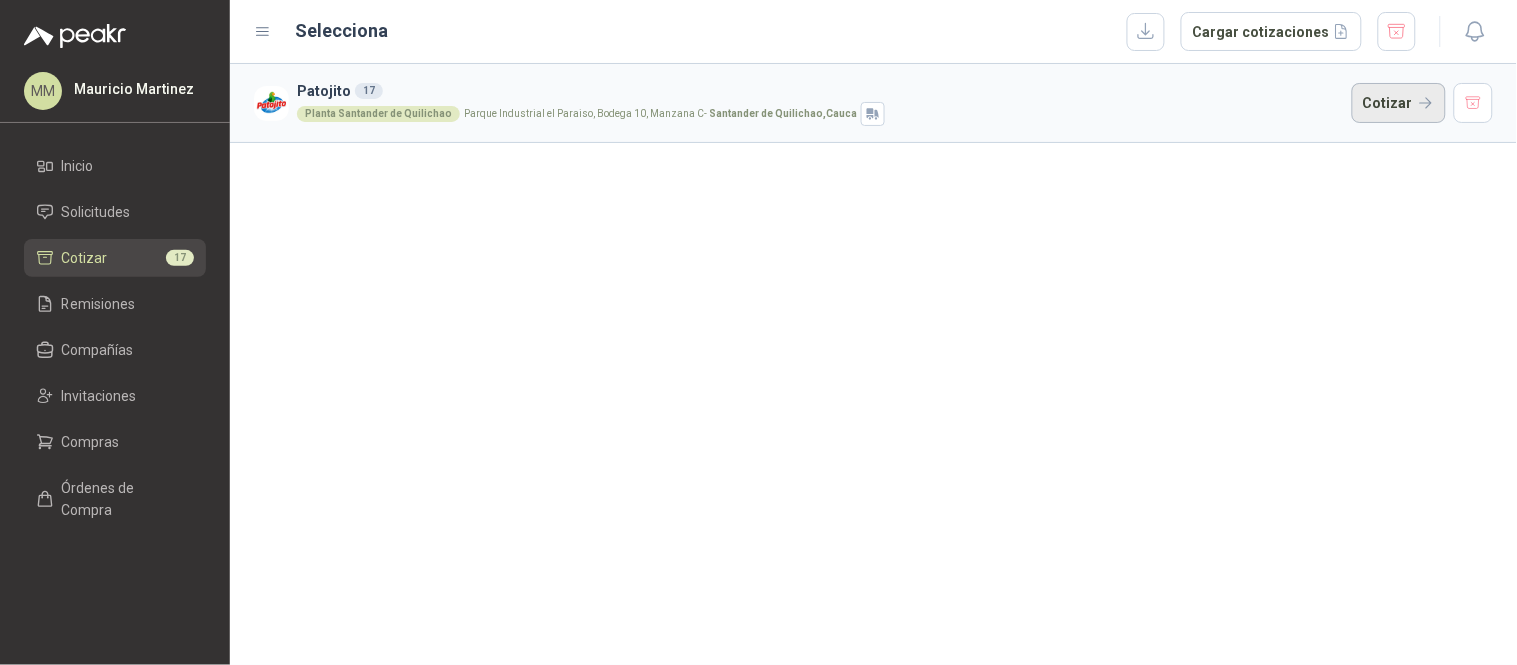 click on "Cotizar" at bounding box center [1399, 103] 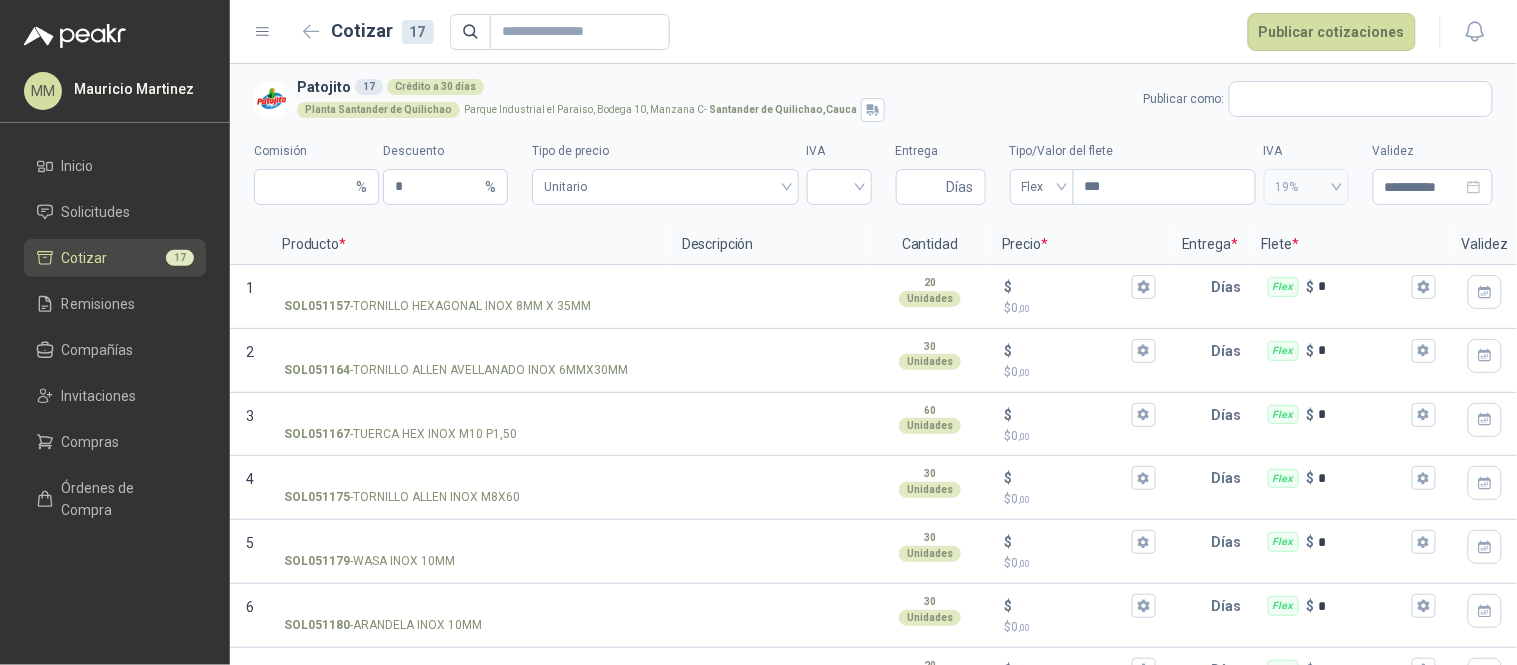 type 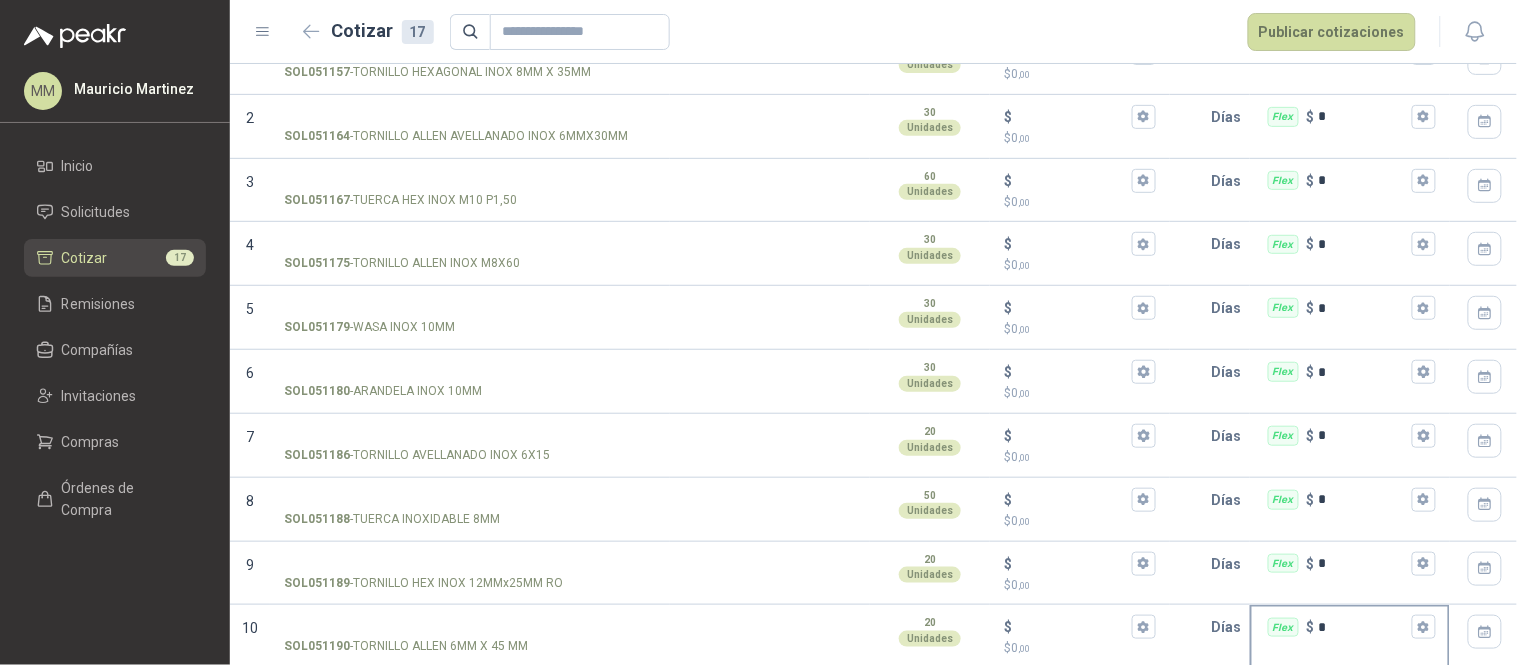 scroll, scrollTop: 0, scrollLeft: 0, axis: both 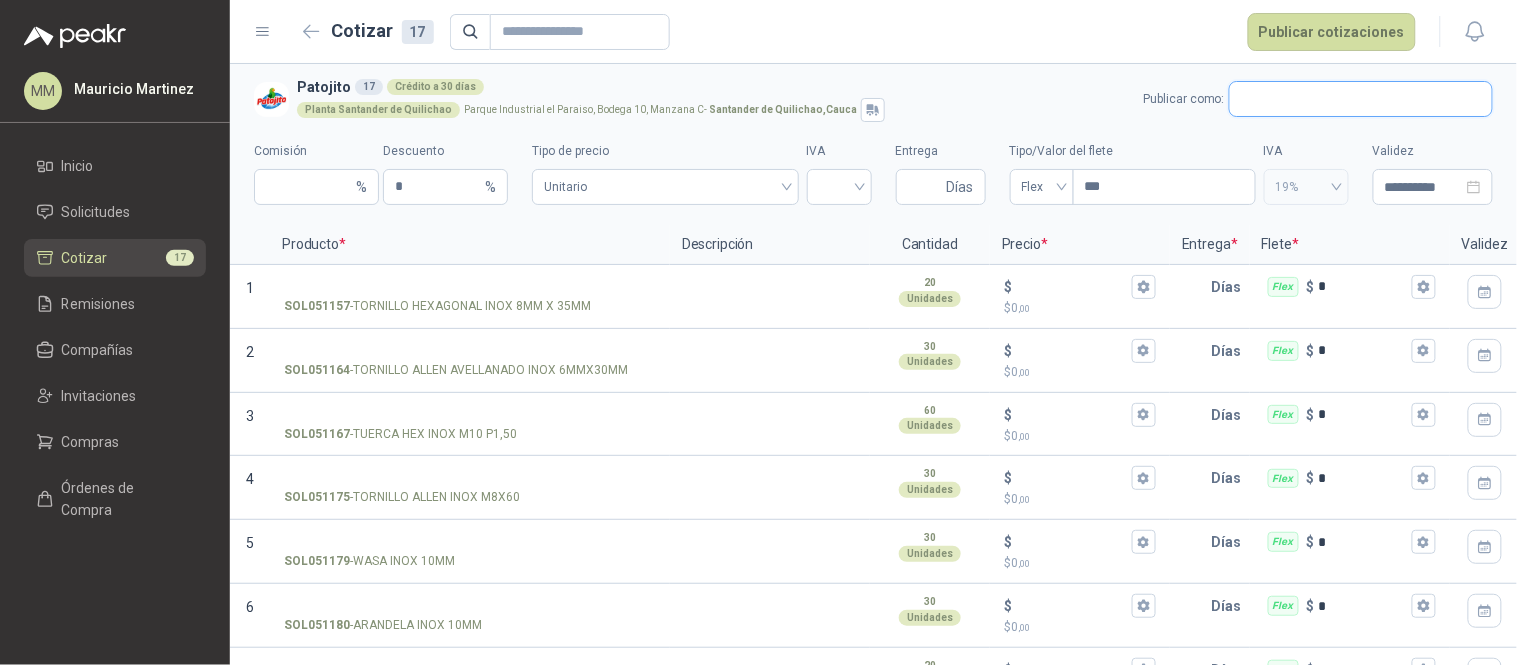 click at bounding box center (1361, 99) 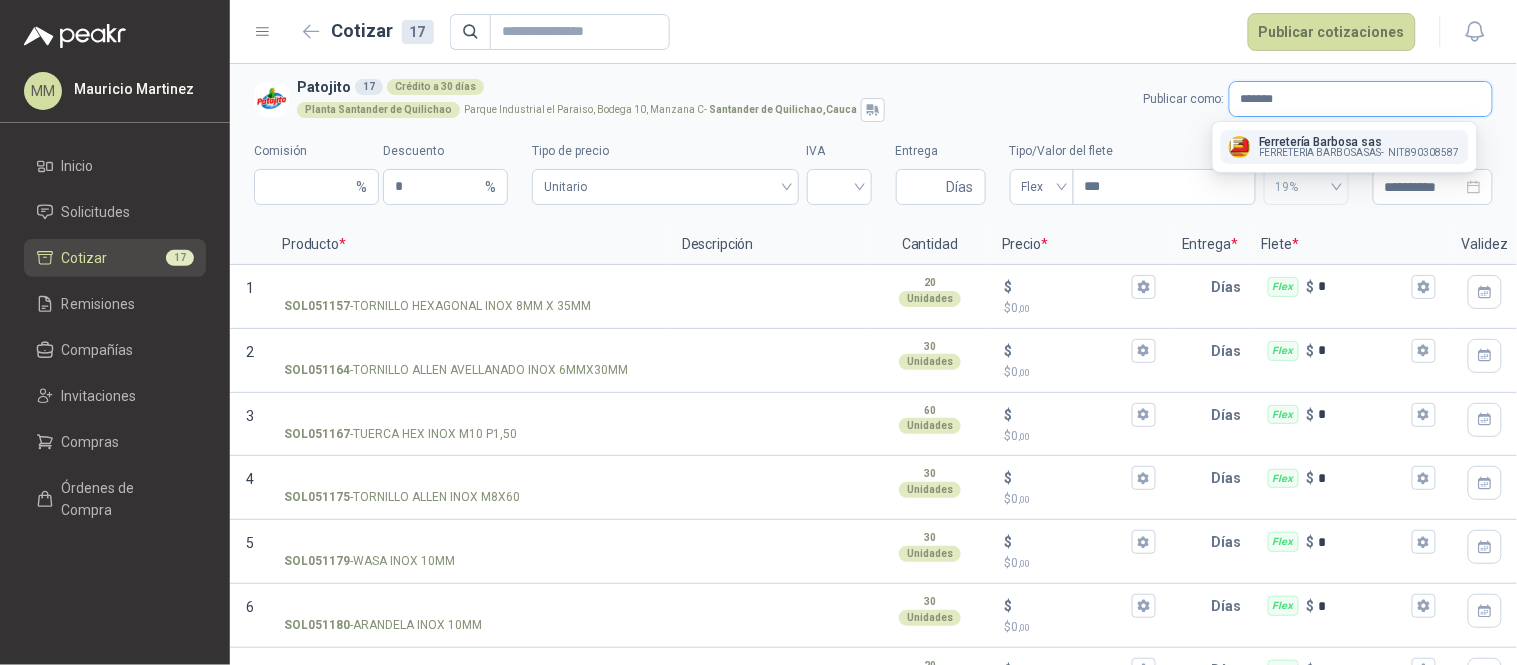 type on "*******" 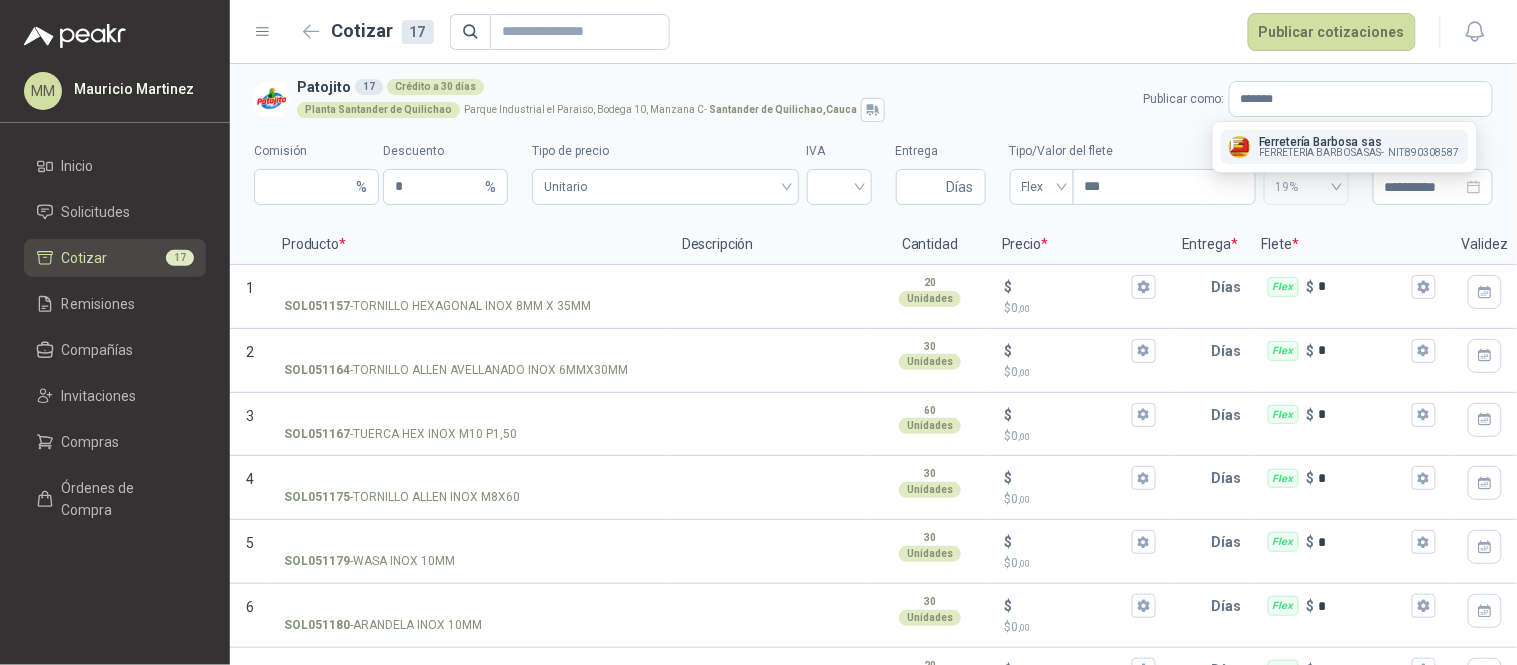 click on "Ferretería Barbosa sas" at bounding box center [1359, 142] 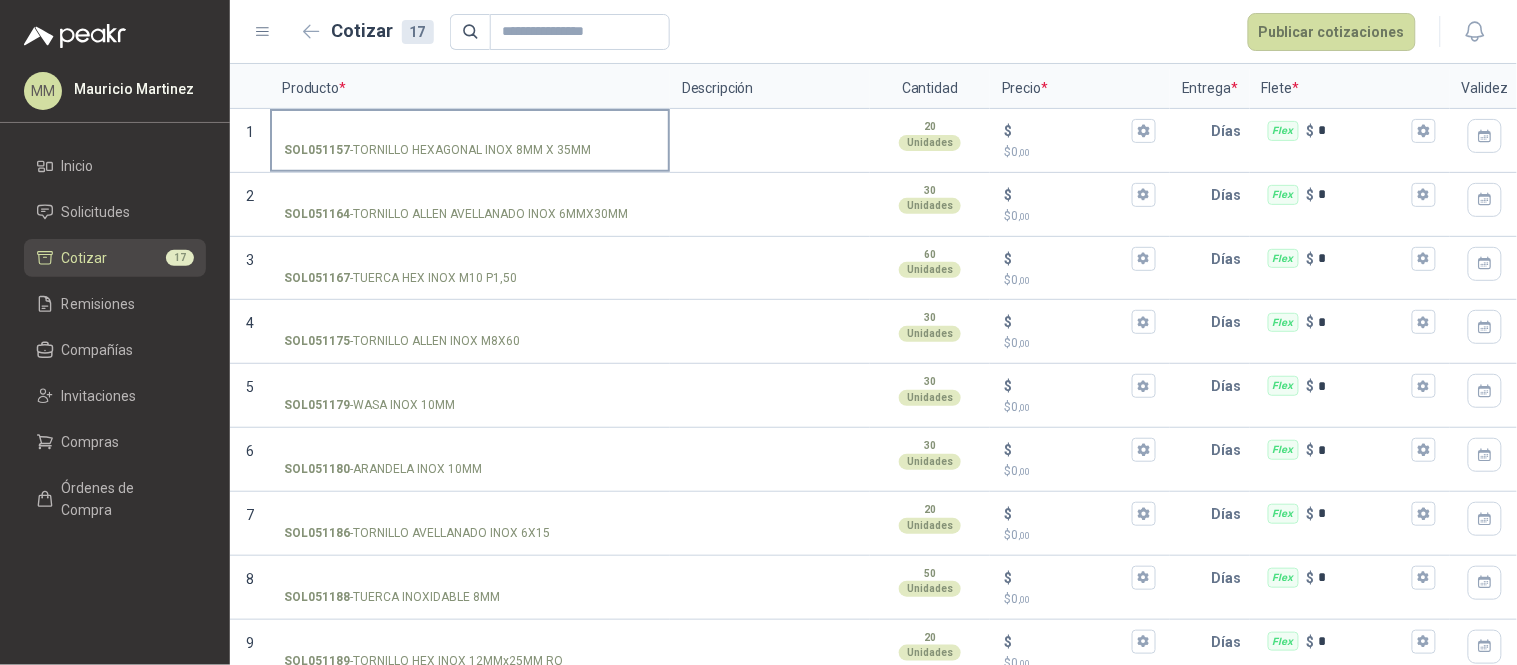 scroll, scrollTop: 222, scrollLeft: 0, axis: vertical 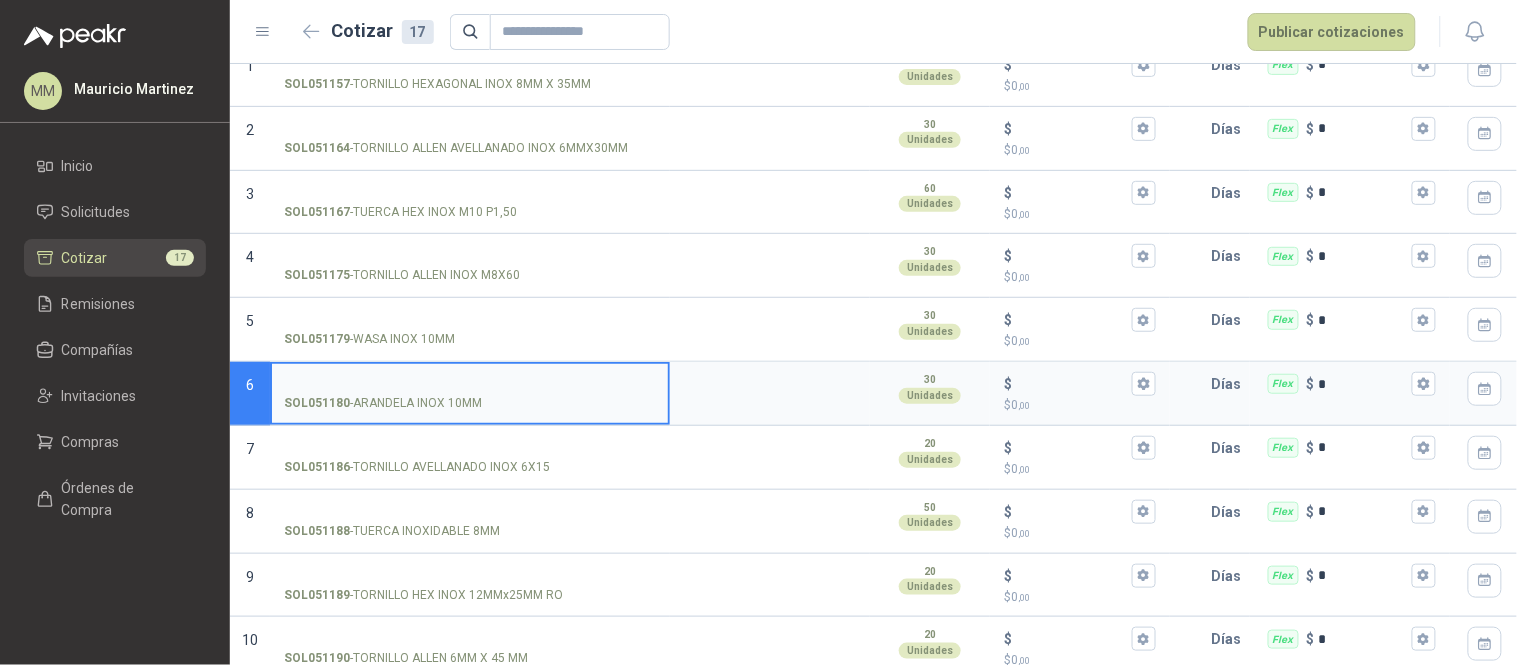 click on "SOL051180  -  ARANDELA INOX 10MM" at bounding box center [470, 384] 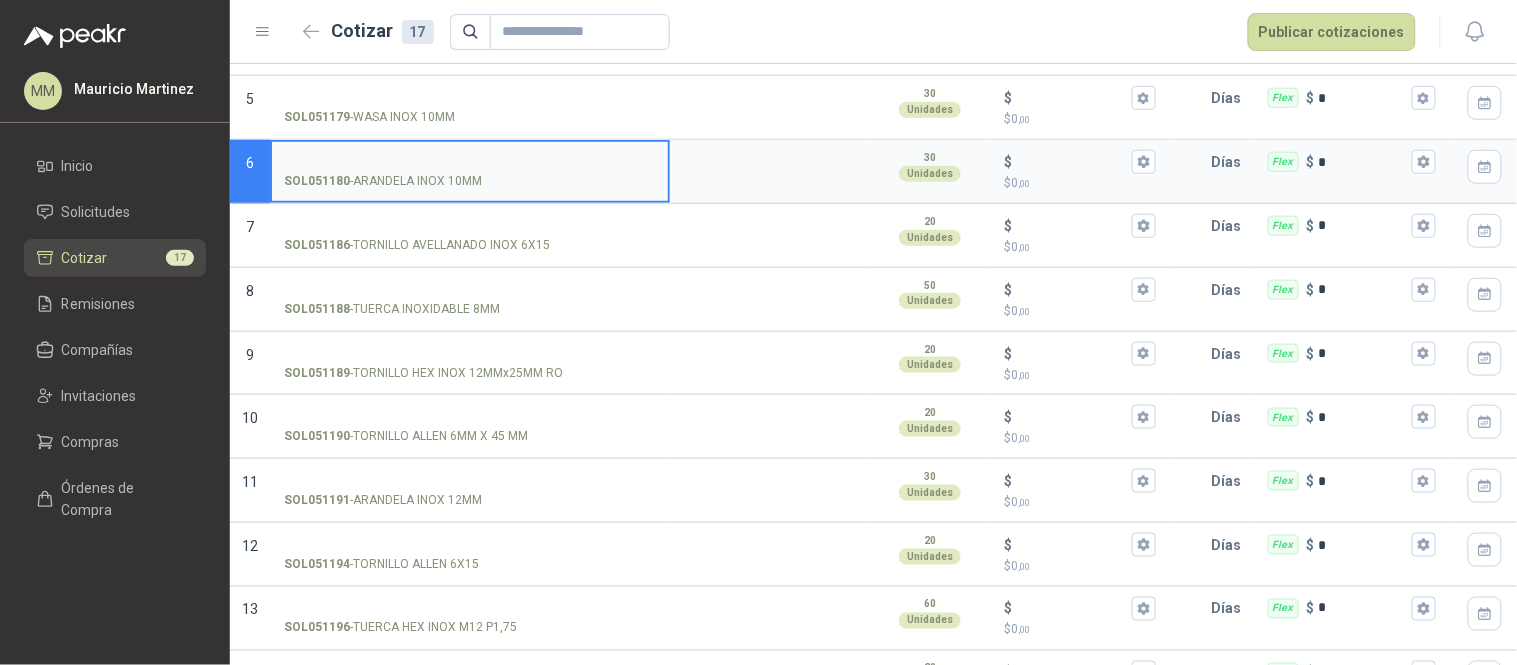 scroll, scrollTop: 555, scrollLeft: 0, axis: vertical 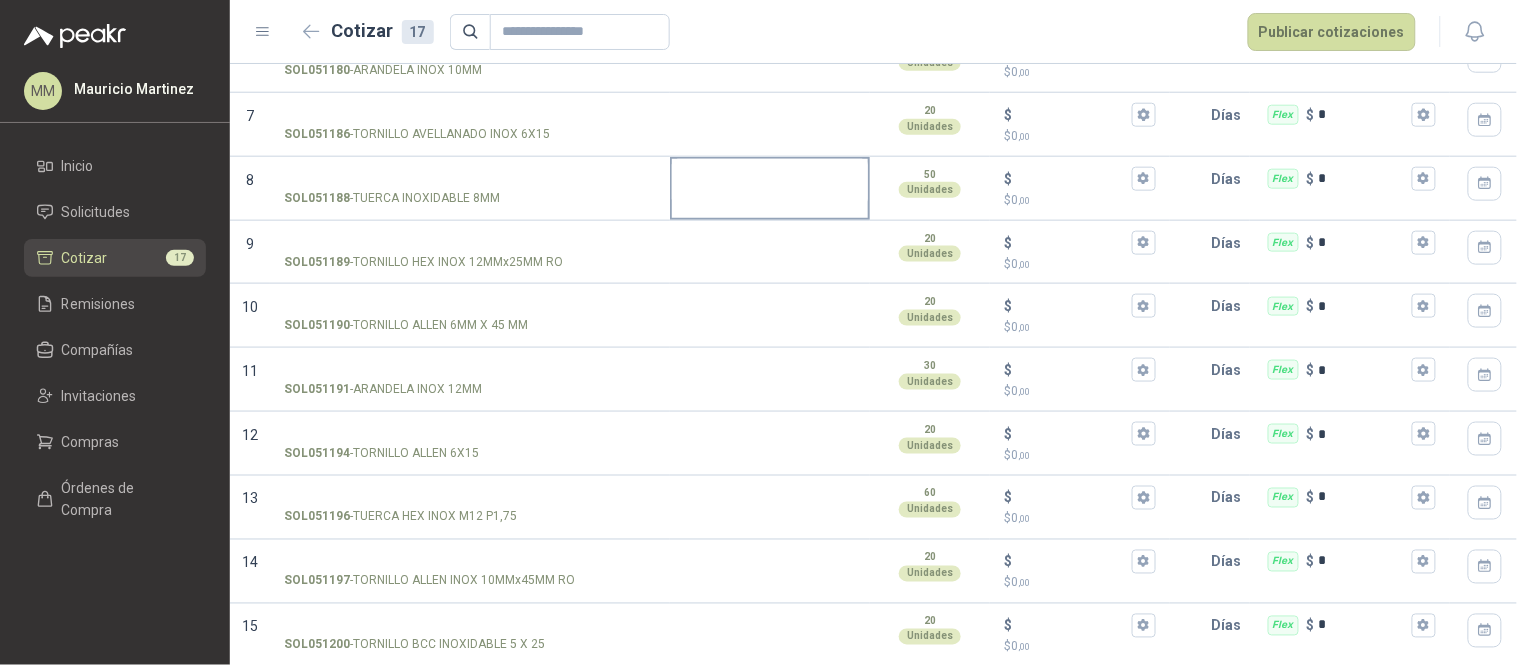 drag, startPoint x: 1043, startPoint y: 42, endPoint x: 820, endPoint y: 162, distance: 253.23705 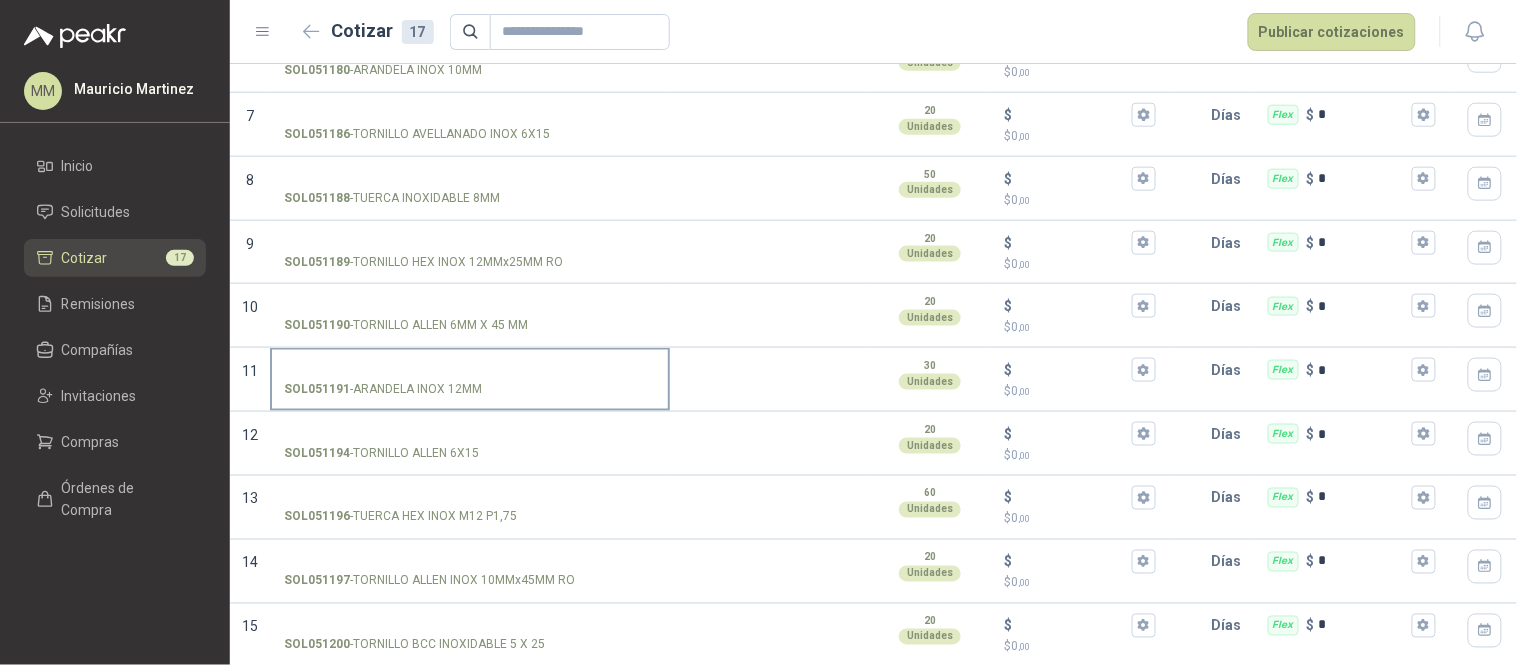 click on "SOL051191  -  ARANDELA INOX 12MM" at bounding box center (470, 370) 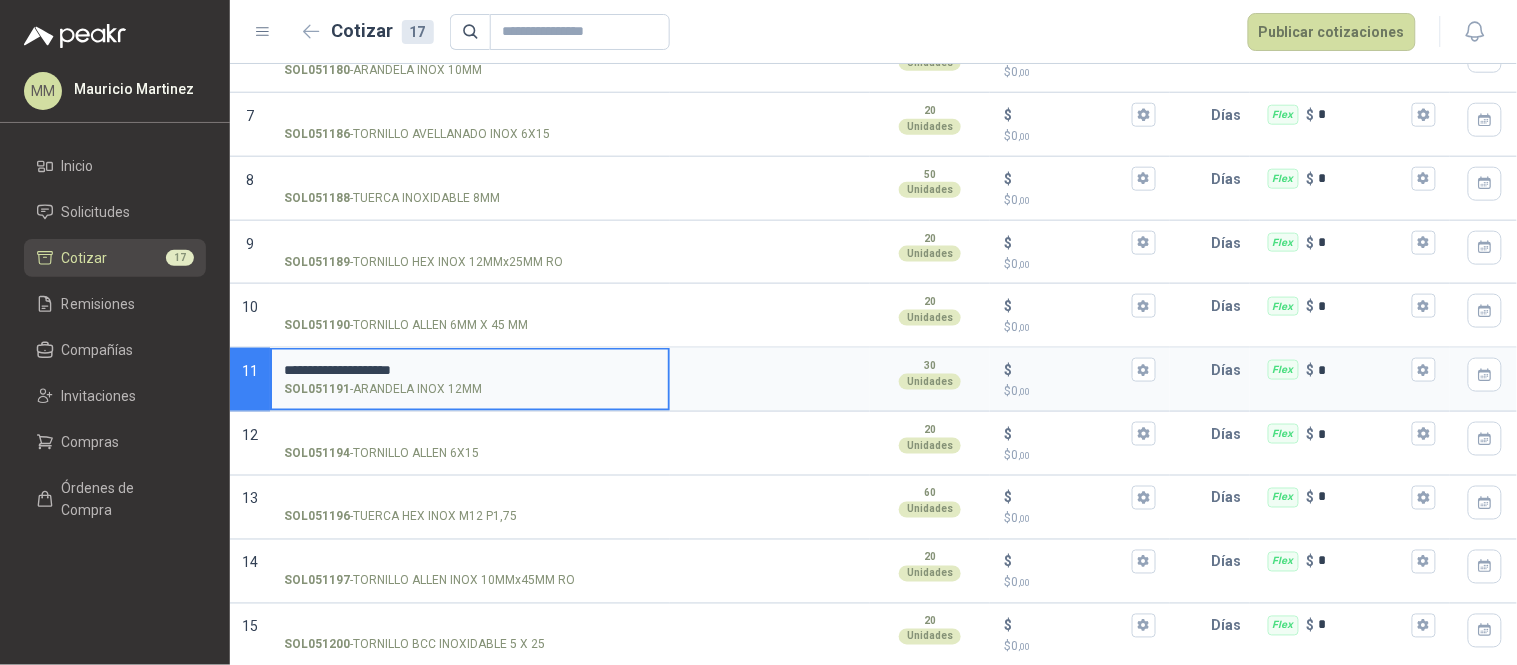 type 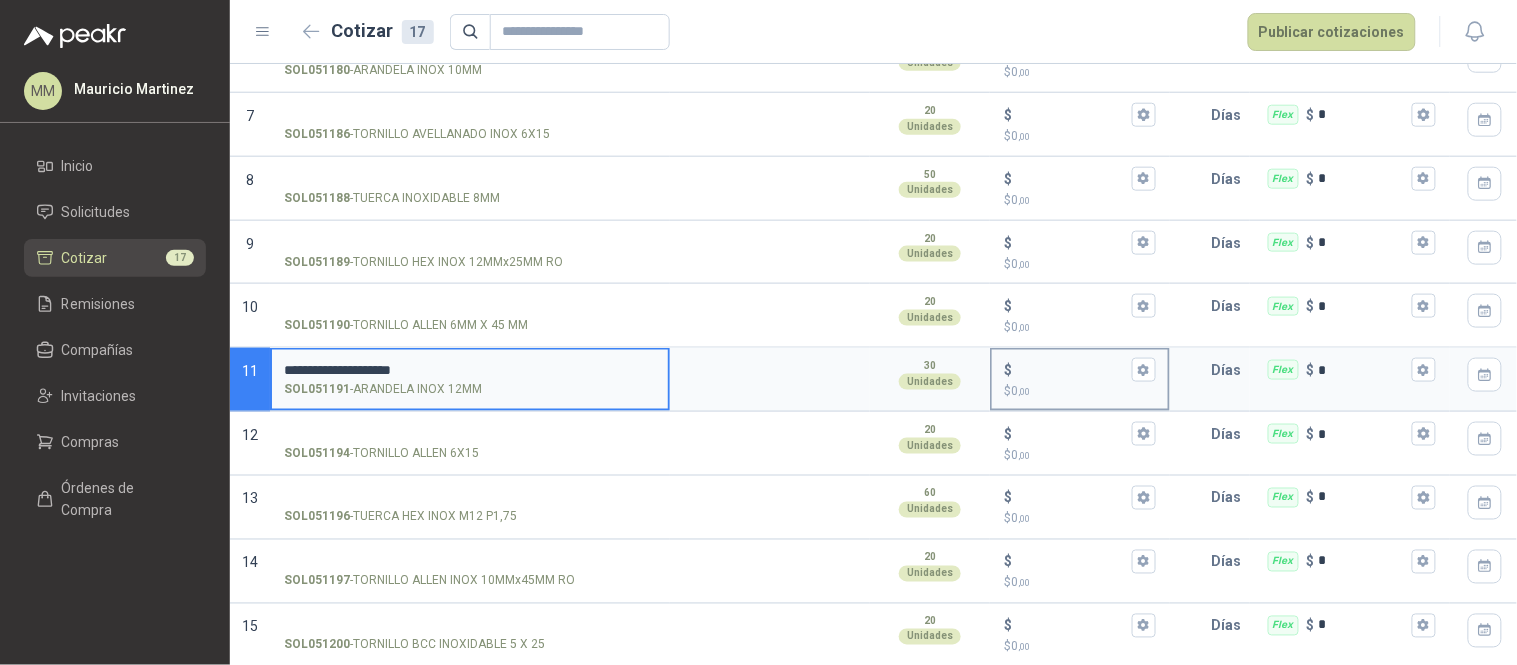 click on "$ $  0 ,00" at bounding box center (1072, 370) 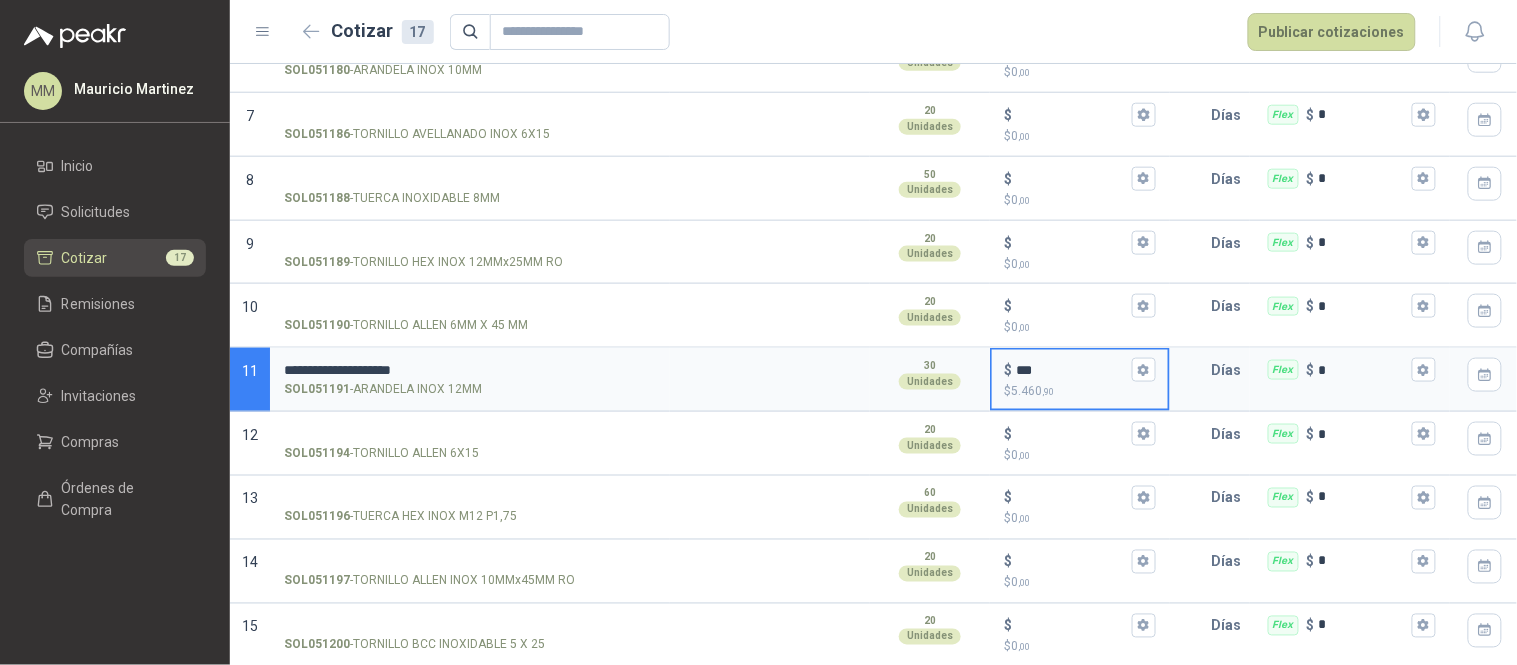 scroll, scrollTop: 0, scrollLeft: 0, axis: both 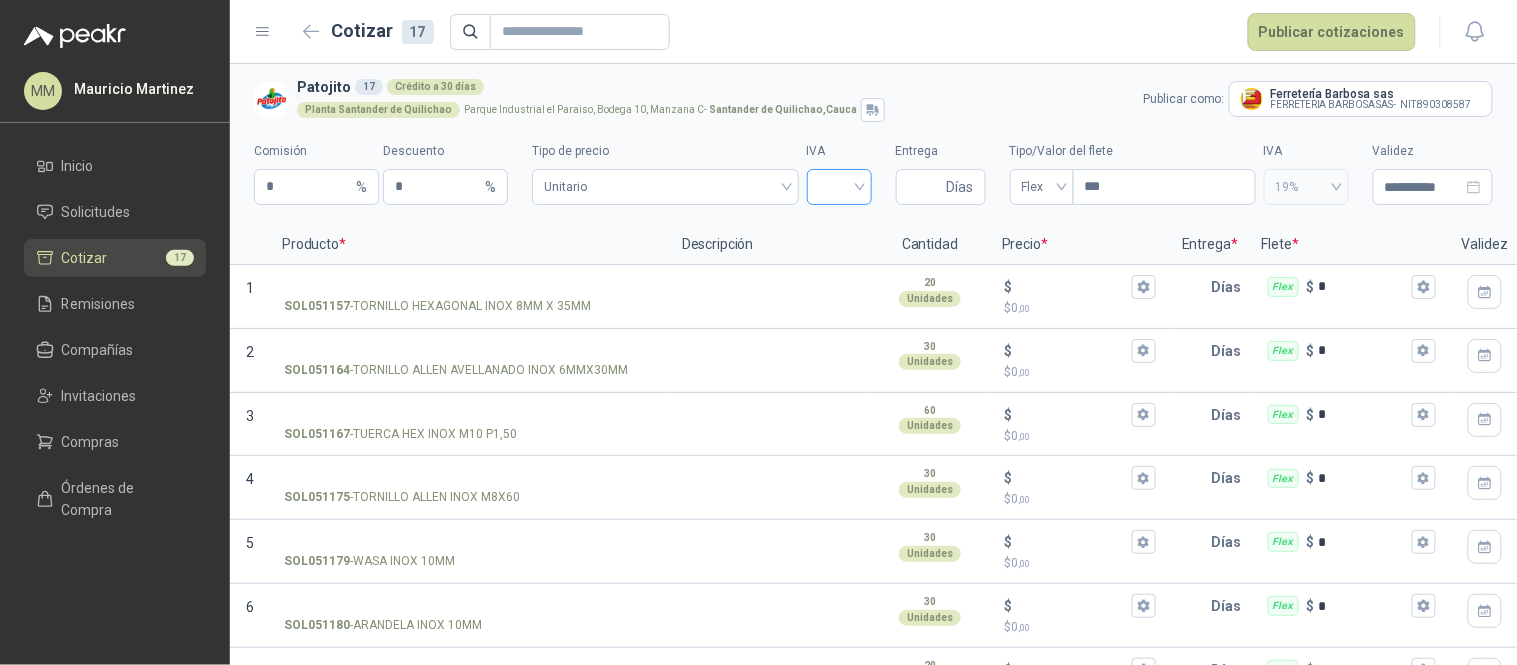 type on "***" 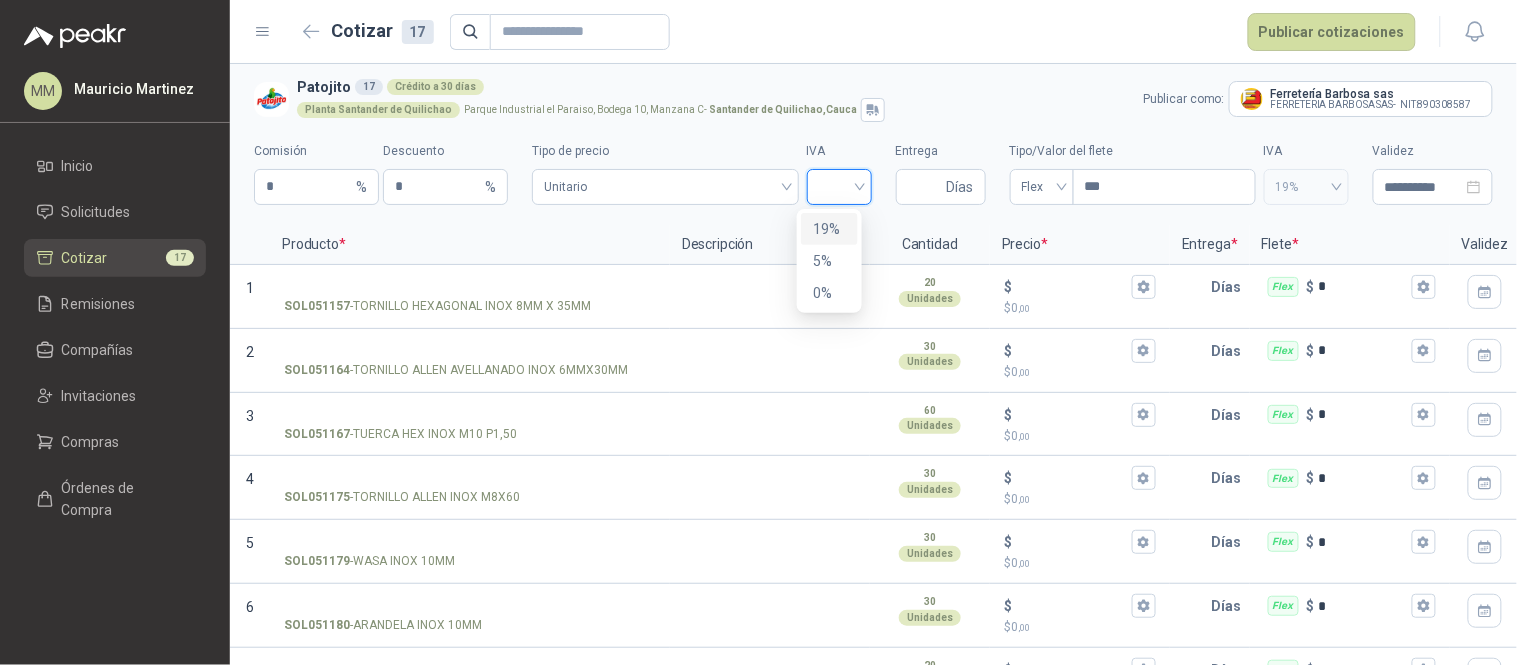 click on "19%" at bounding box center (829, 229) 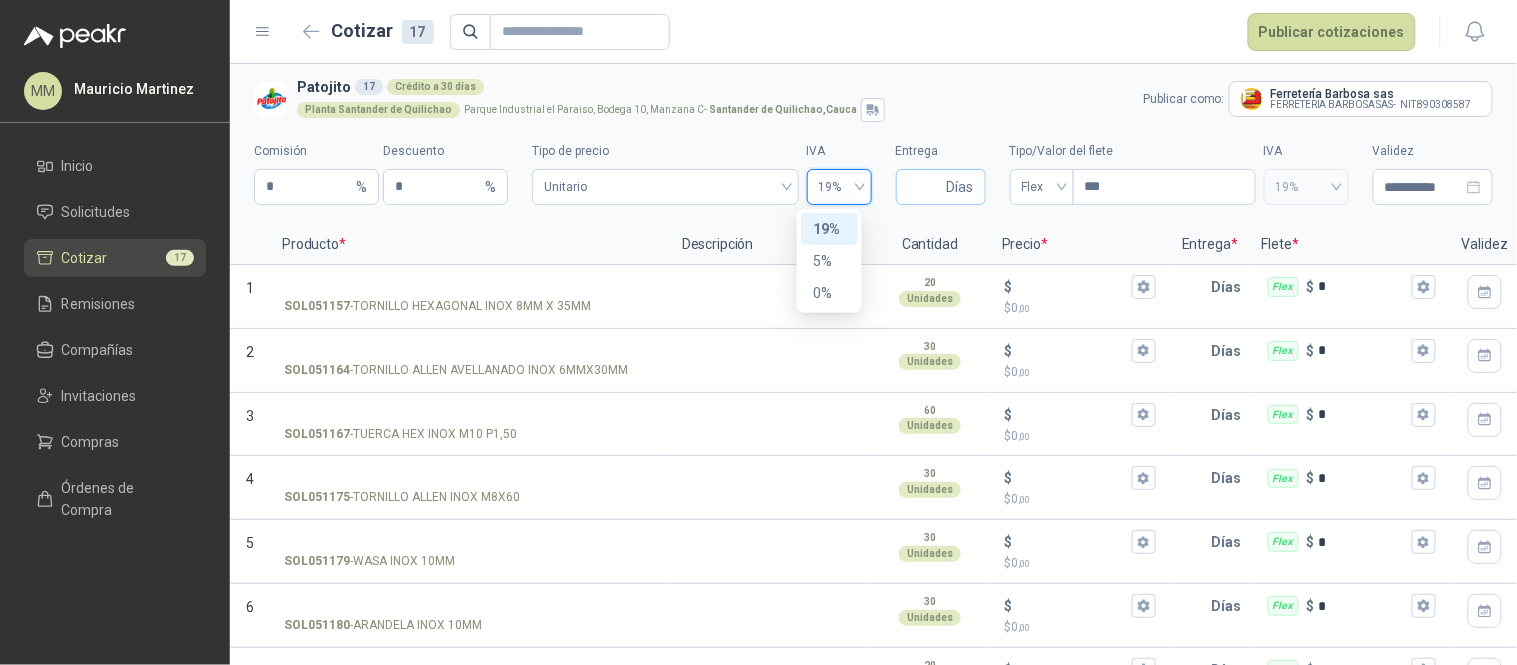 type 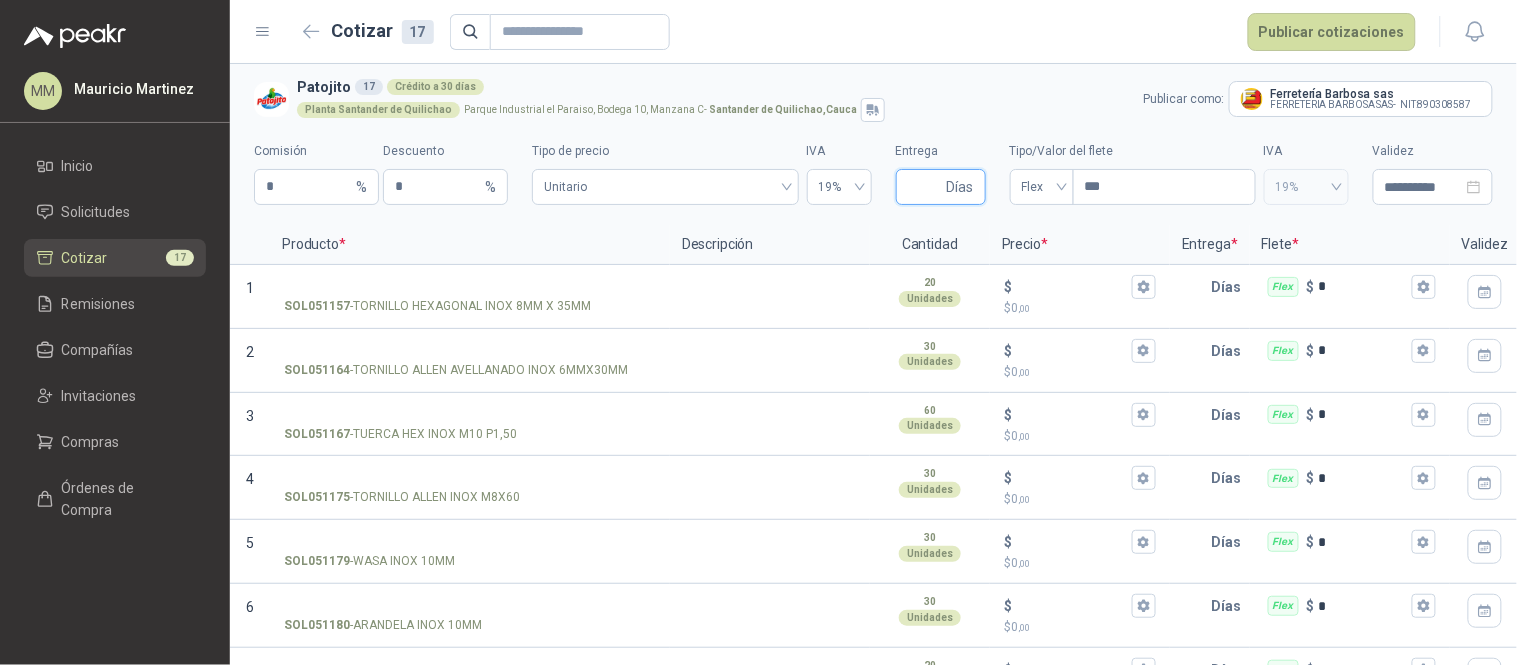 click on "Entrega" at bounding box center [925, 187] 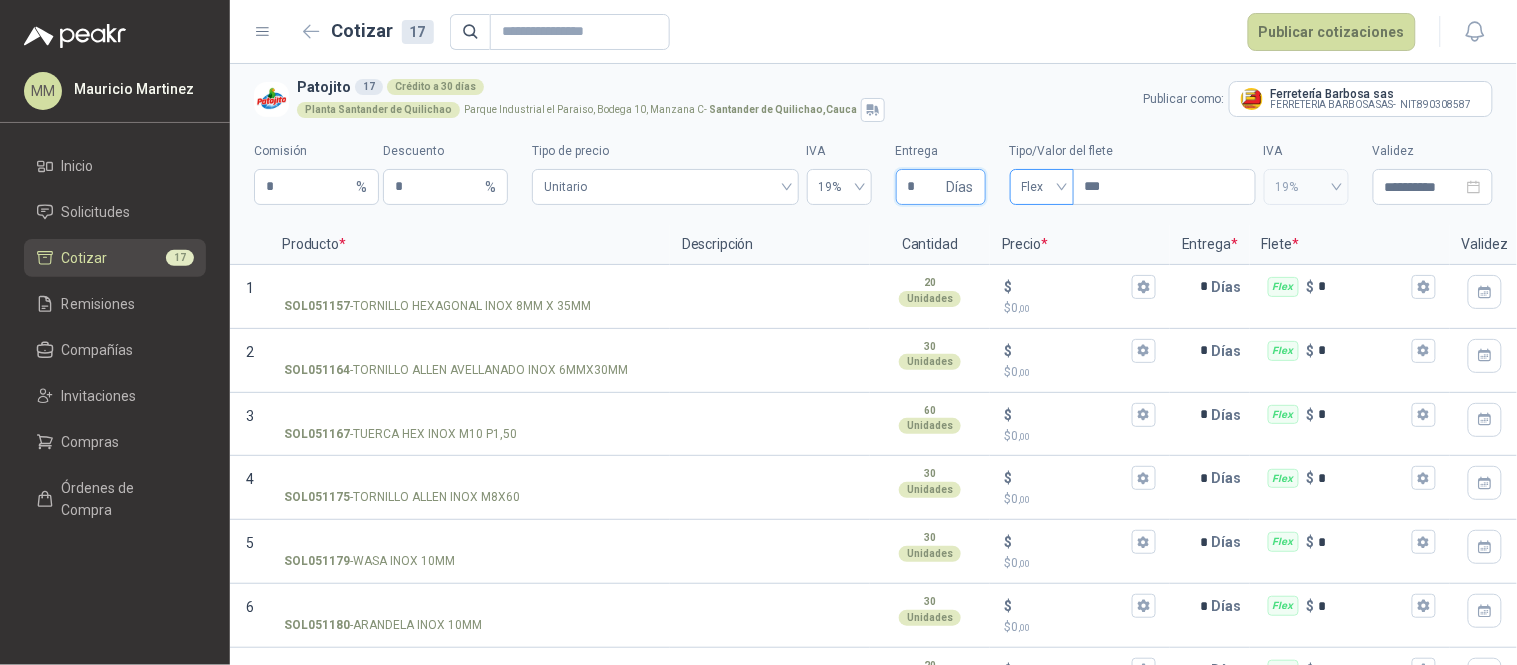 type 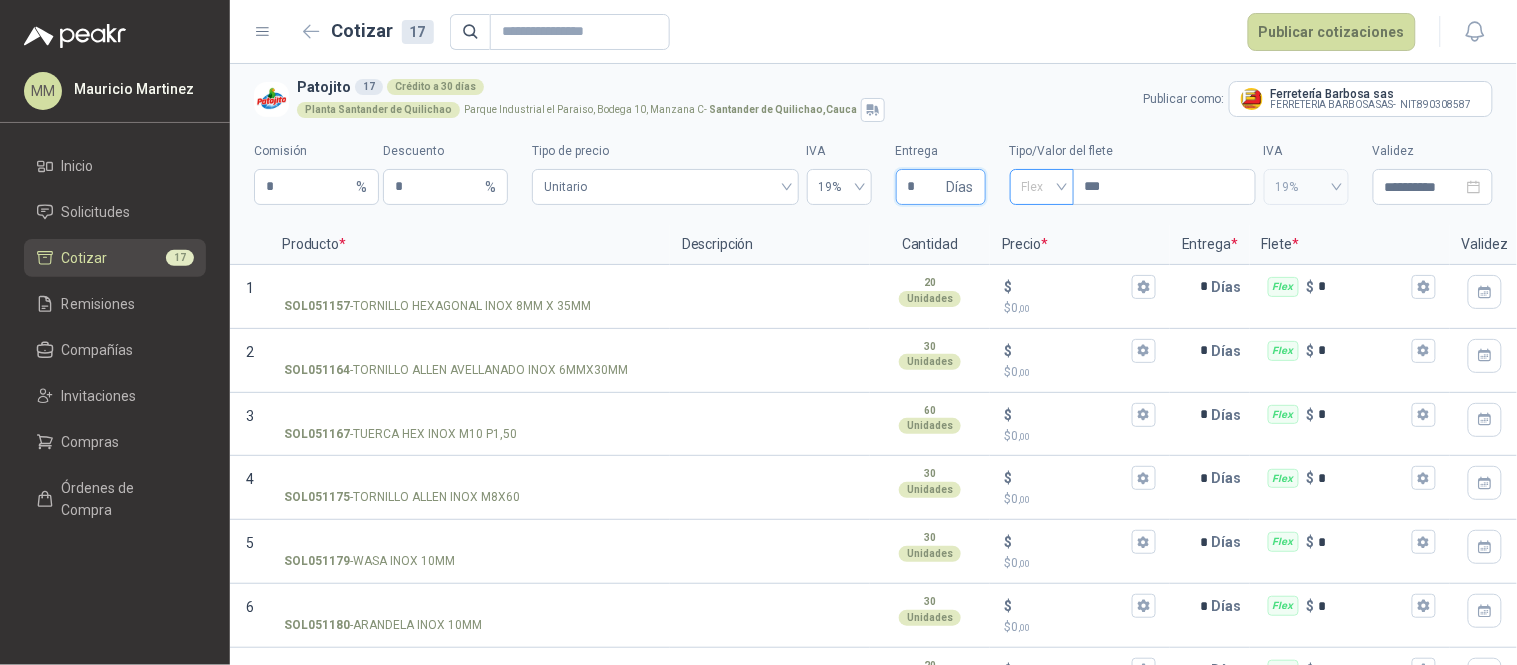 click on "Flex" at bounding box center [1042, 187] 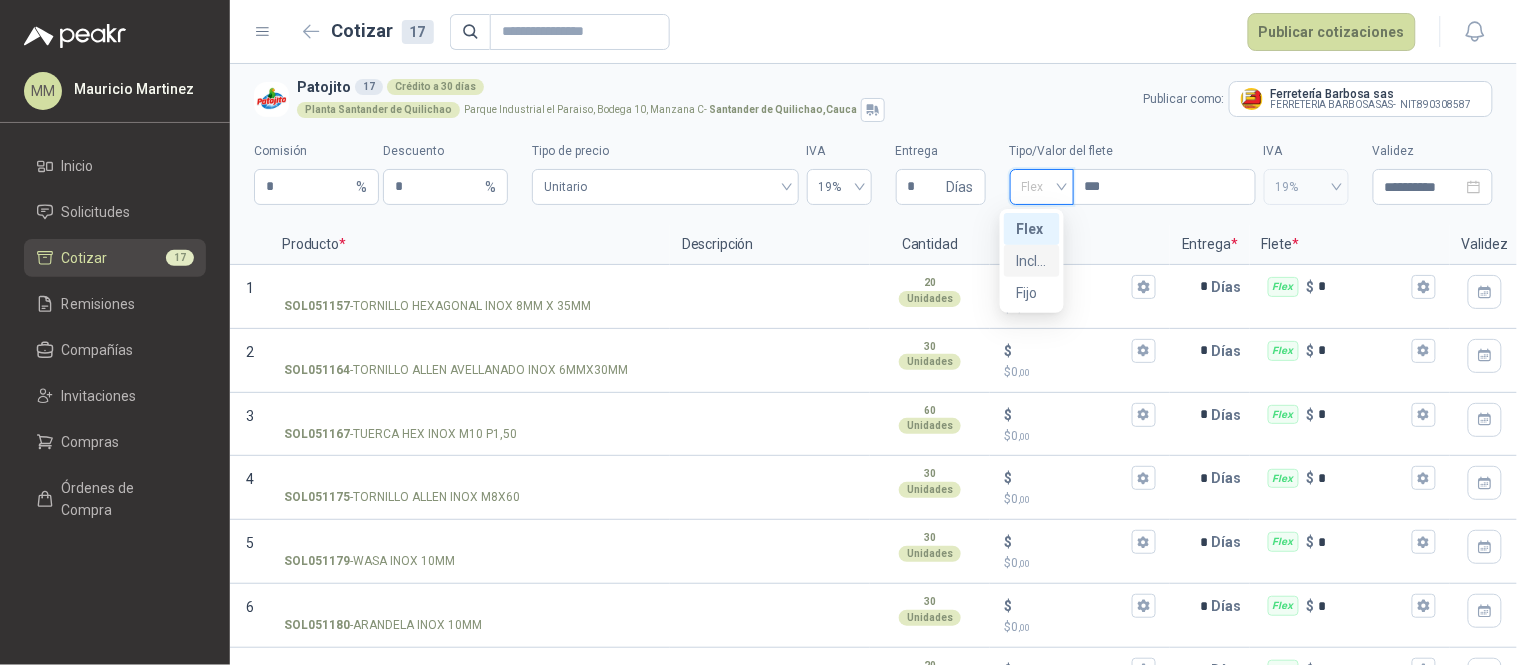 click on "Incluido" at bounding box center (1032, 261) 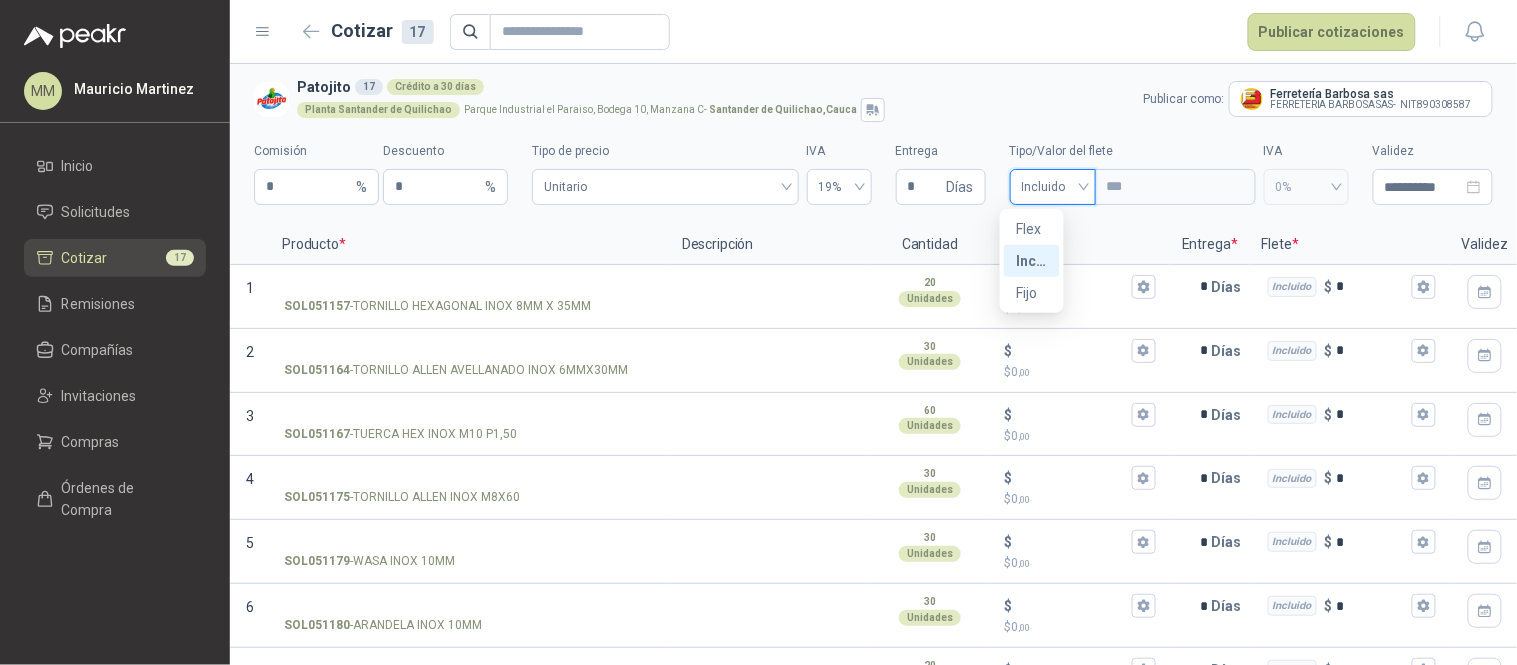 type 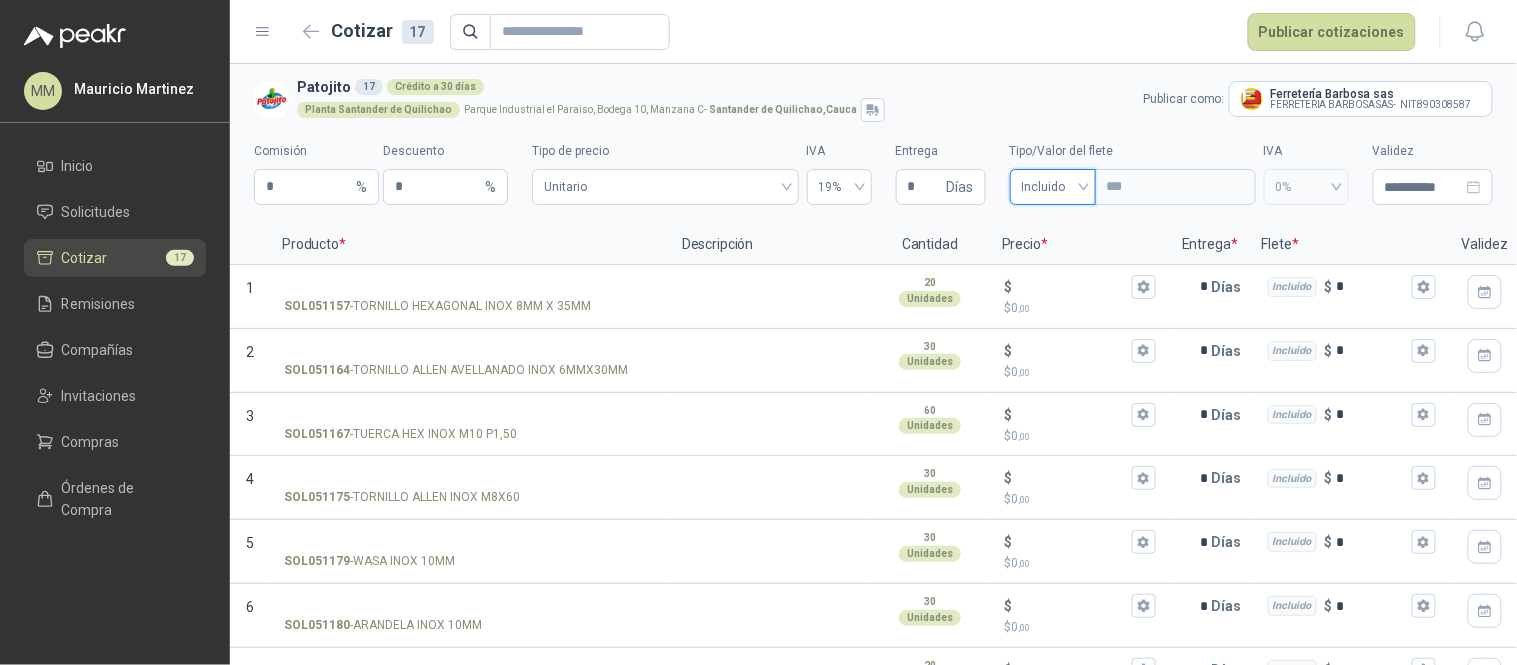 click on "[PRODUCT] [CREDIT_TERM]" at bounding box center [716, 87] 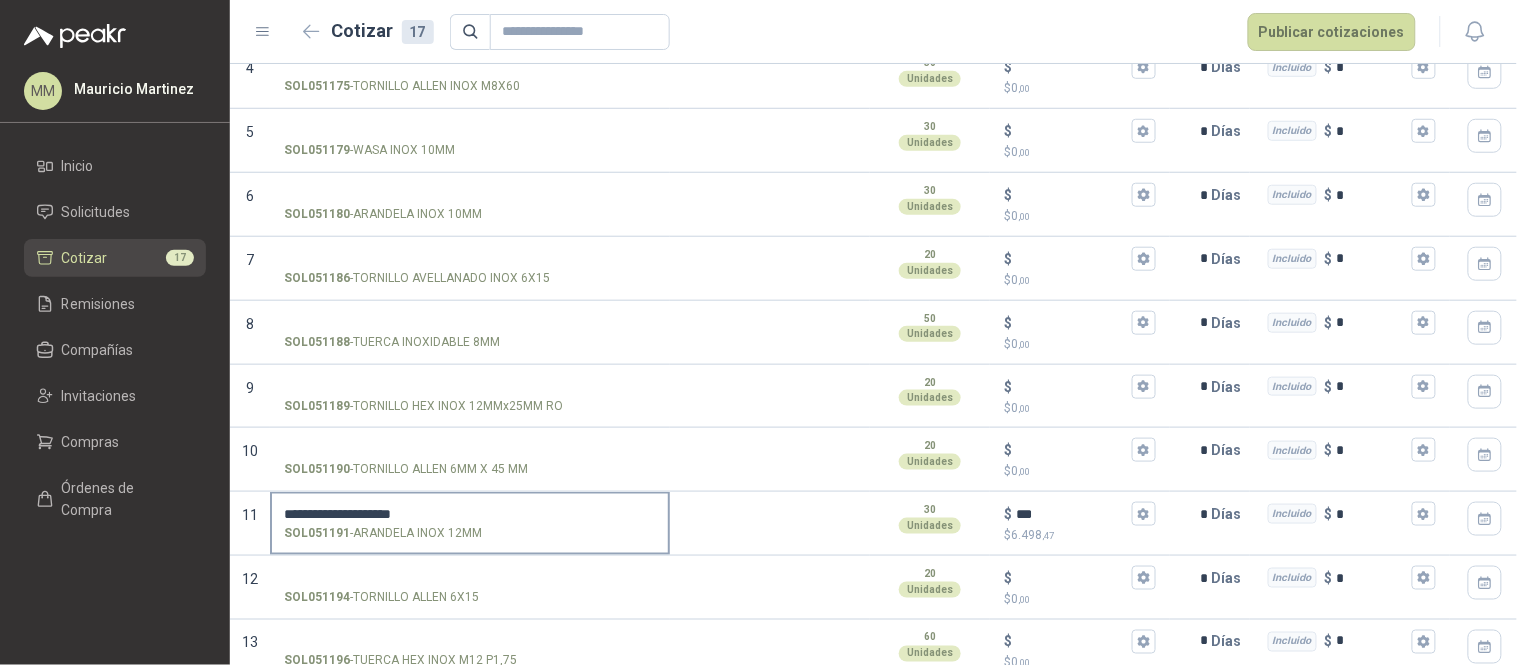scroll, scrollTop: 444, scrollLeft: 0, axis: vertical 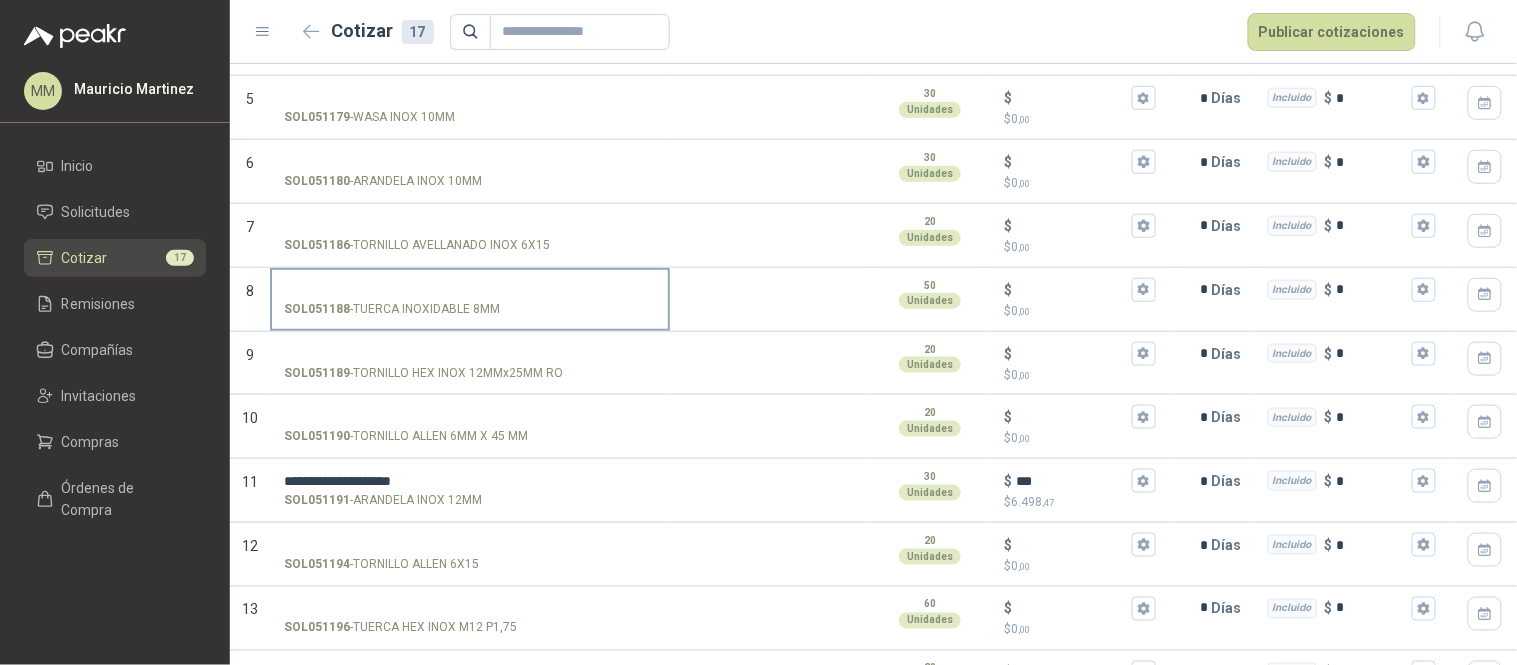 click on "SOL051188  -  TUERCA INOXIDABLE 8MM" at bounding box center [470, 298] 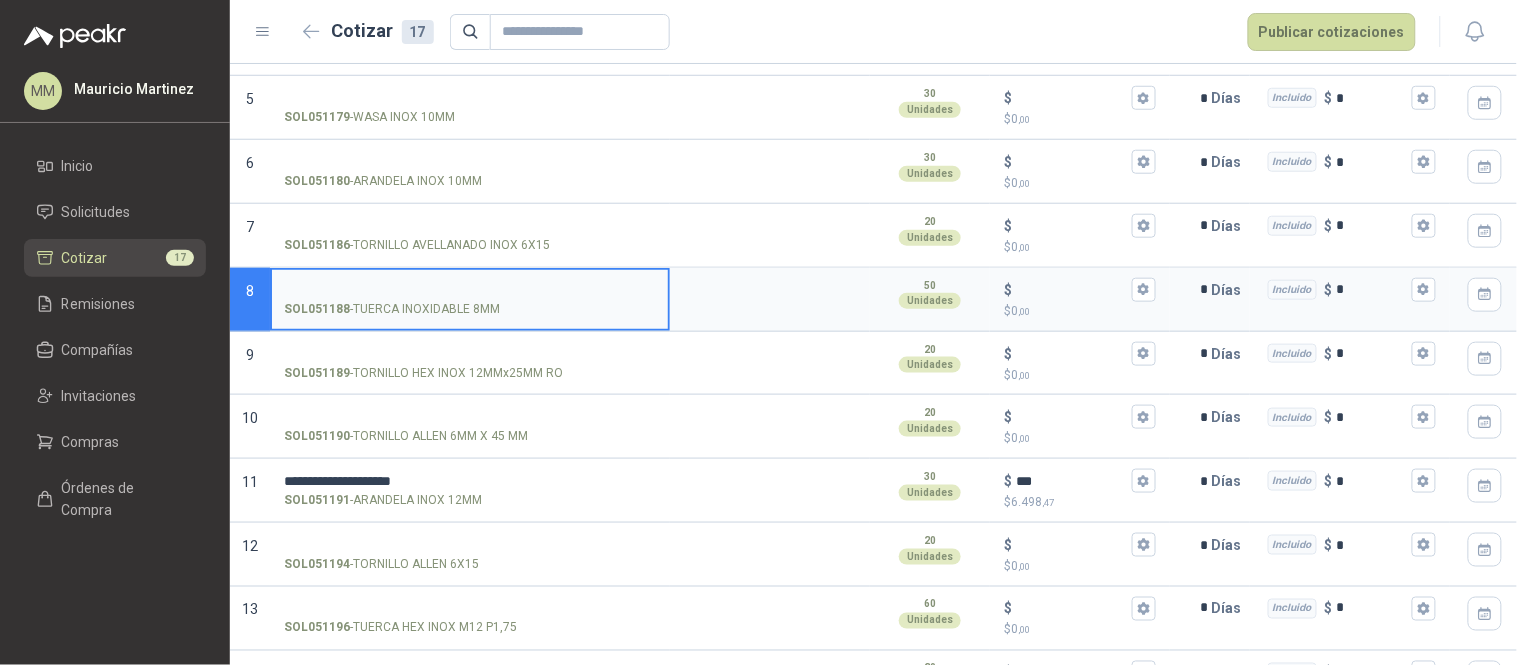 paste on "**********" 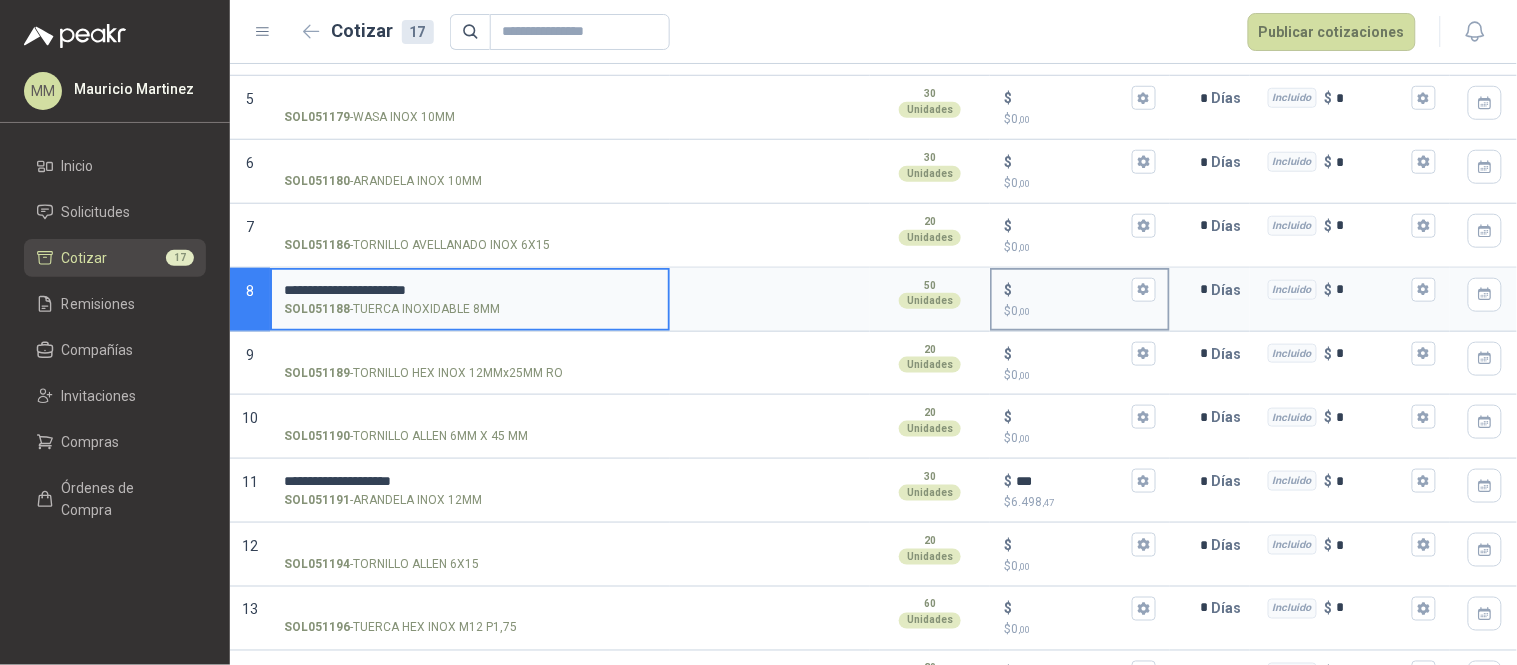 click on "$ $  0 ,00" at bounding box center [1072, 289] 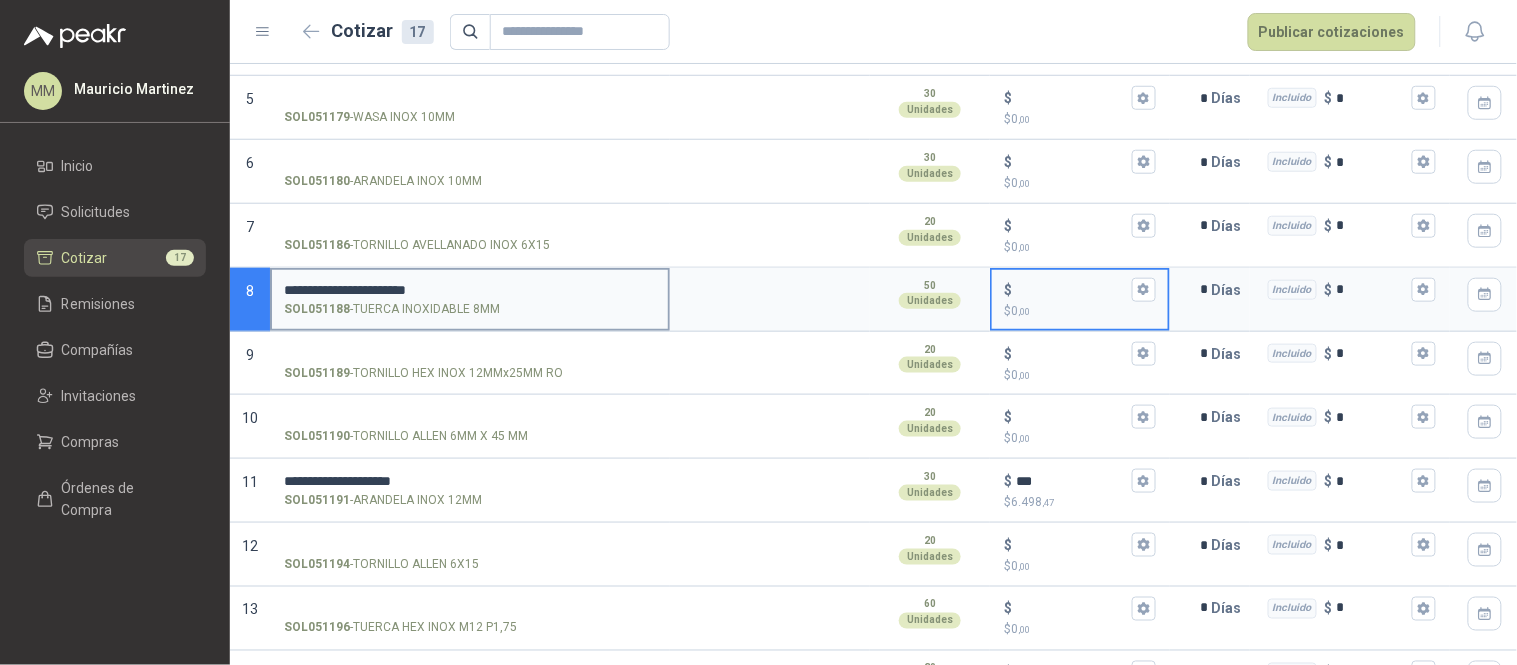 click on "**********" at bounding box center [470, 290] 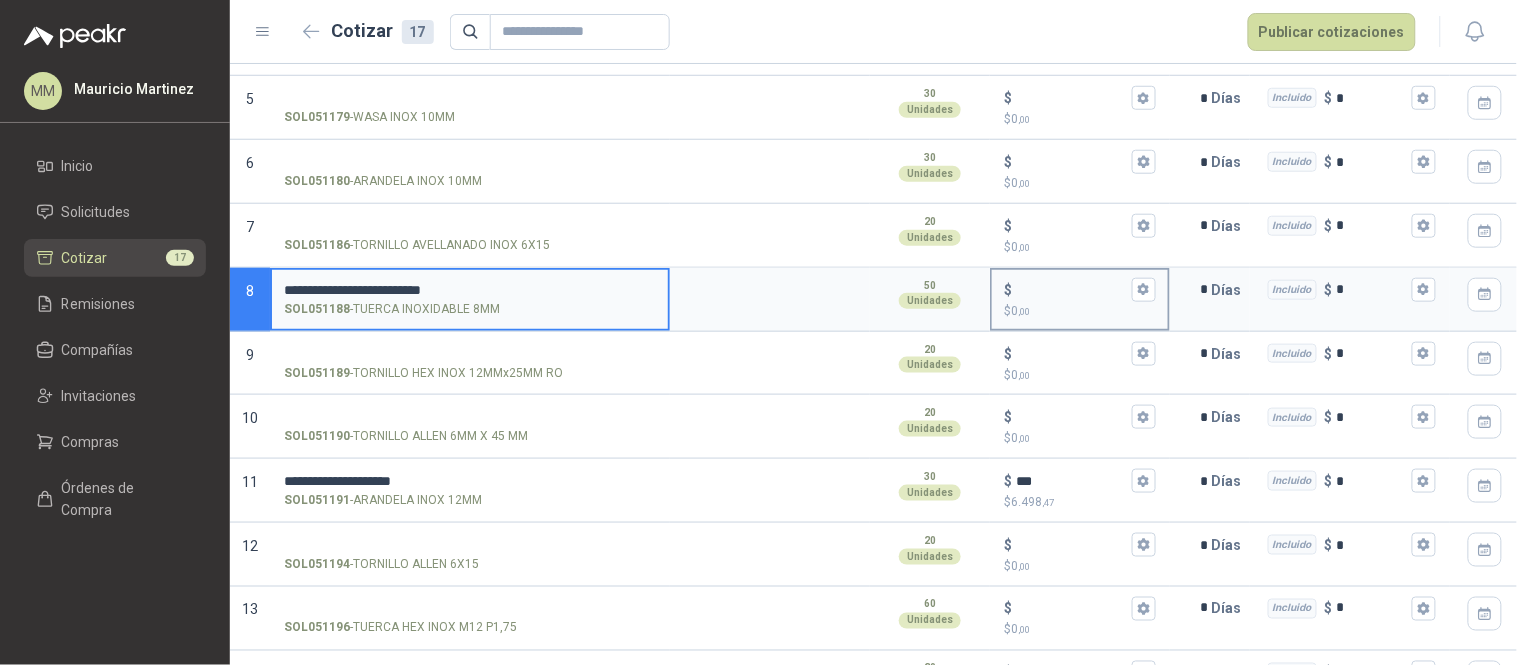 type on "**********" 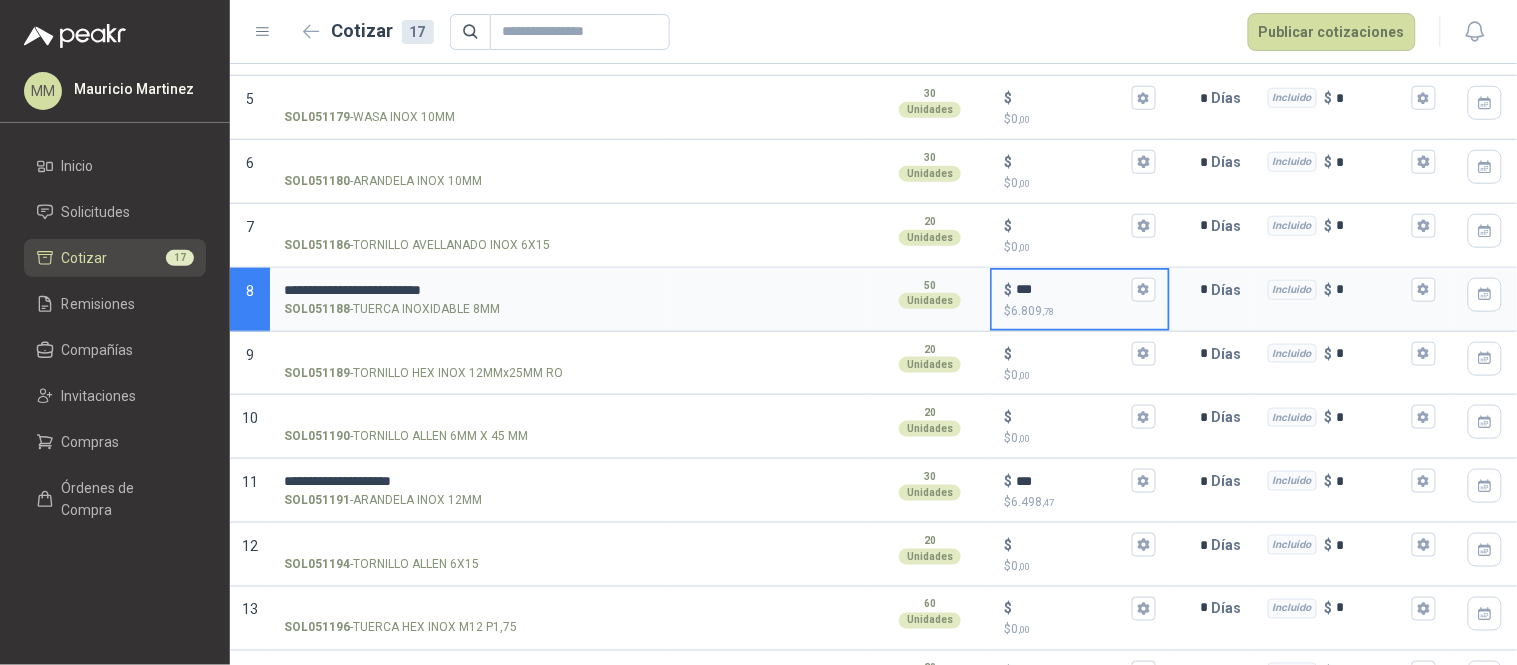 type on "***" 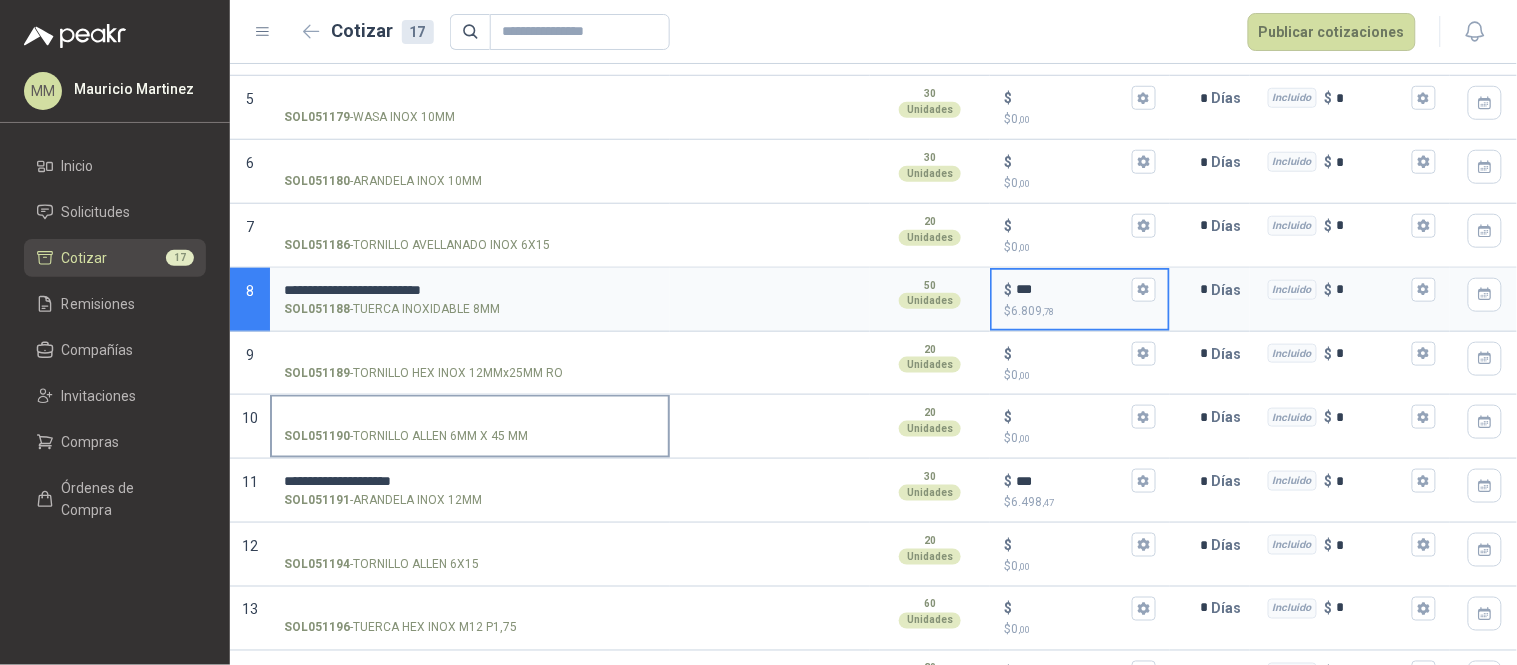 click on "SOL051190  -  TORNILLO ALLEN 6MM X 45 MM" at bounding box center [470, 417] 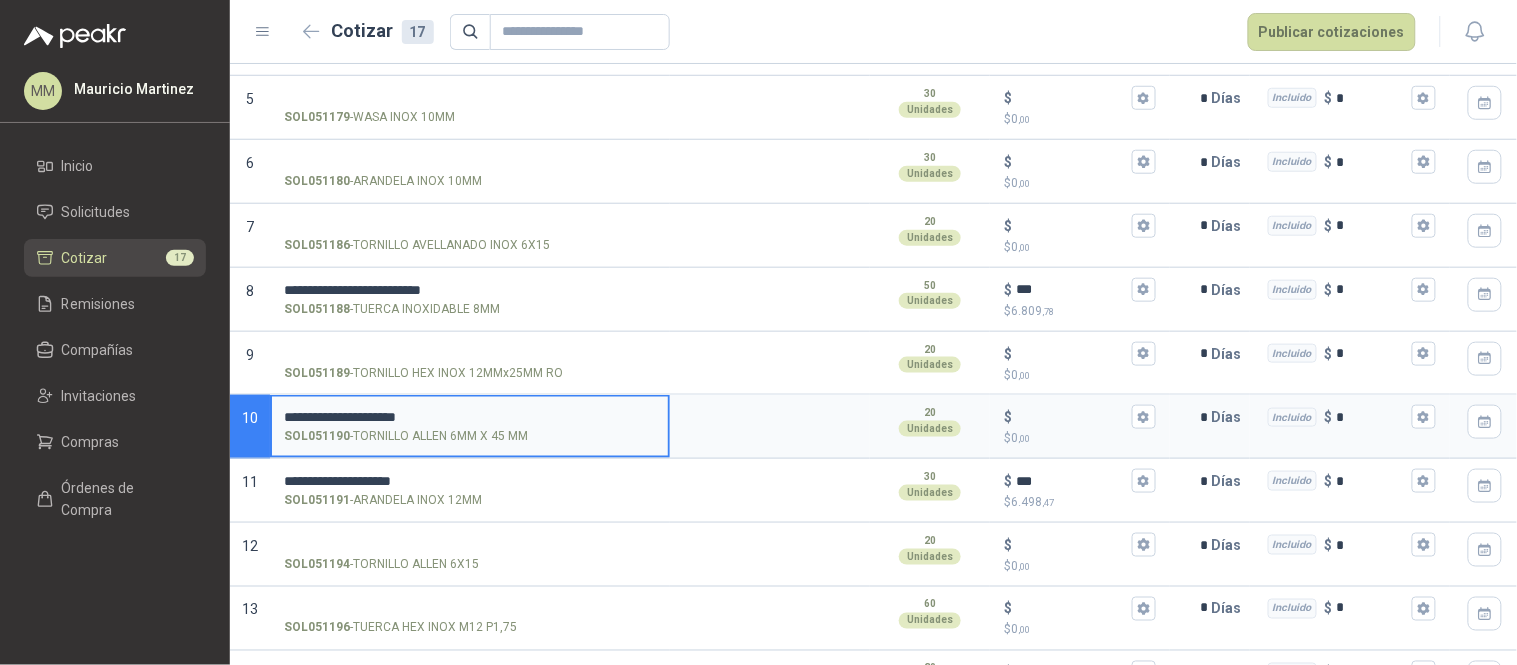 type 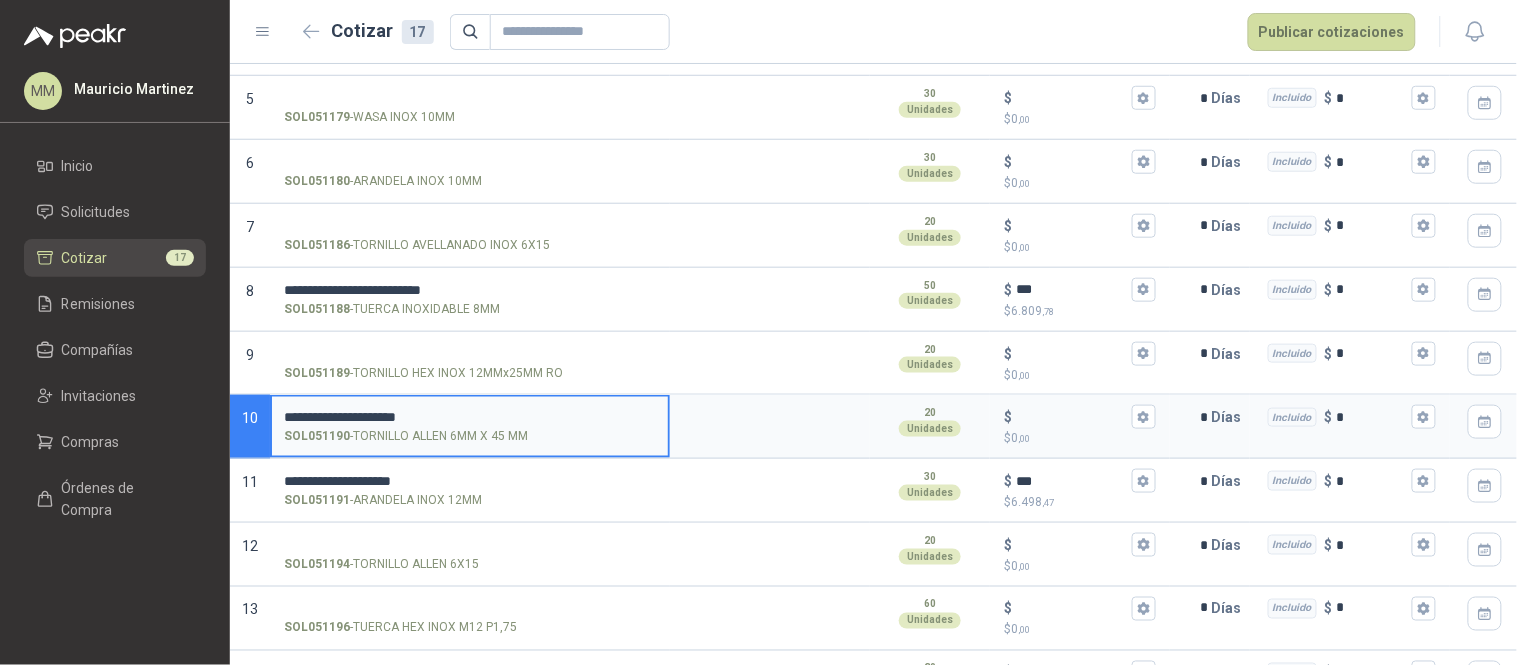 click on "**********" at bounding box center (470, 417) 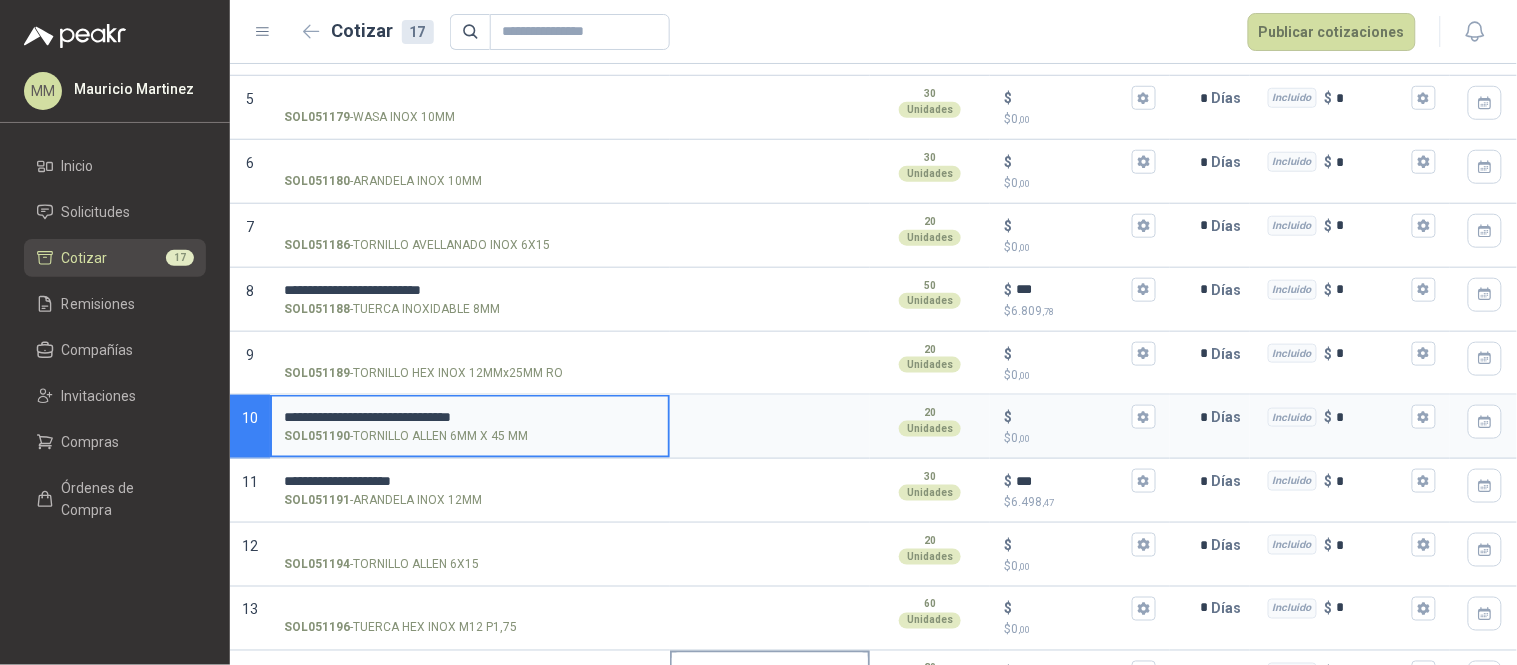 type on "**********" 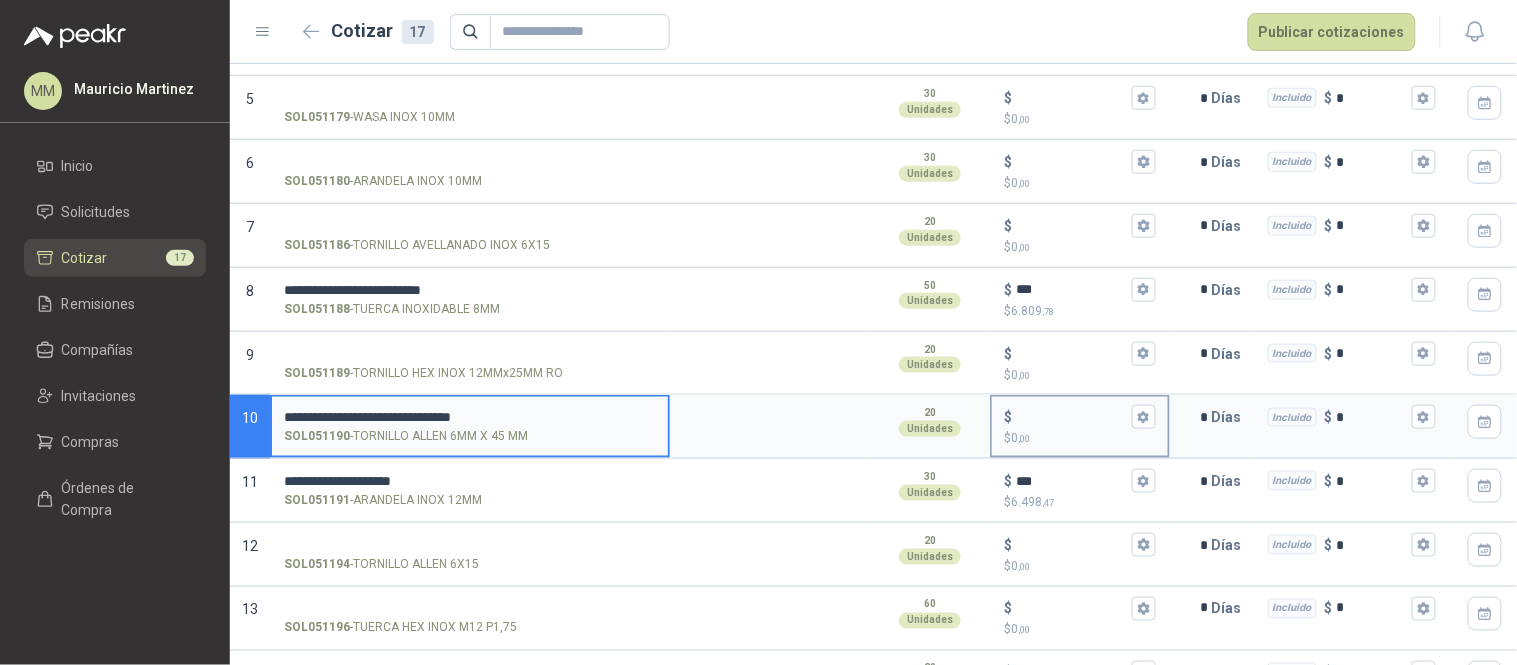 click on "$ $  0 ,00" at bounding box center [1072, 417] 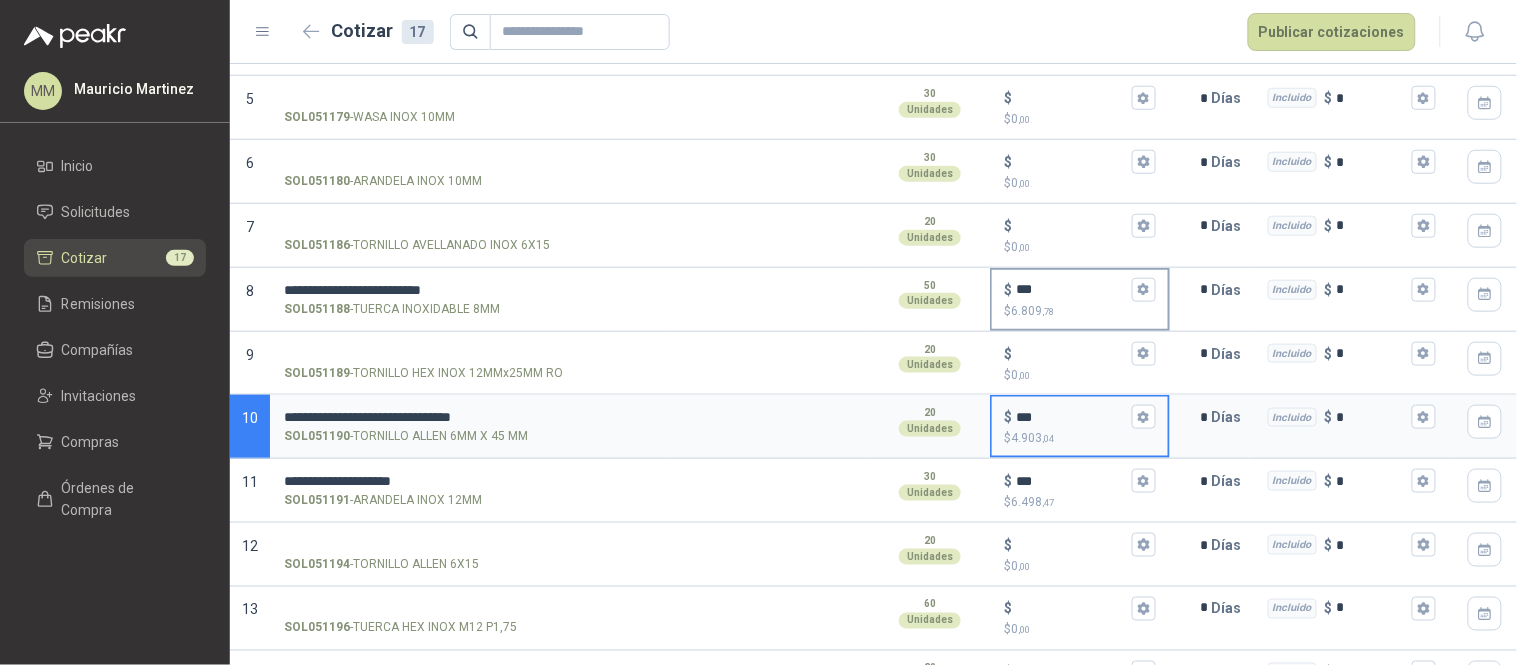 type on "***" 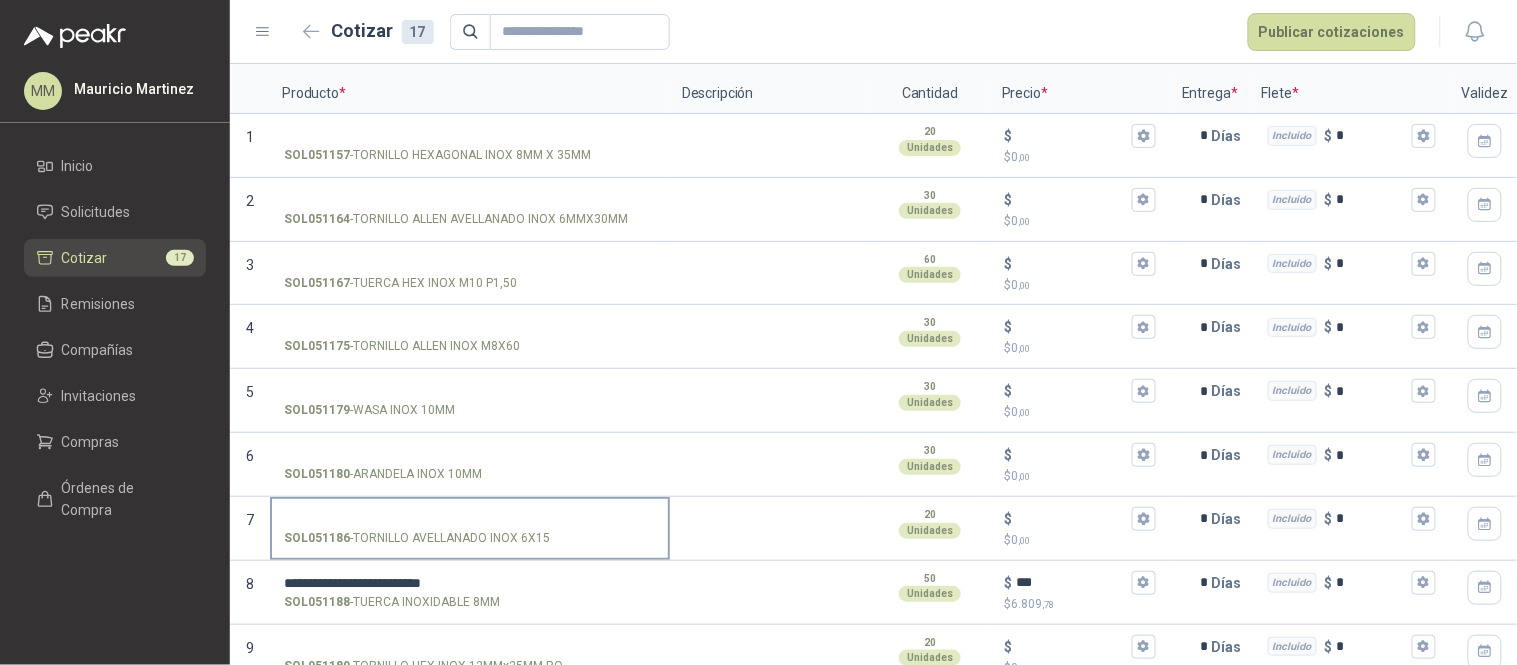 scroll, scrollTop: 111, scrollLeft: 0, axis: vertical 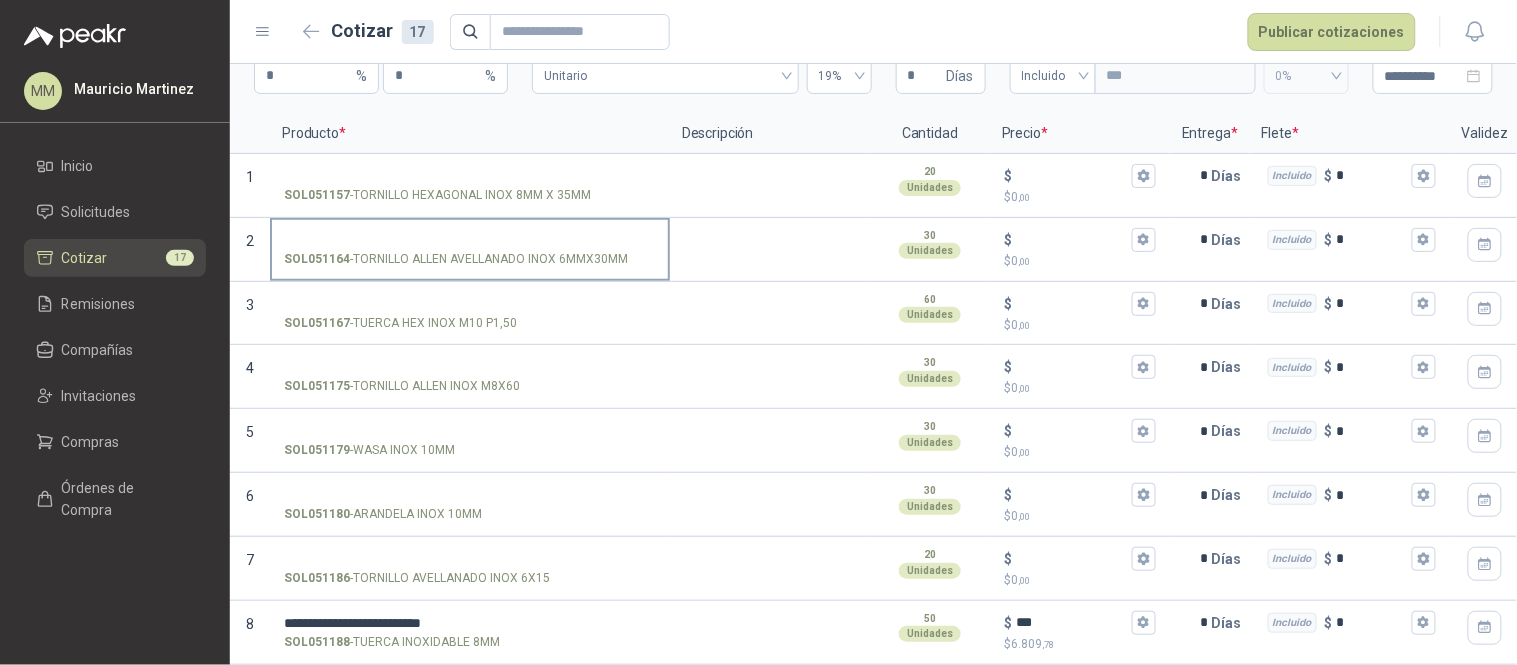 click on "SOL051164  -  TORNILLO ALLEN AVELLANADO INOX 6MMX30MM" at bounding box center [470, 248] 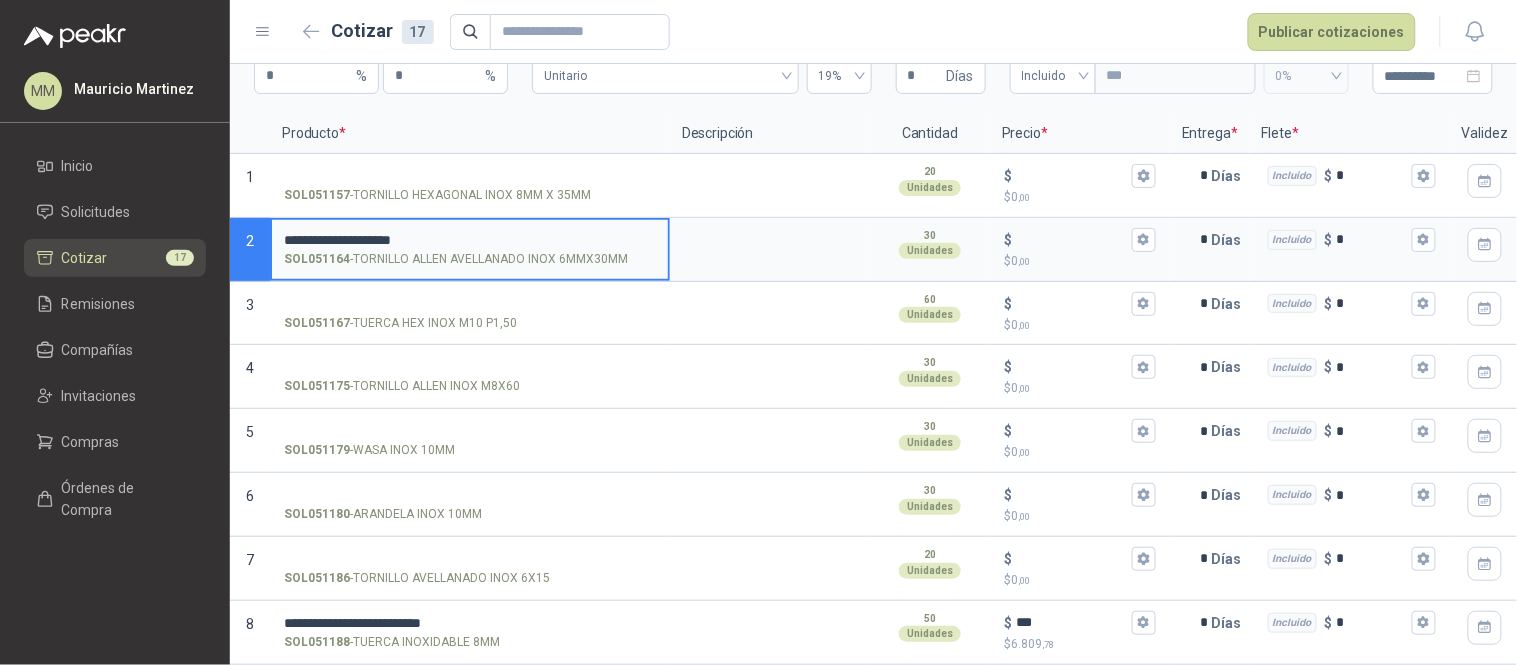 click on "**********" at bounding box center [470, 240] 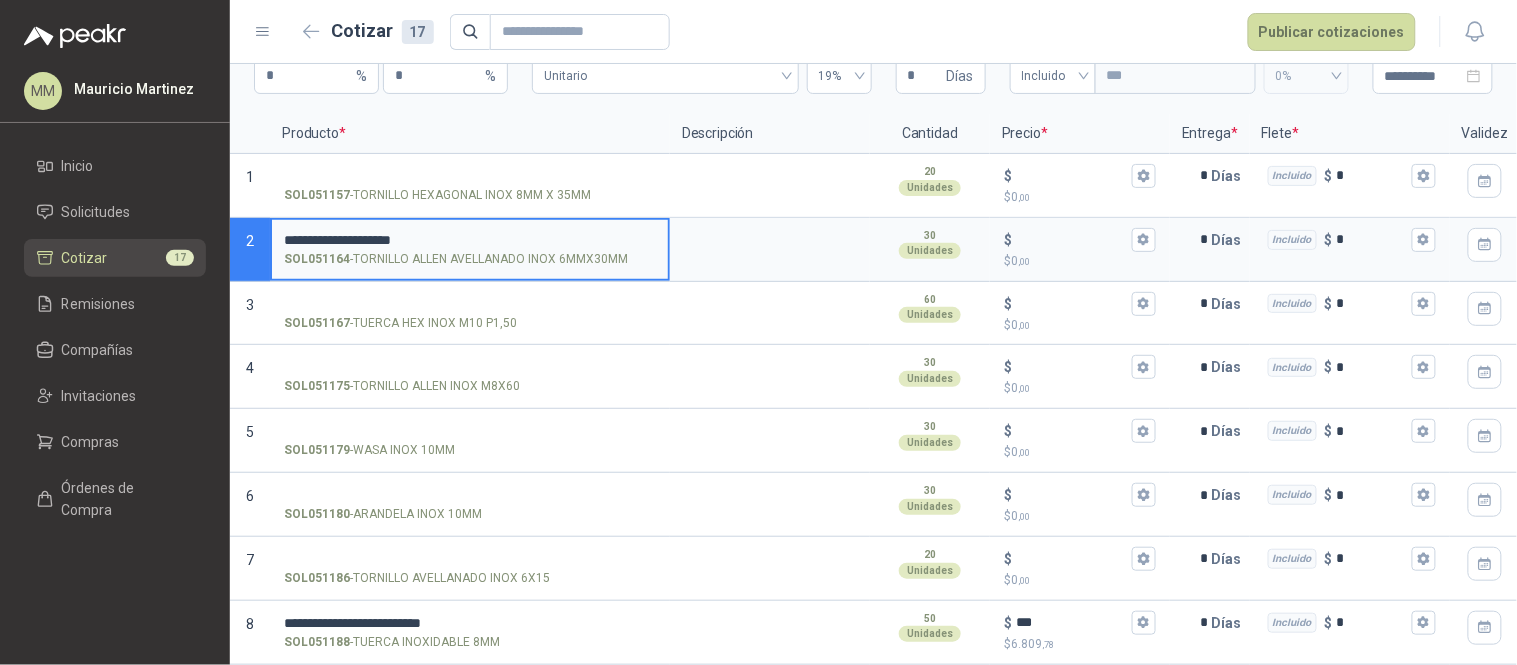 type 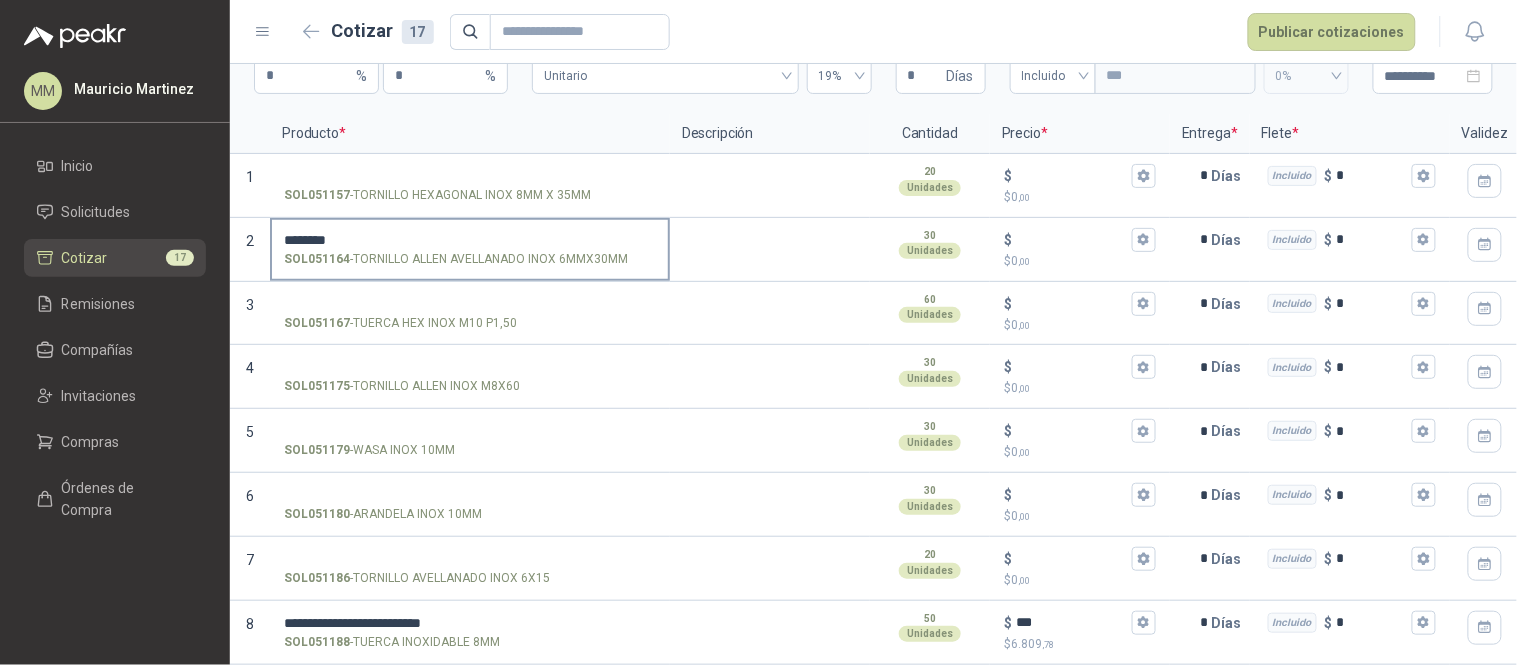 type on "*" 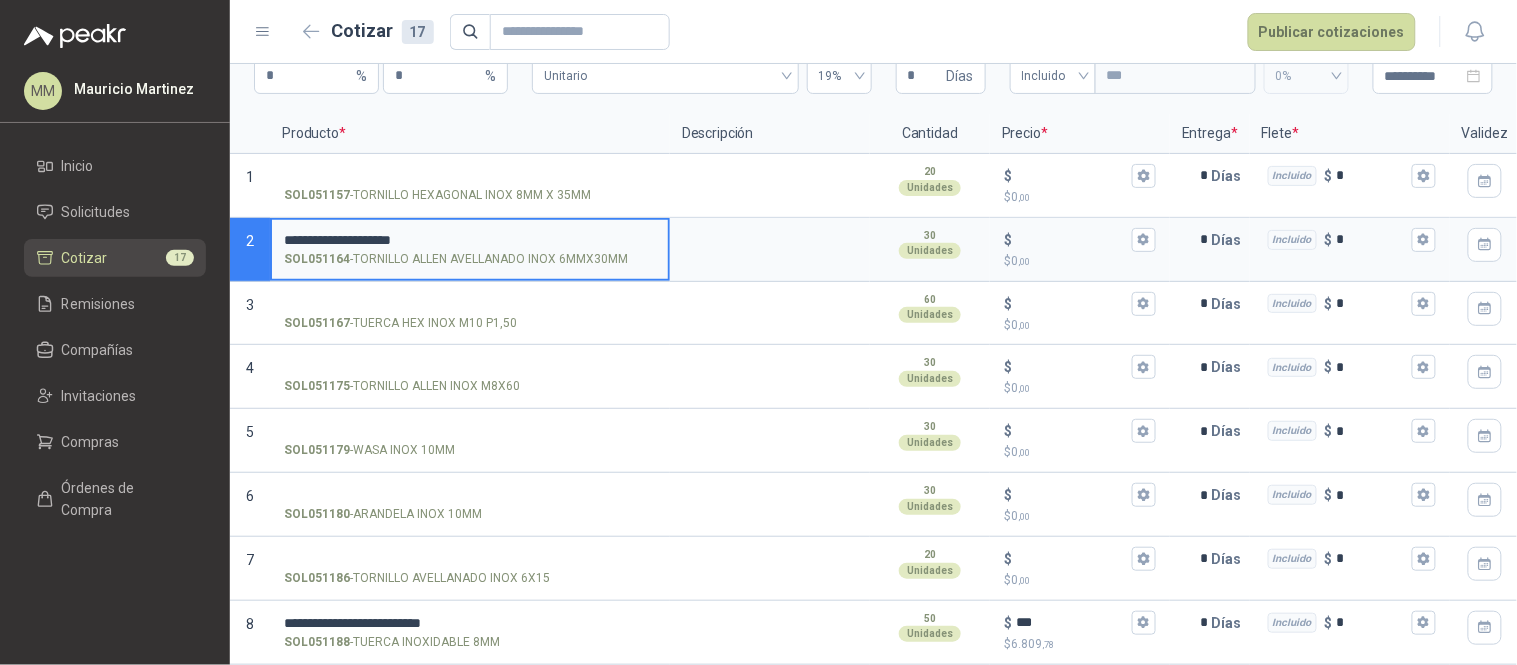 type 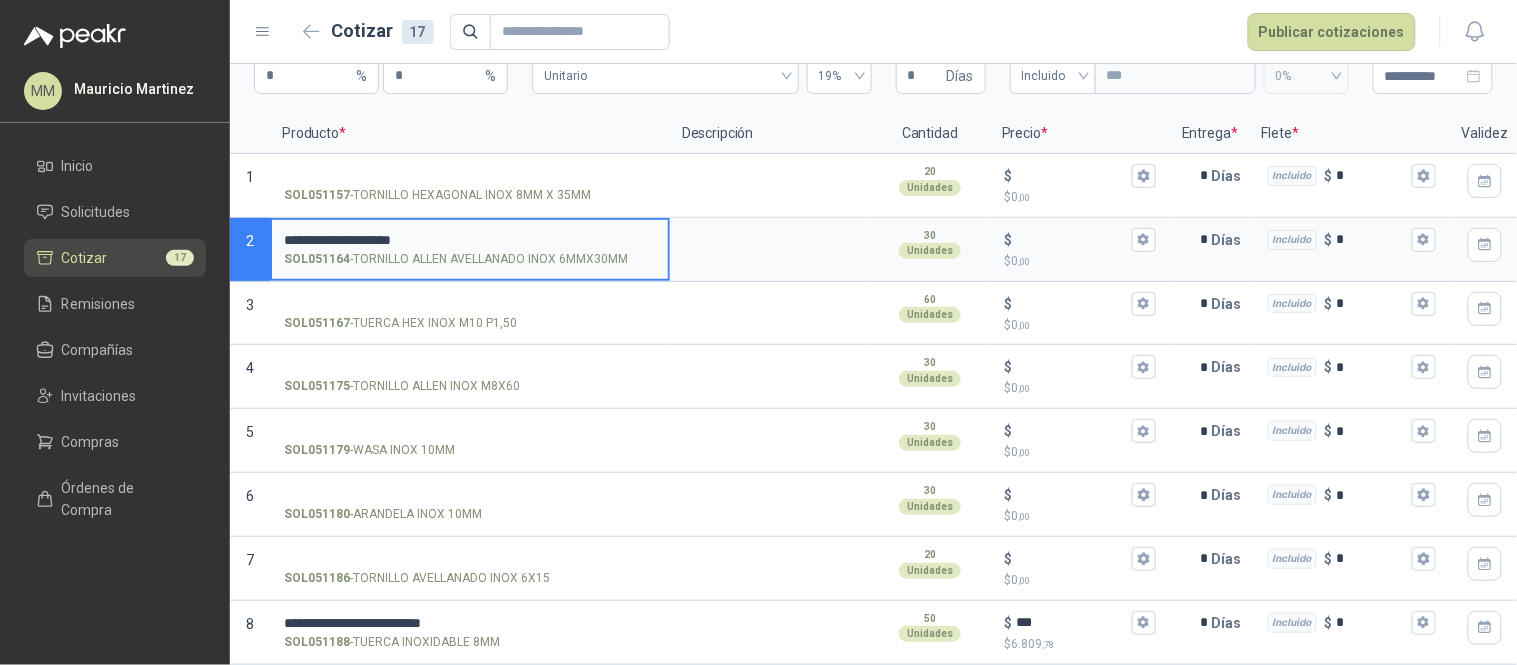 click on "**********" at bounding box center (470, 240) 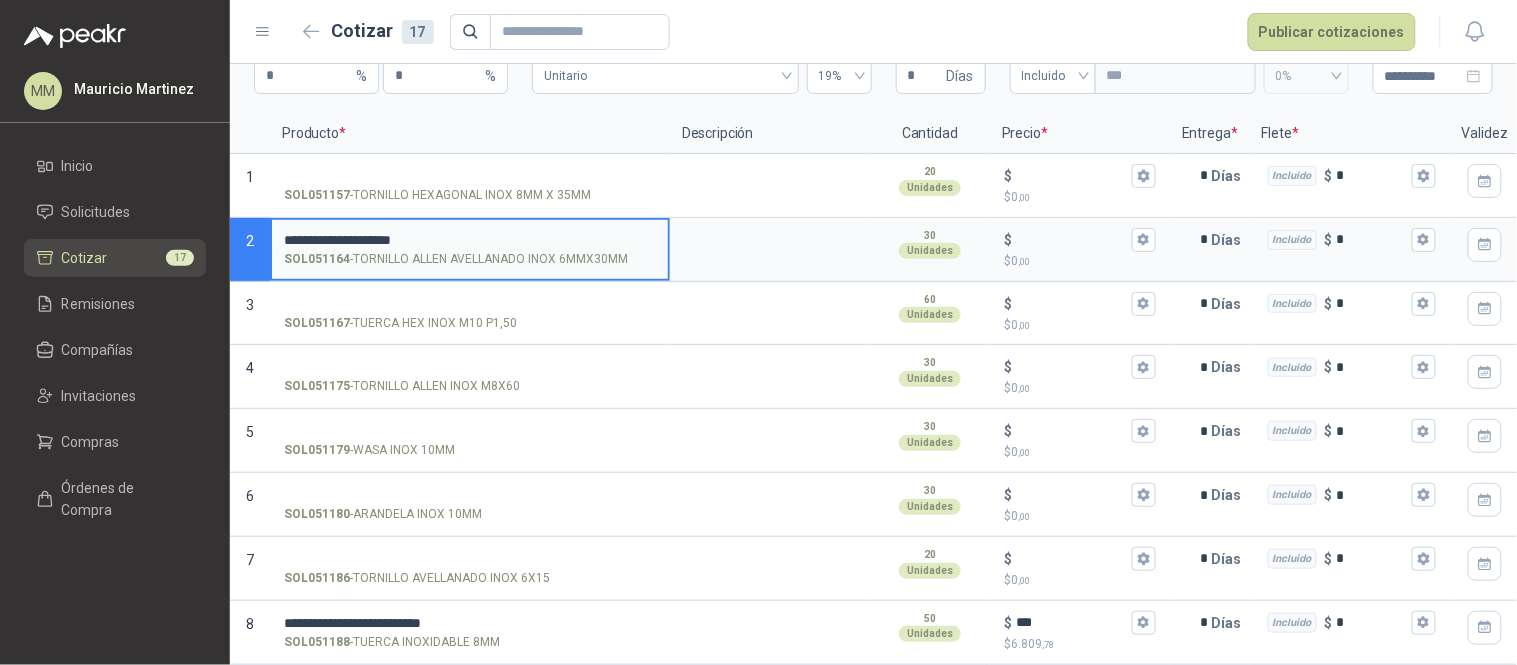 paste on "********" 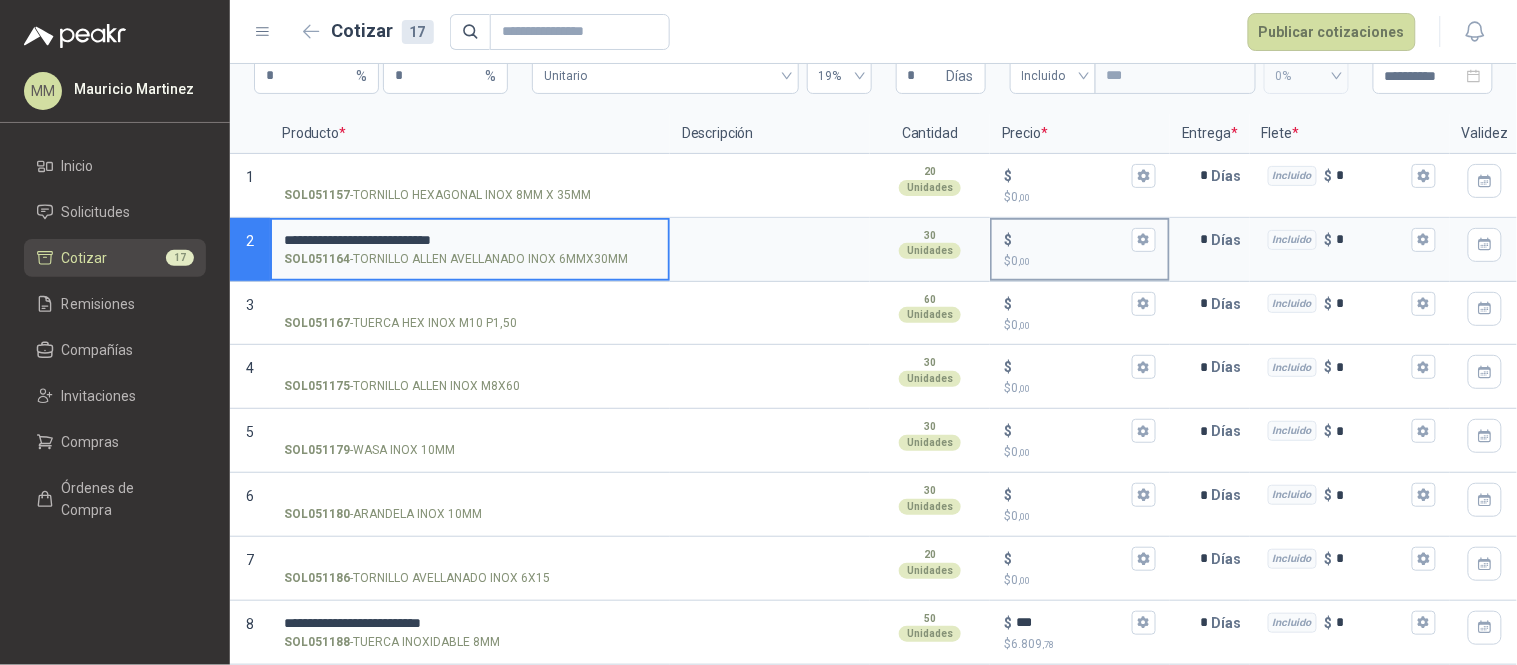 type on "**********" 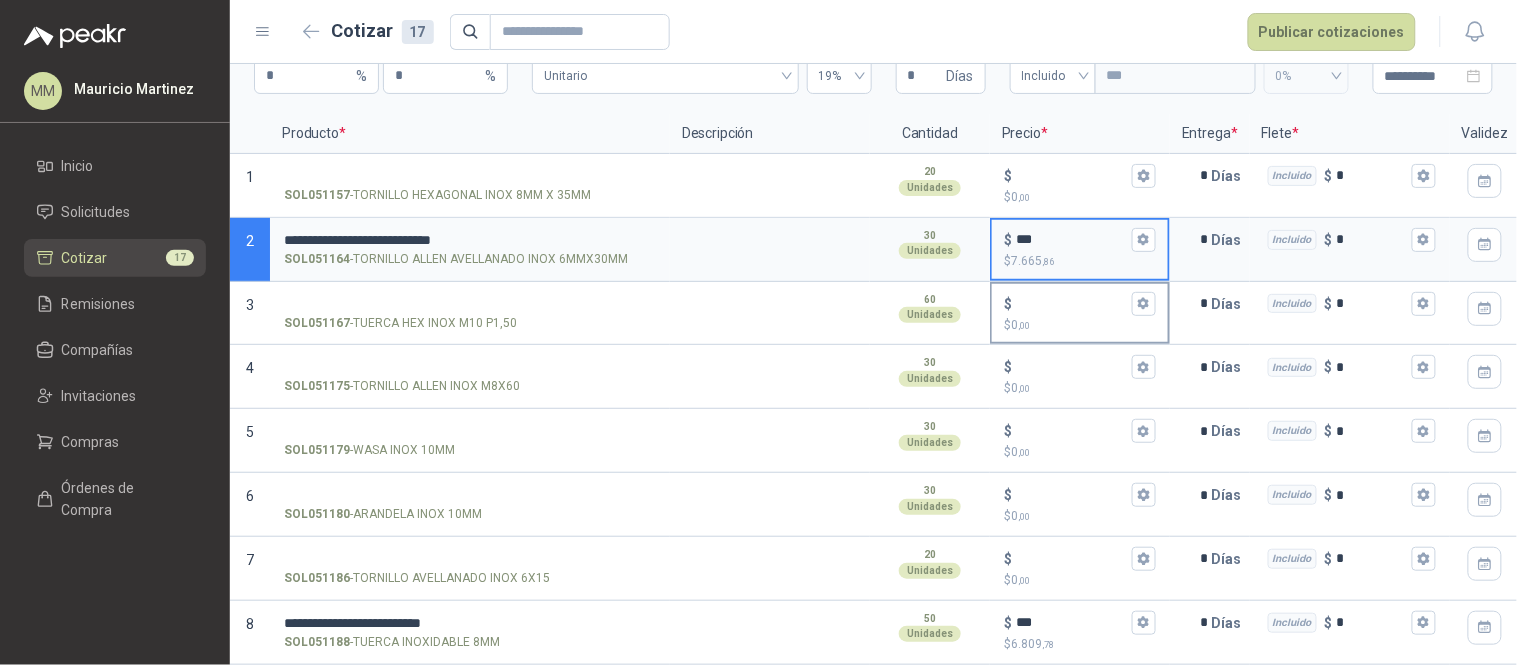type on "***" 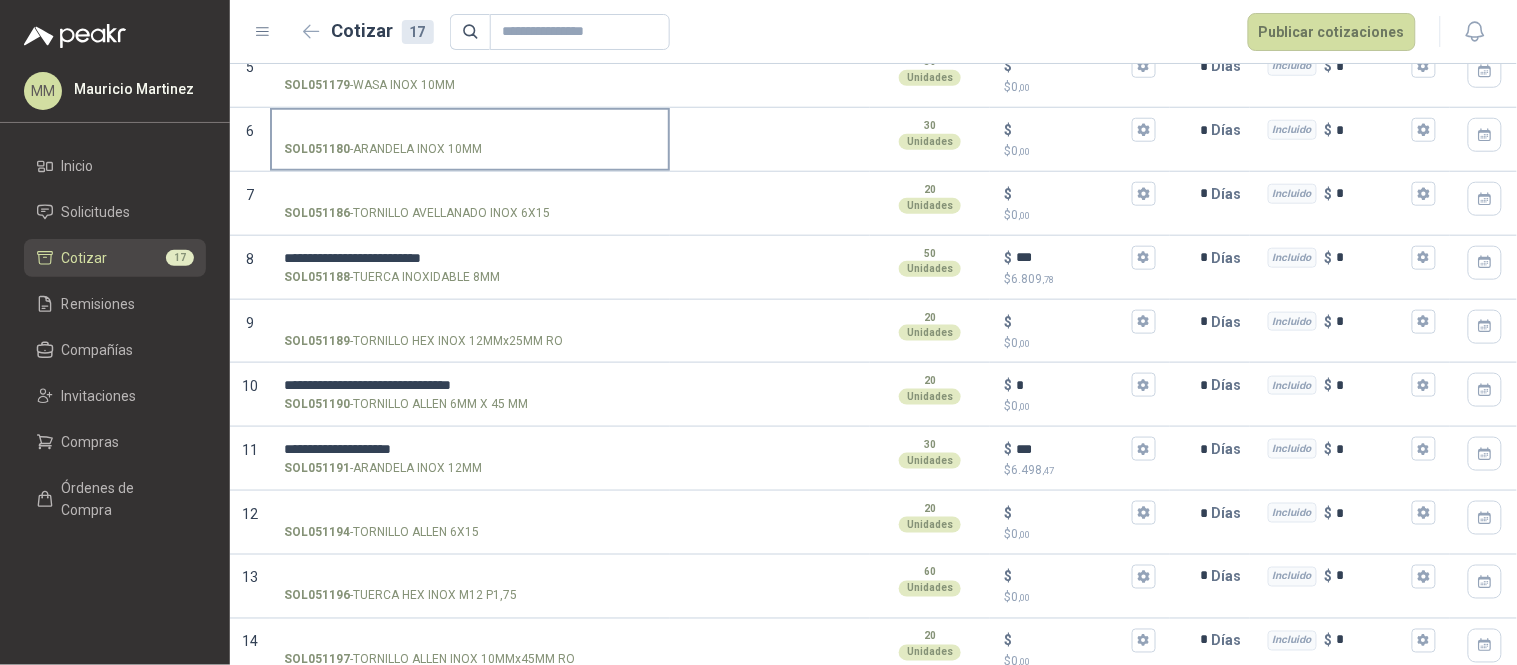 scroll, scrollTop: 555, scrollLeft: 0, axis: vertical 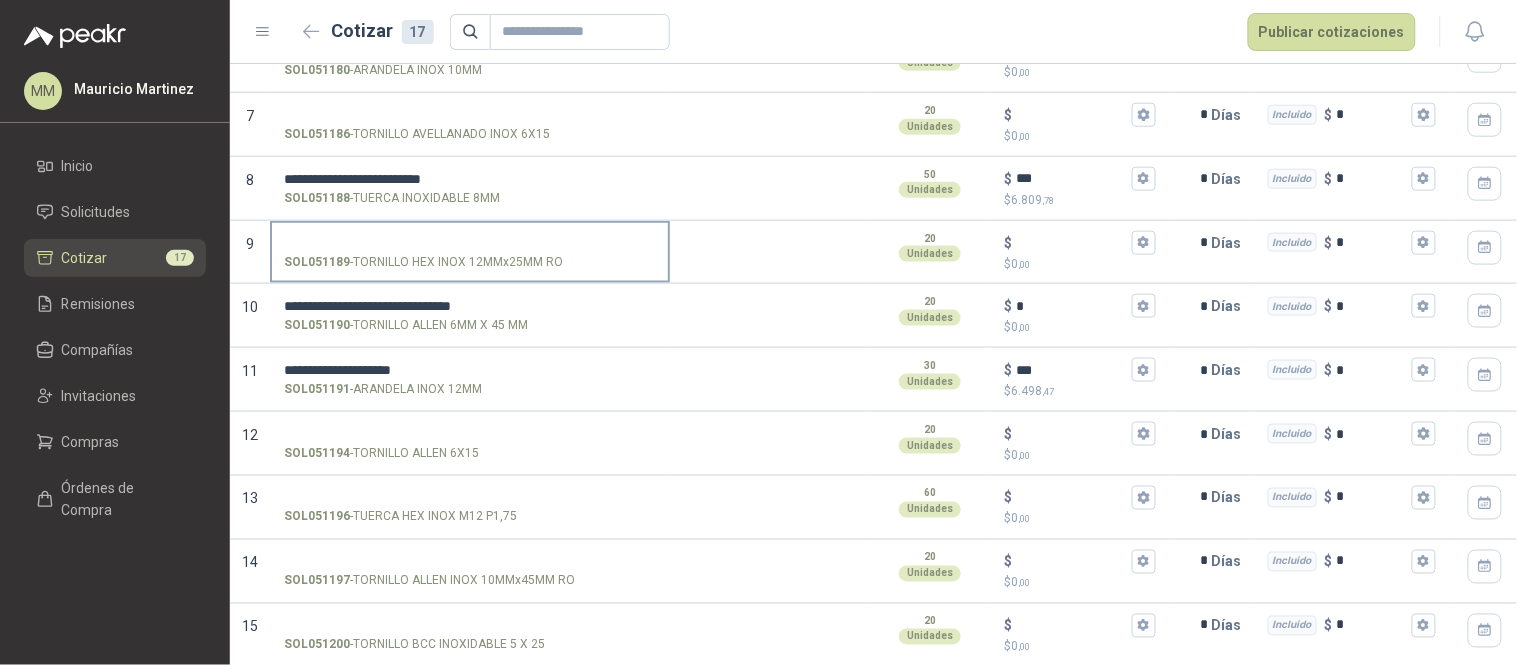 click on "SOL051189  -  TORNILLO HEX INOX 12MMx25MM RO" at bounding box center [470, 243] 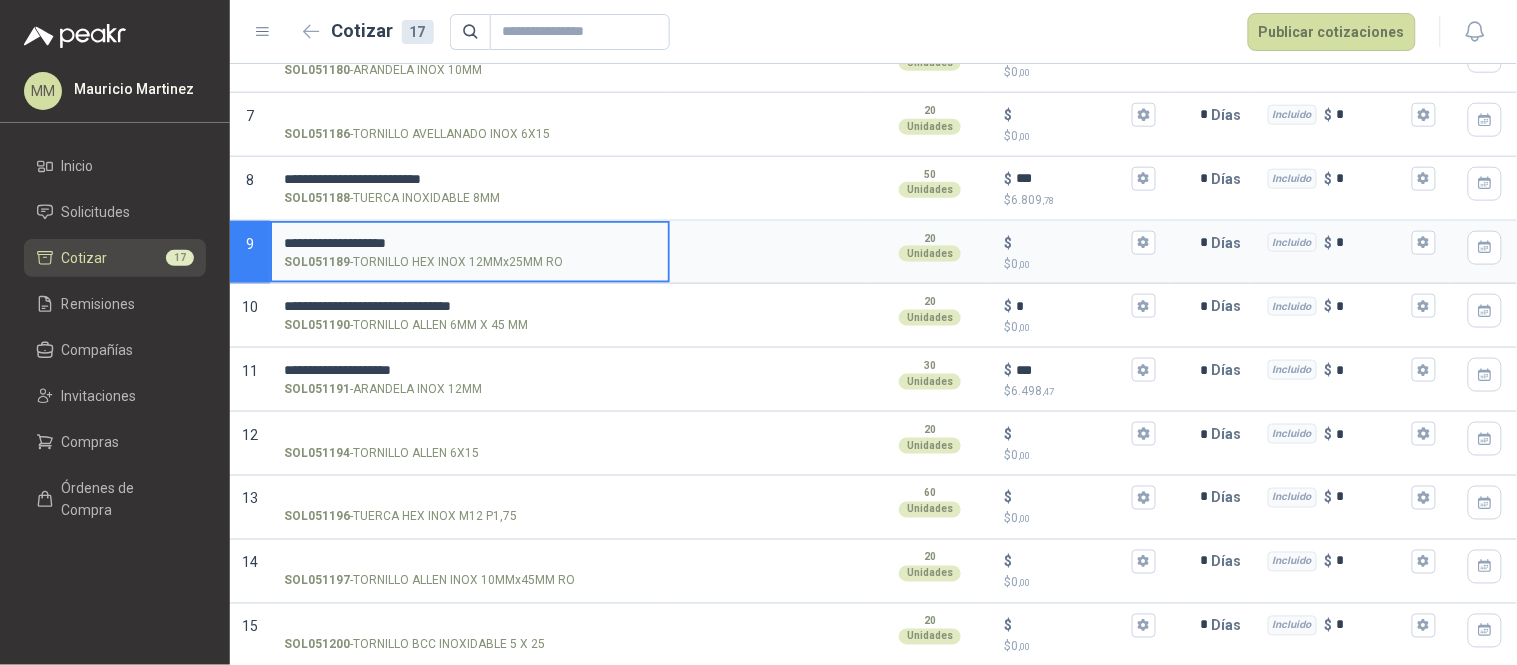 type 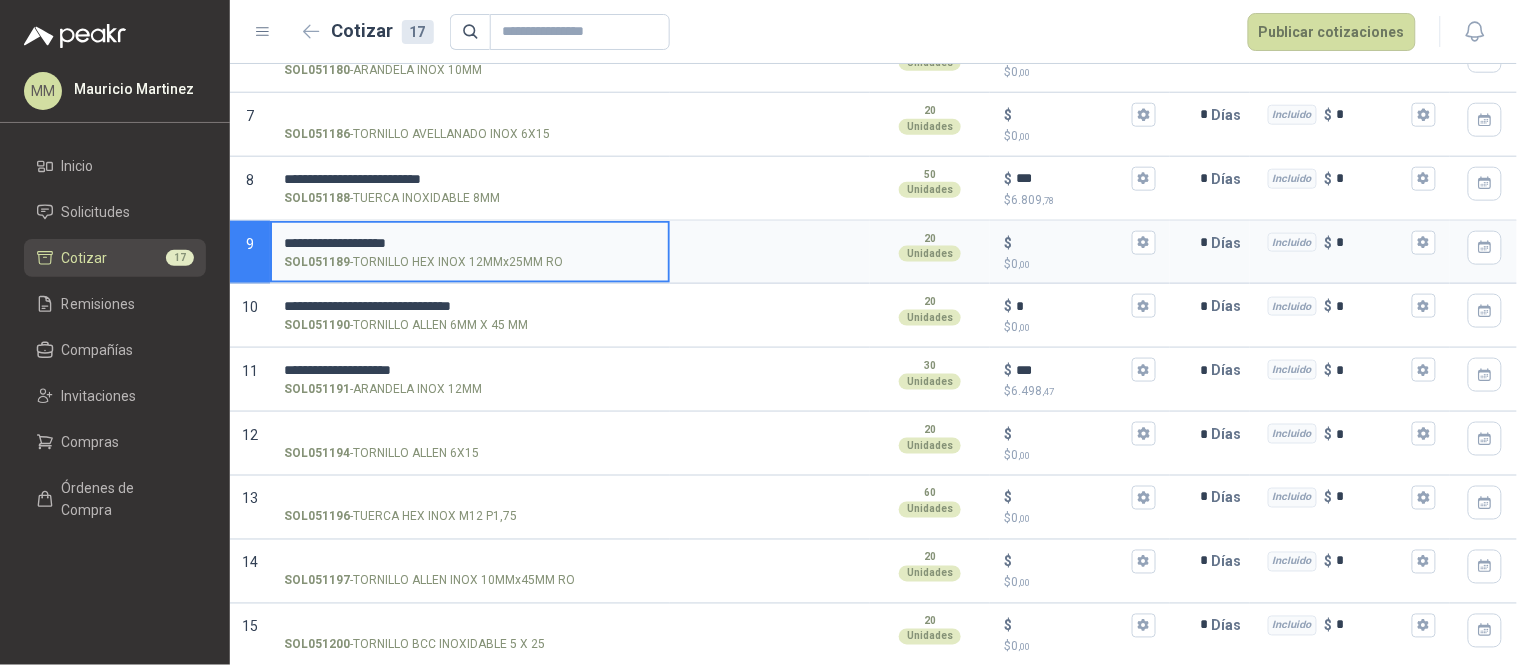 click on "**********" at bounding box center (470, 243) 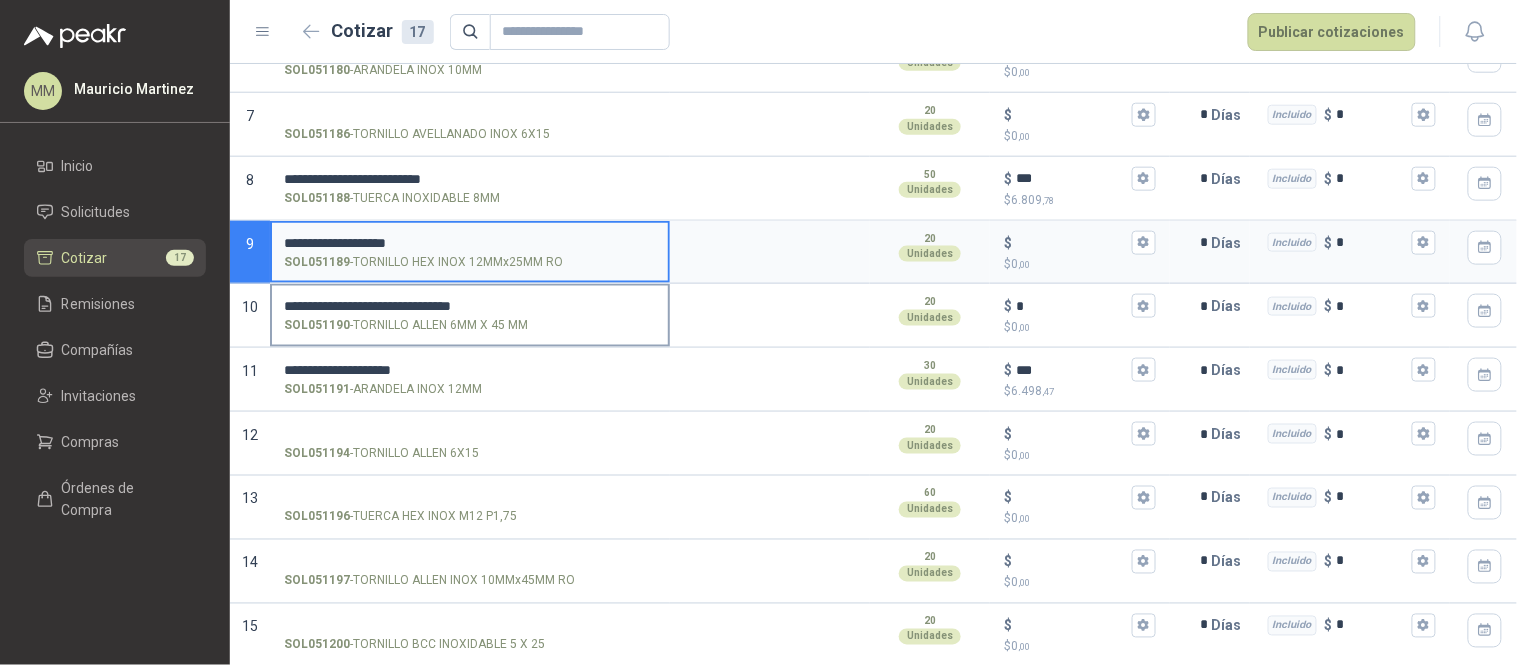 paste on "**********" 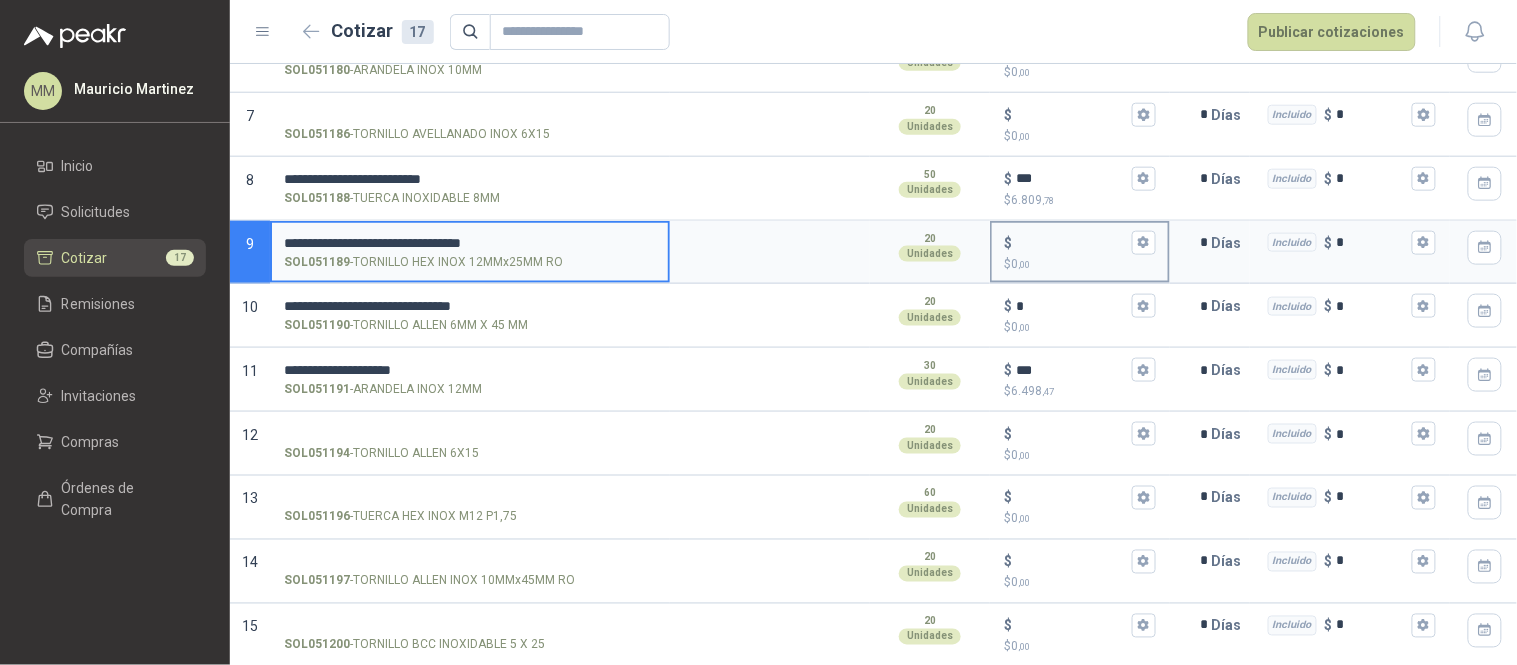 type on "**********" 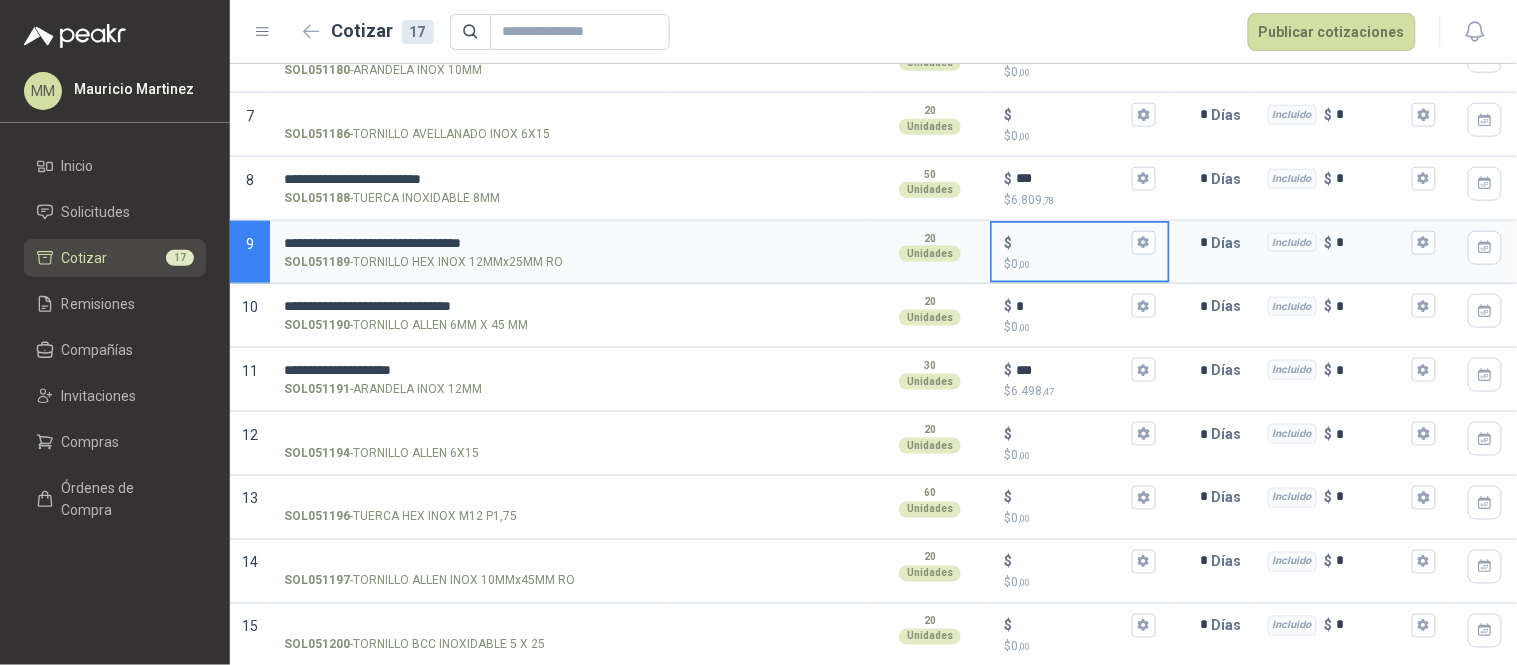 click on "$ $  0 ,00" at bounding box center (1072, 242) 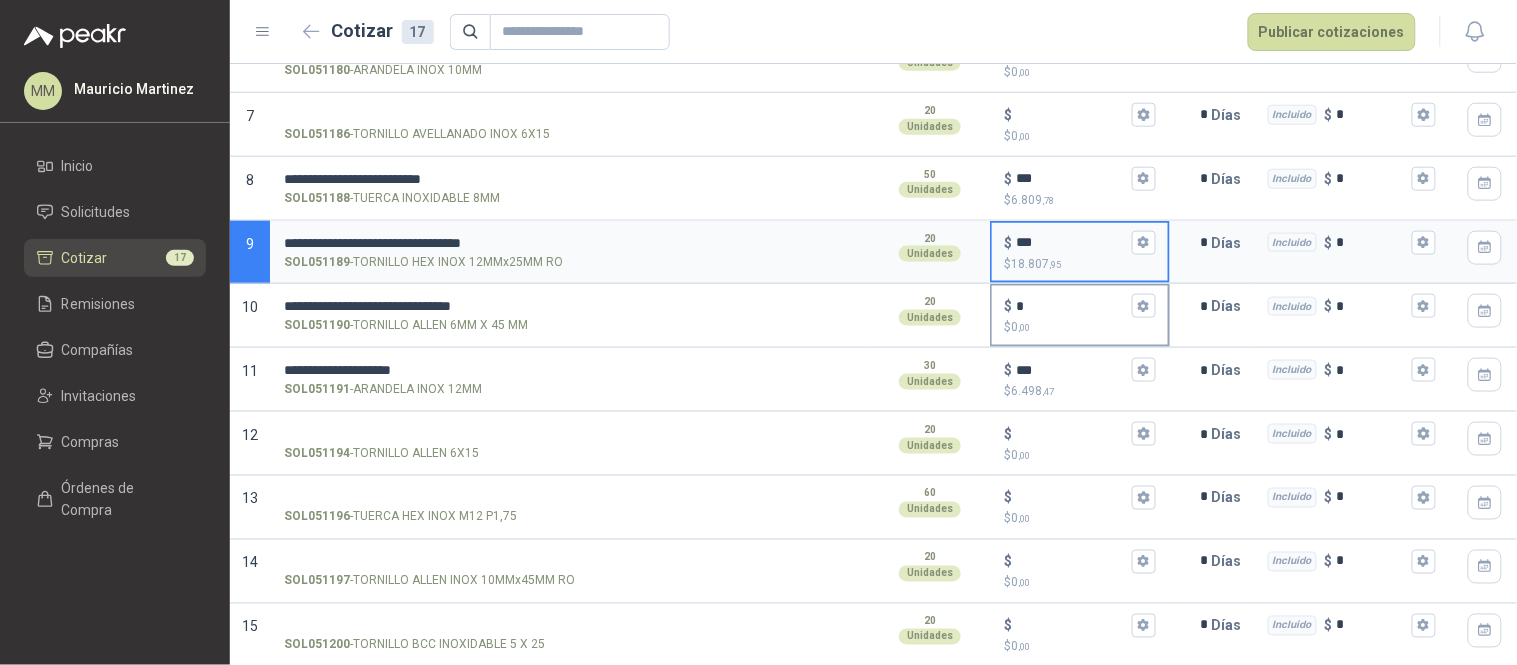 type on "***" 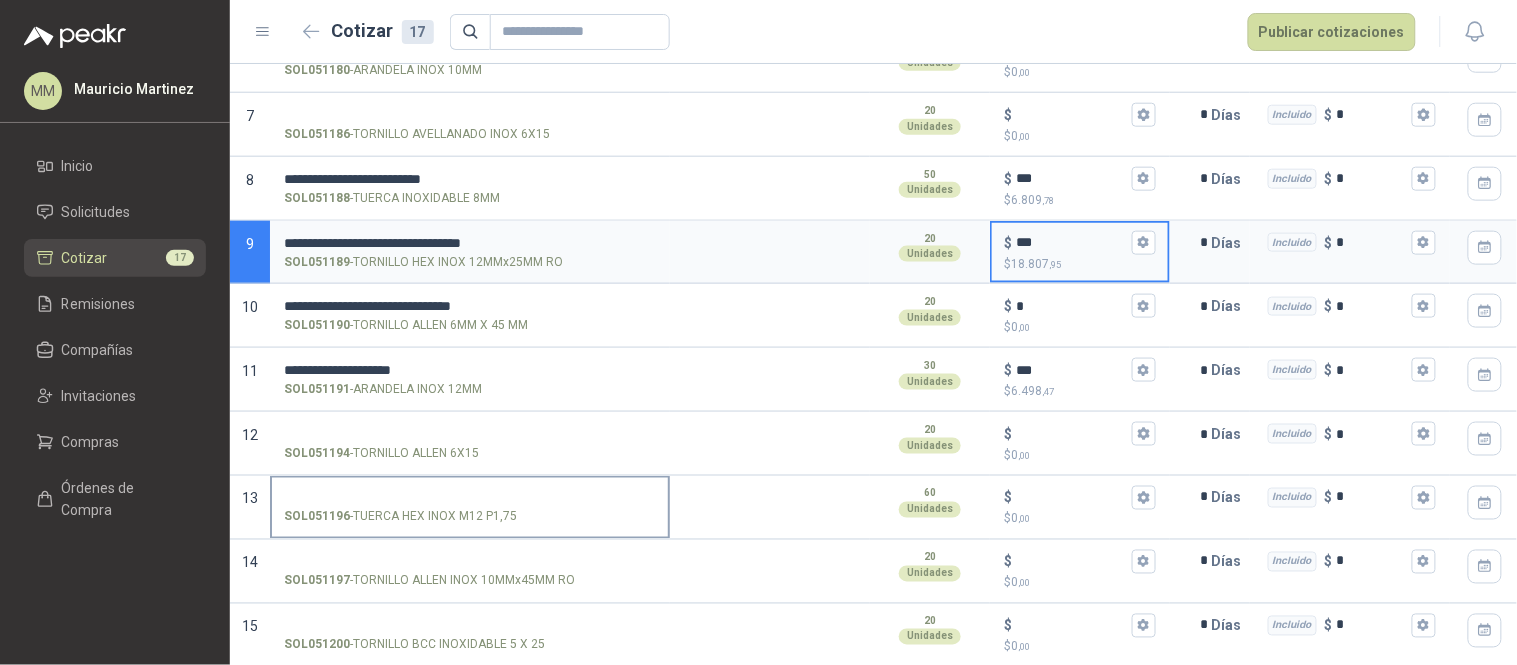 click on "SOL051196  -  TUERCA HEX INOX 12MM P1,75" at bounding box center [470, 498] 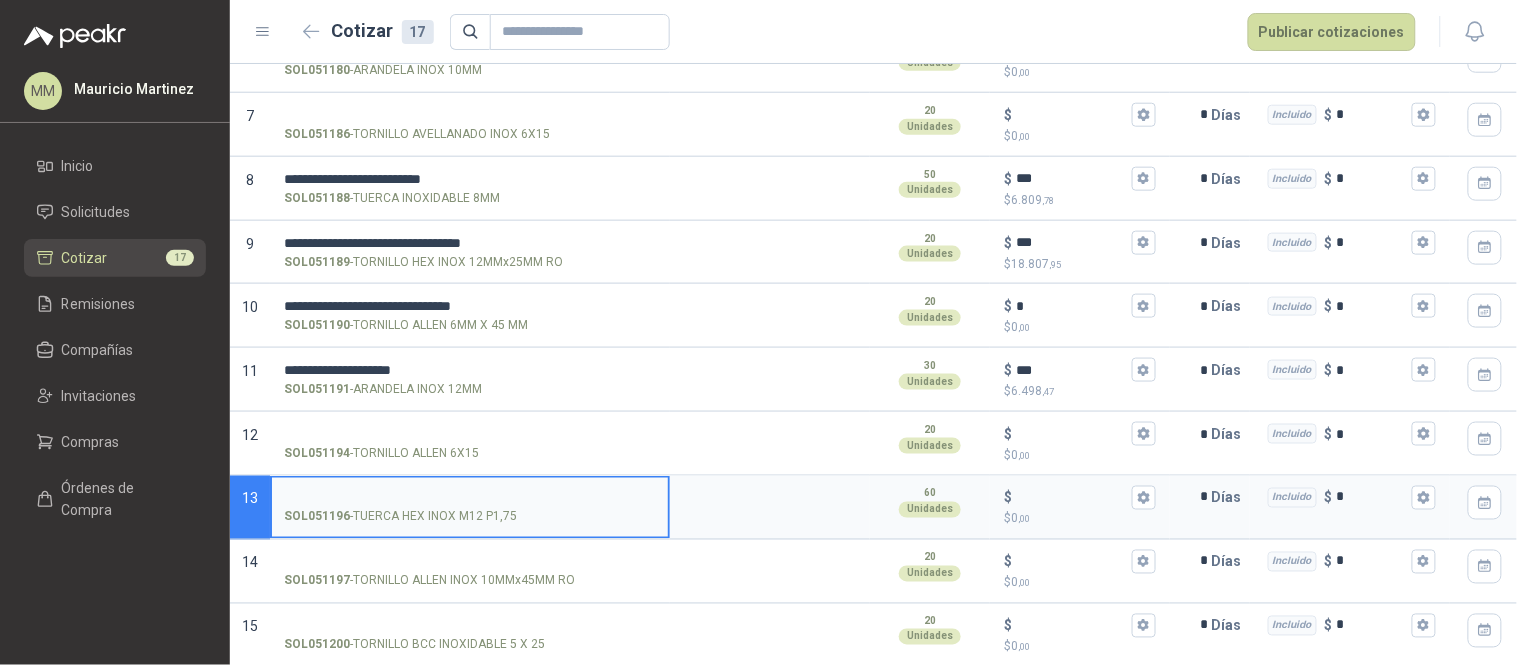 paste on "**********" 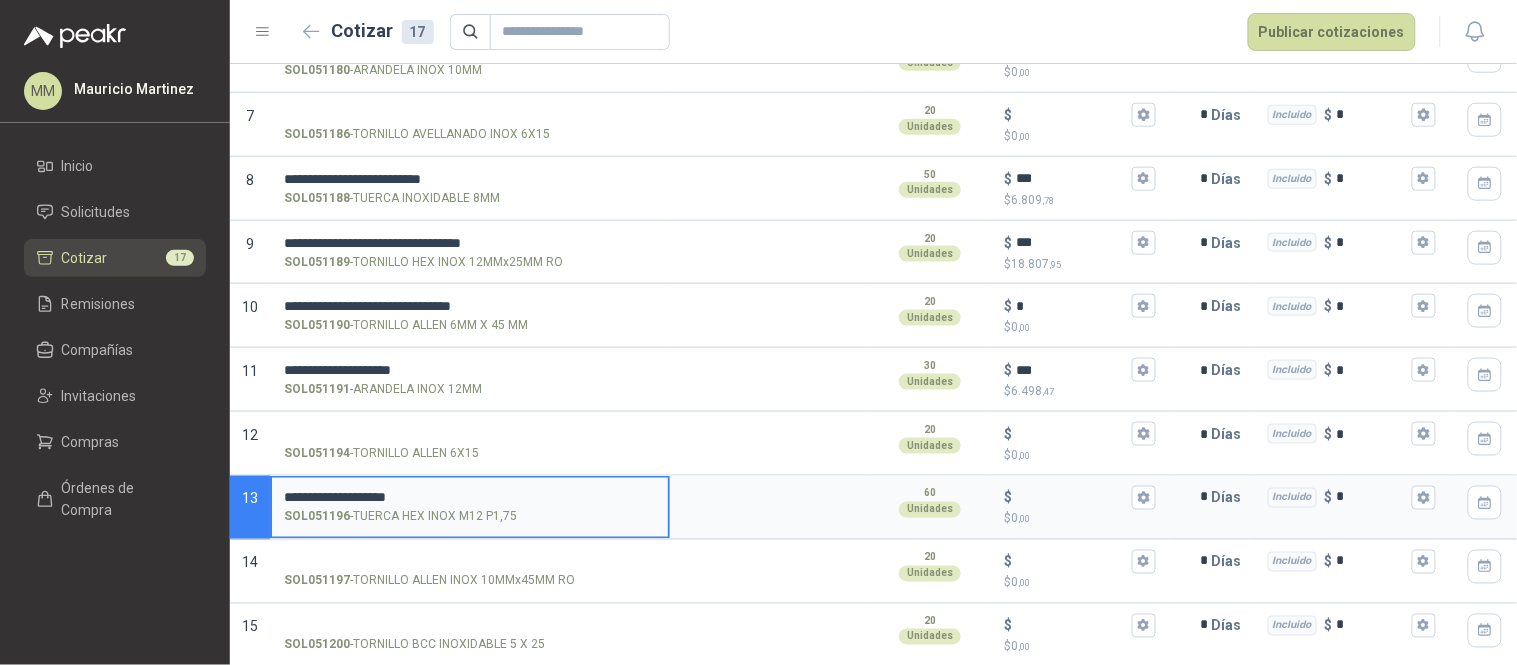 paste on "*********" 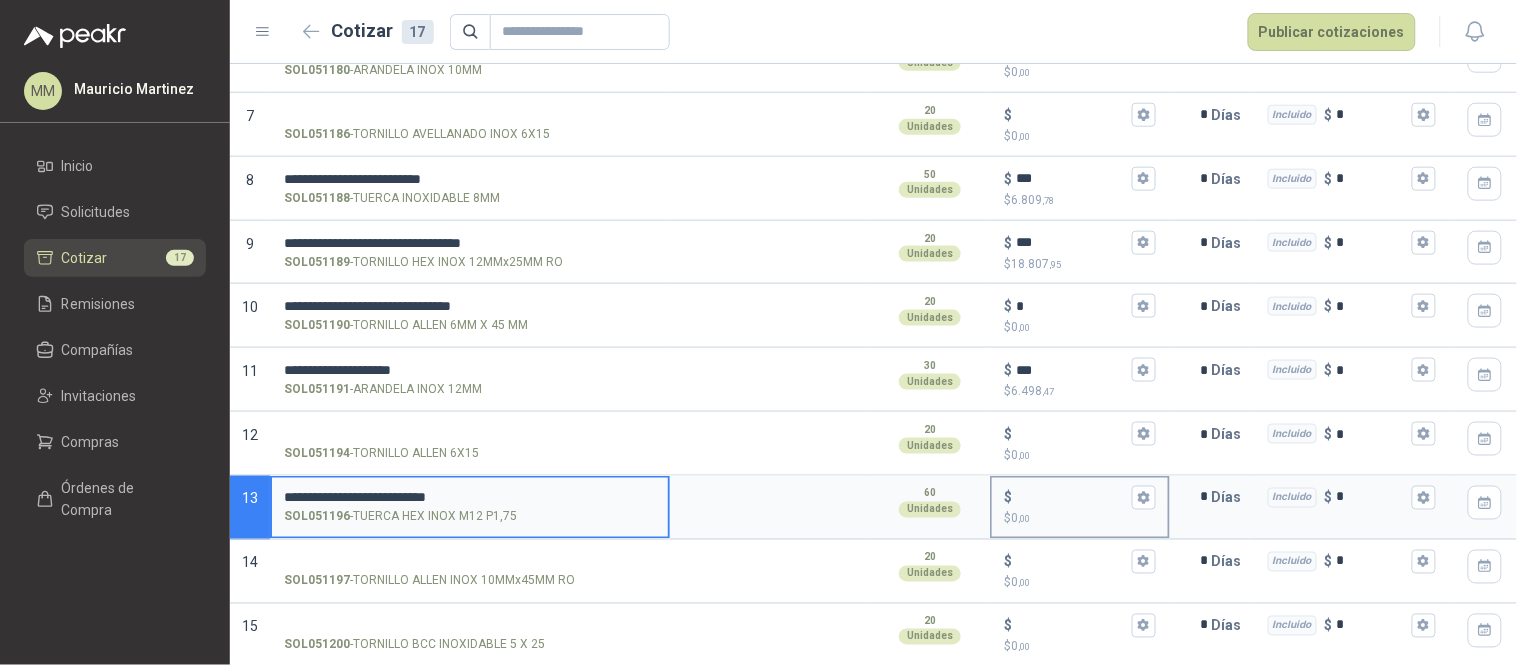 type on "**********" 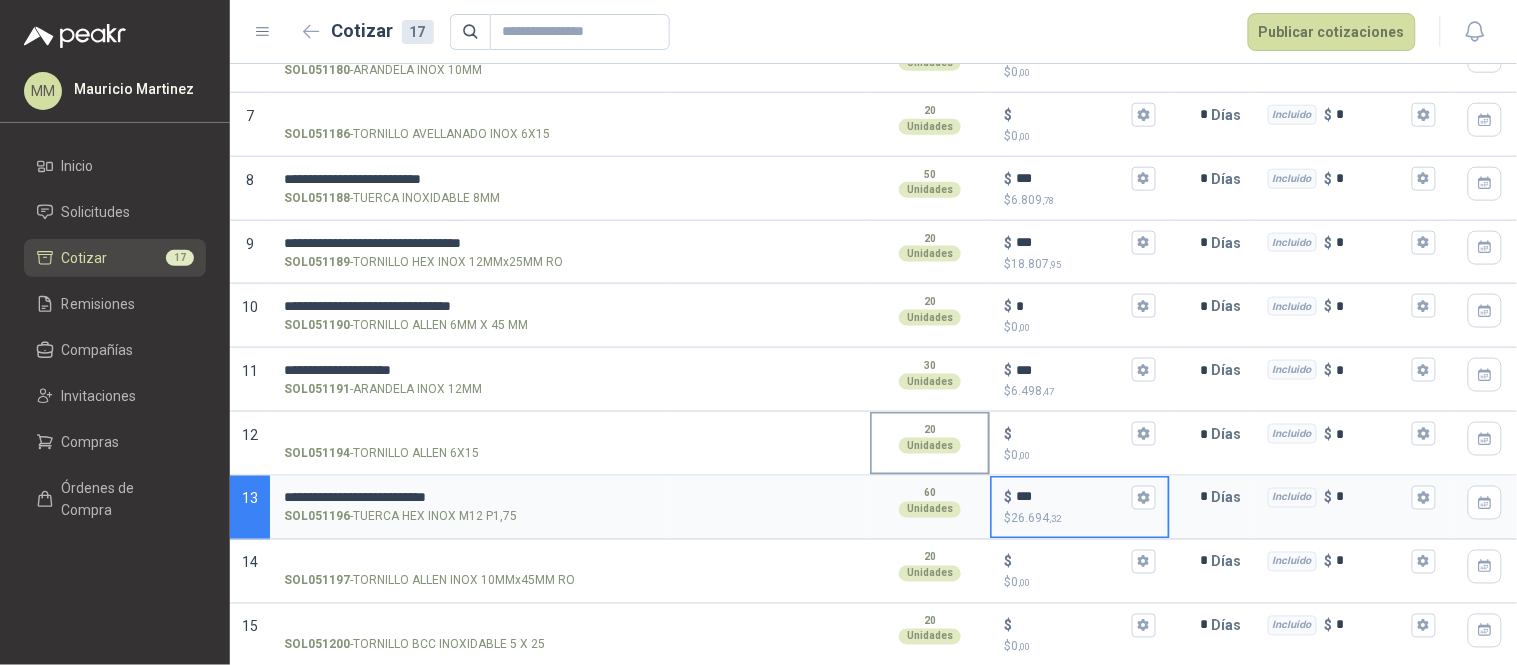 type on "***" 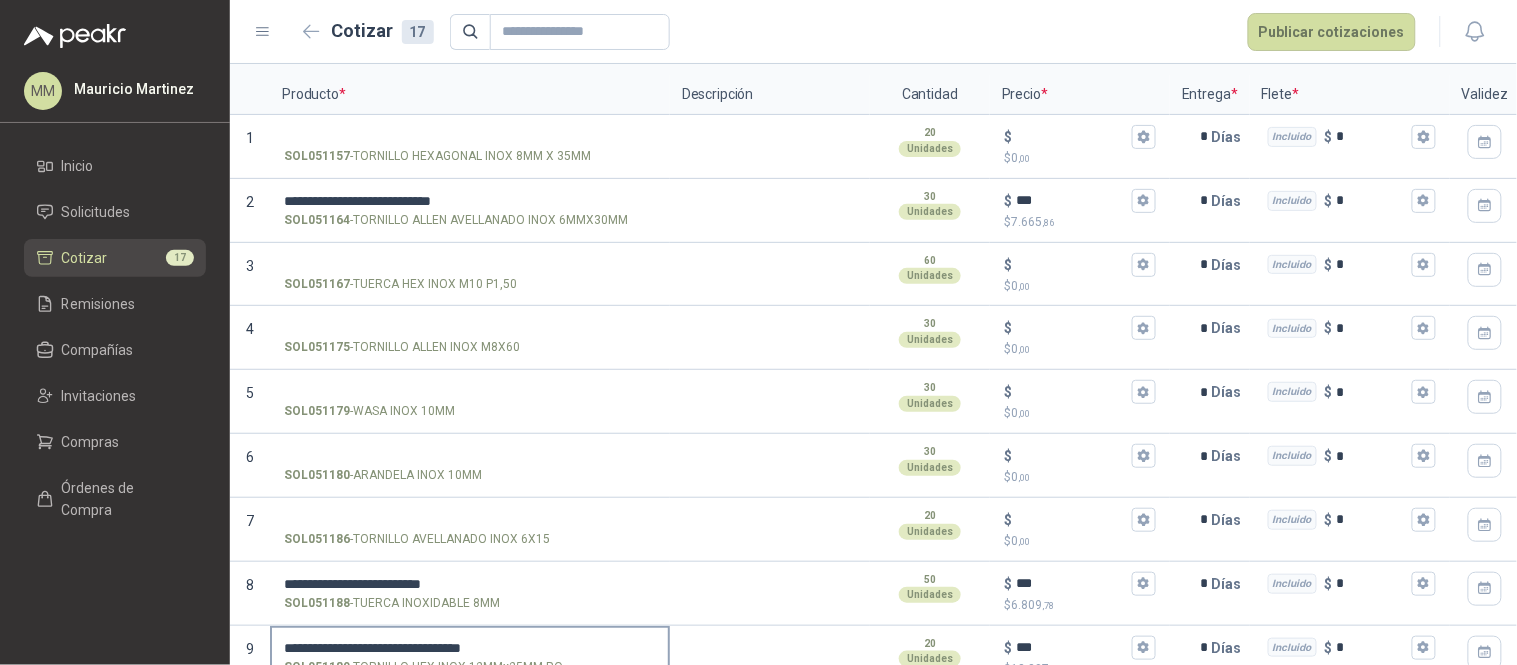 scroll, scrollTop: 111, scrollLeft: 0, axis: vertical 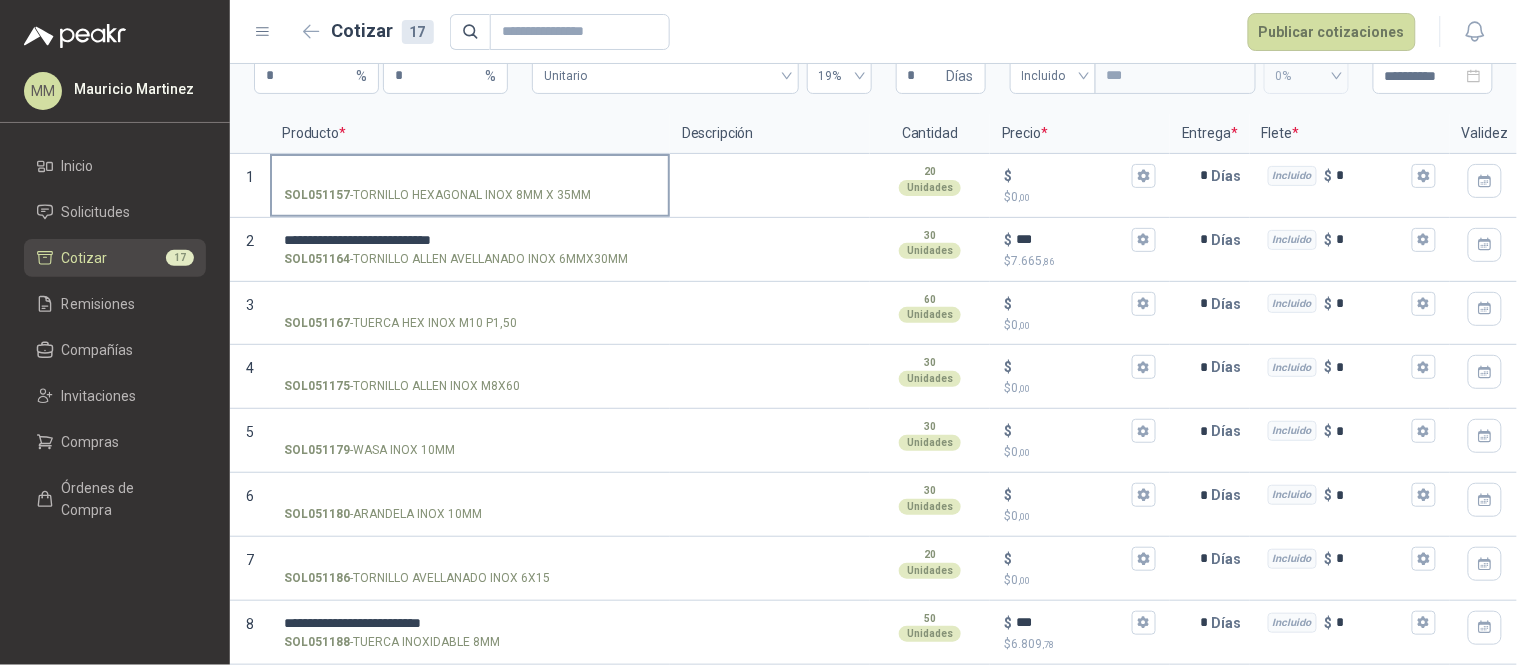 click on "SOL051157  -  TORNILLO HEXAGONAL INOX 8MM X 35MM" at bounding box center (470, 176) 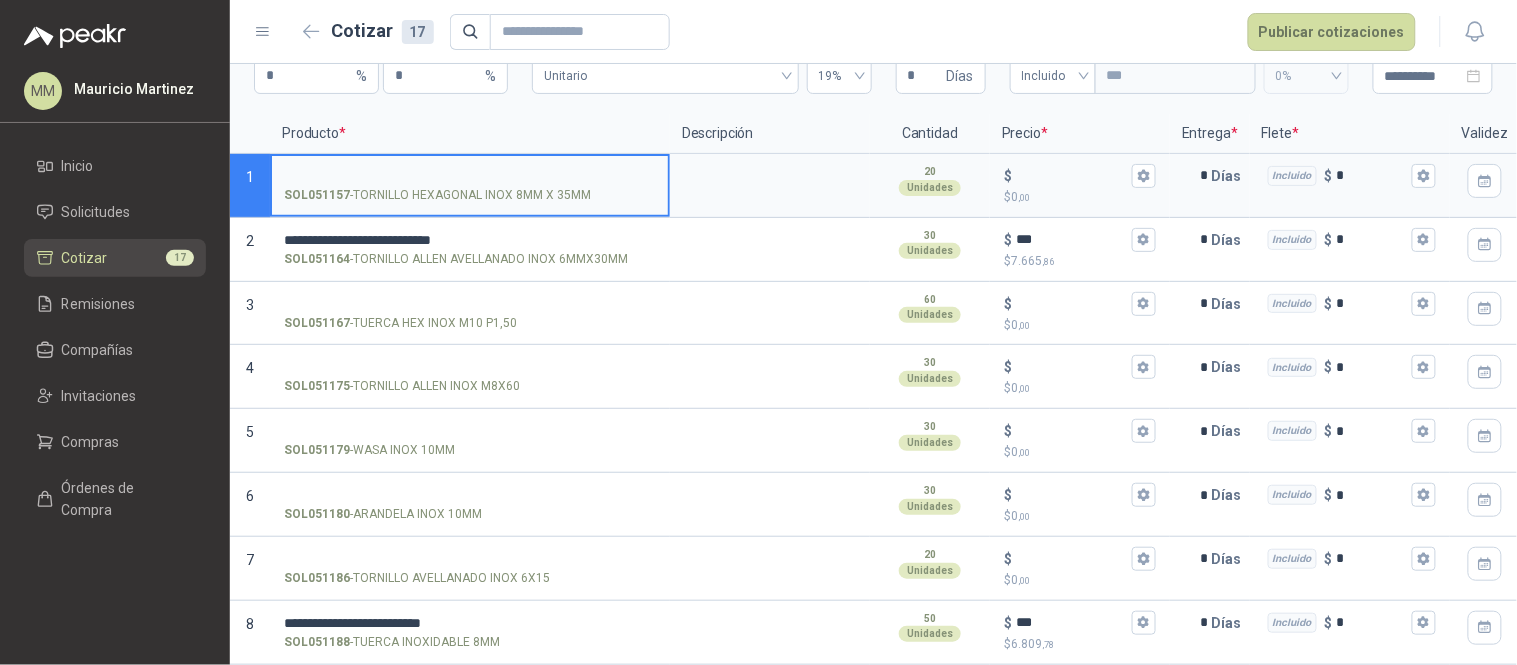 paste on "**********" 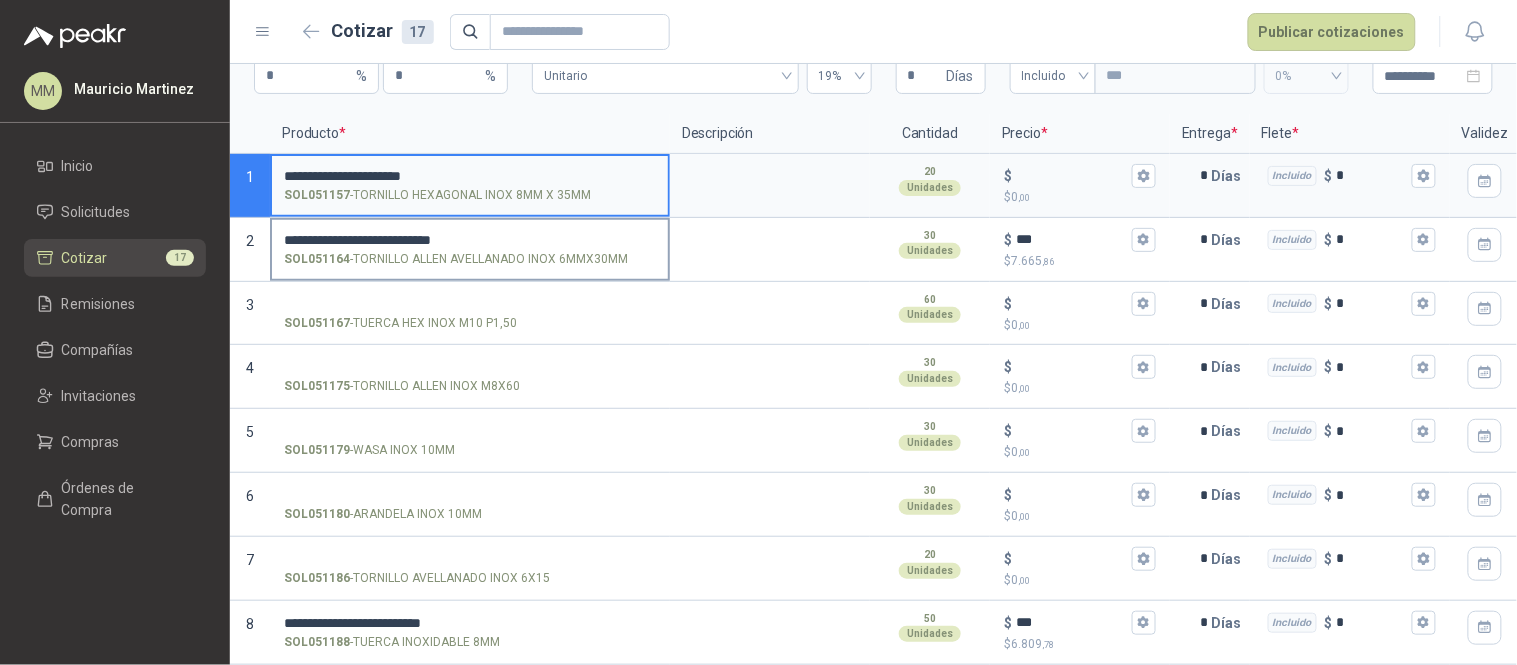 paste on "**********" 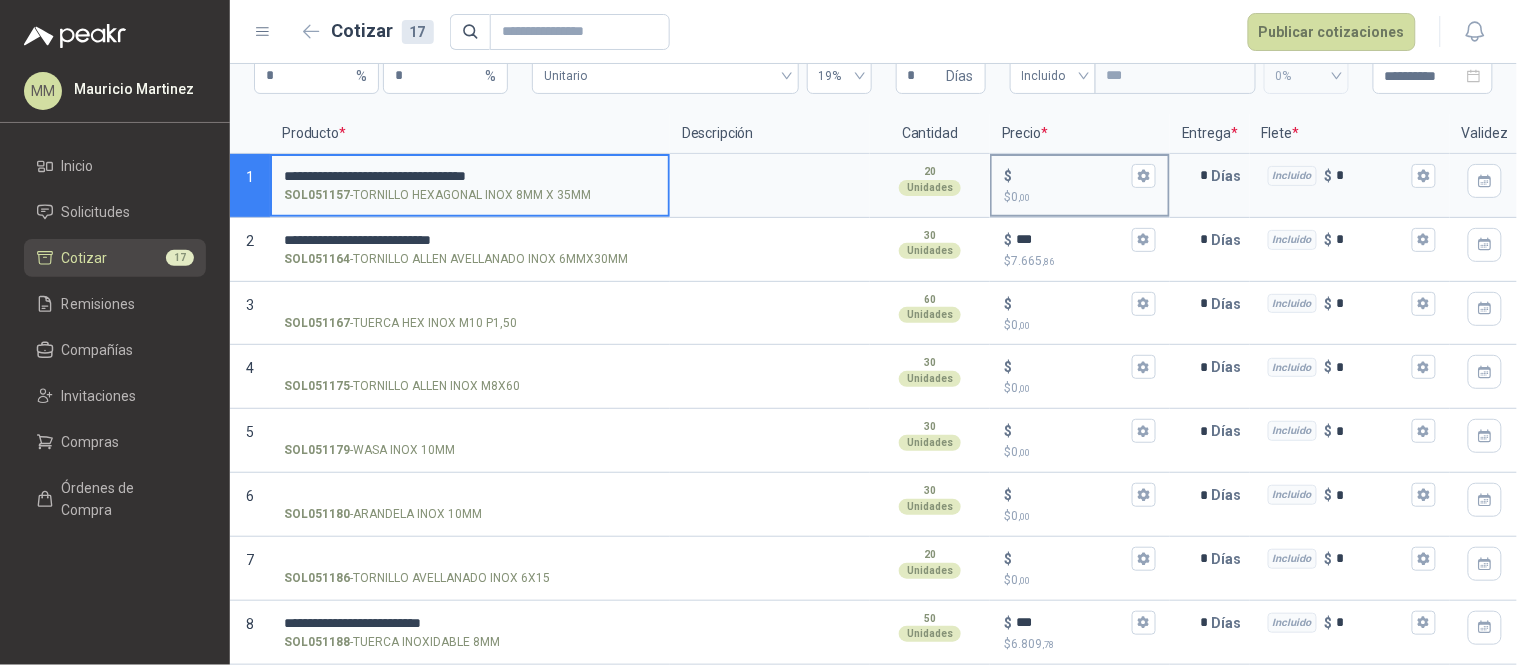 type on "**********" 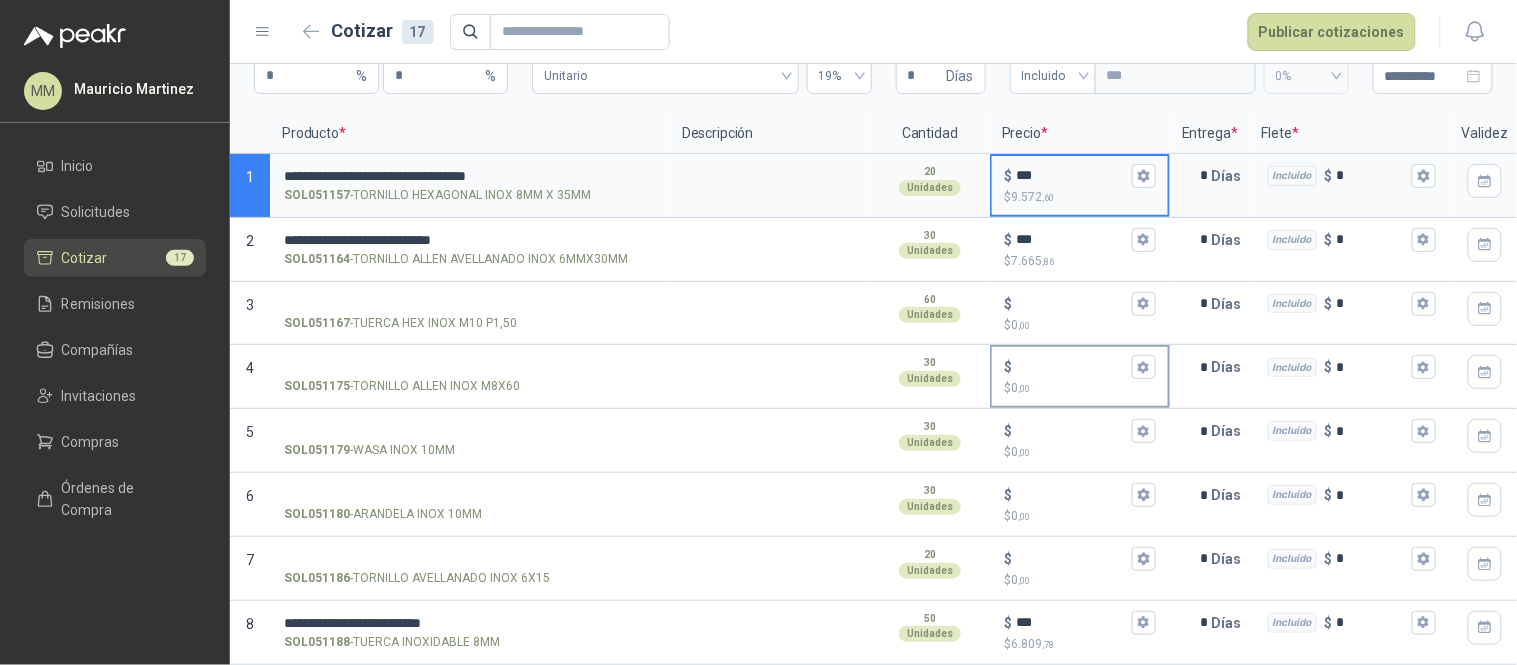 type on "***" 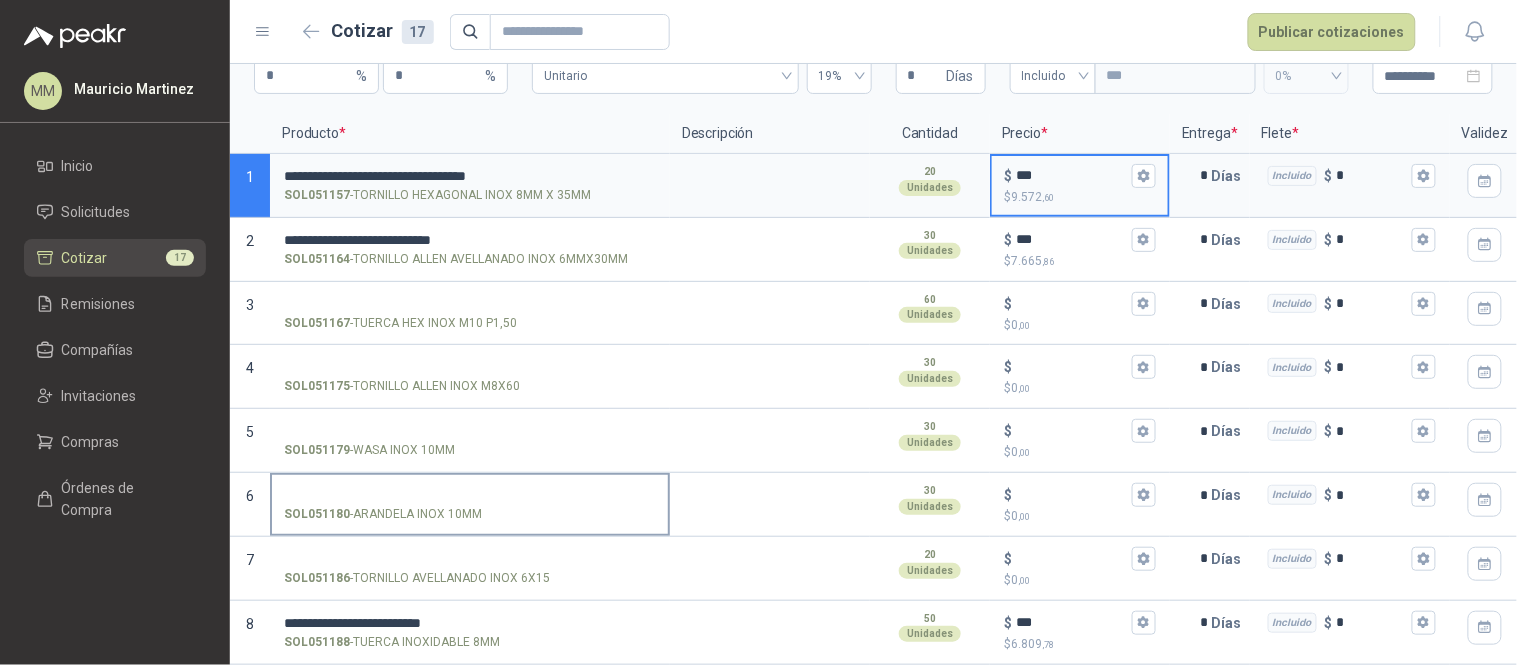 click on "SOL051180  -  ARANDELA INOX 10MM" at bounding box center (470, 495) 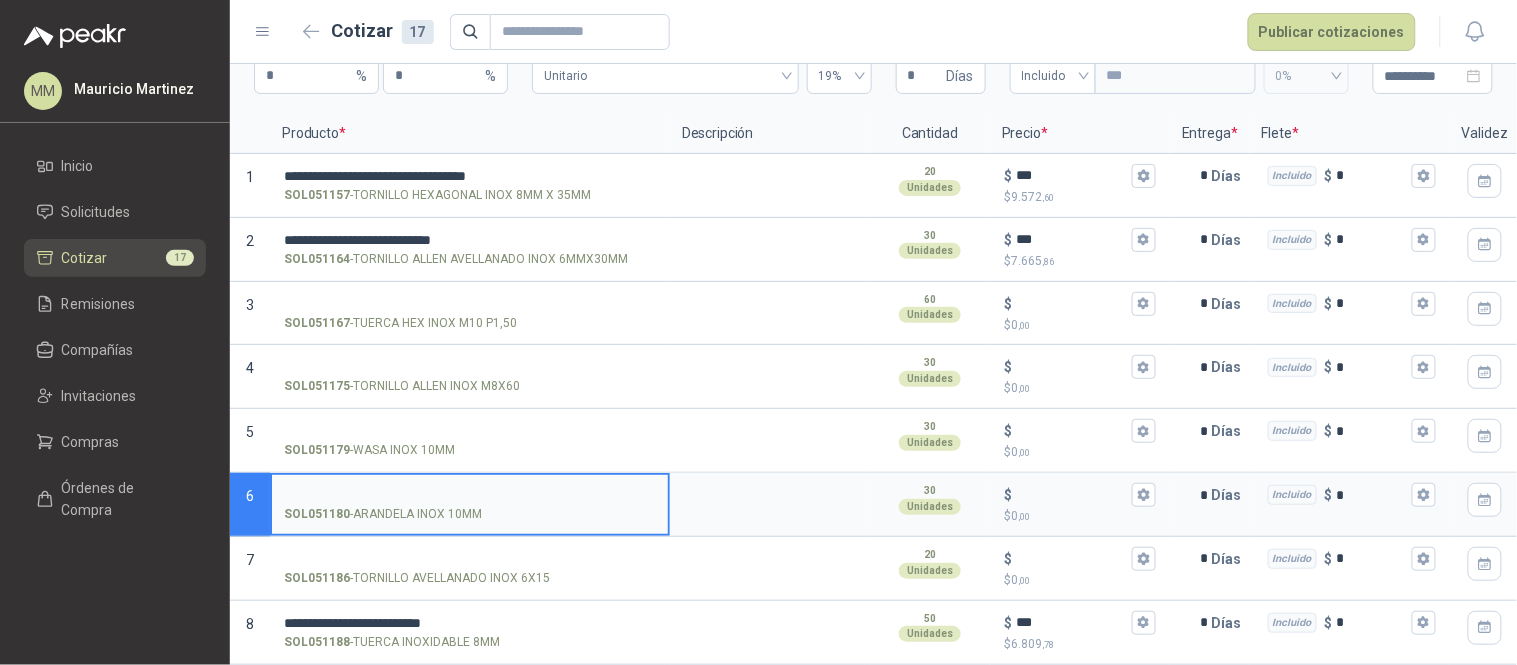 paste on "**********" 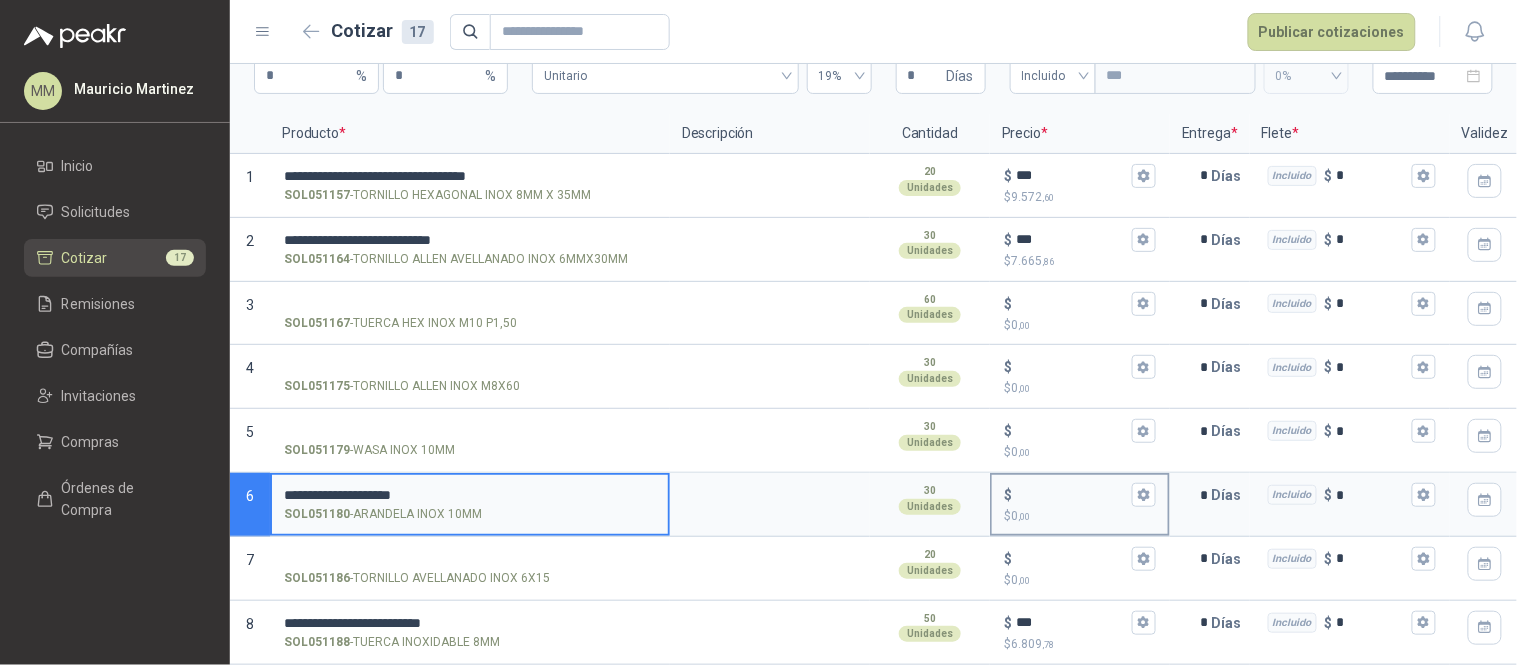 type on "**********" 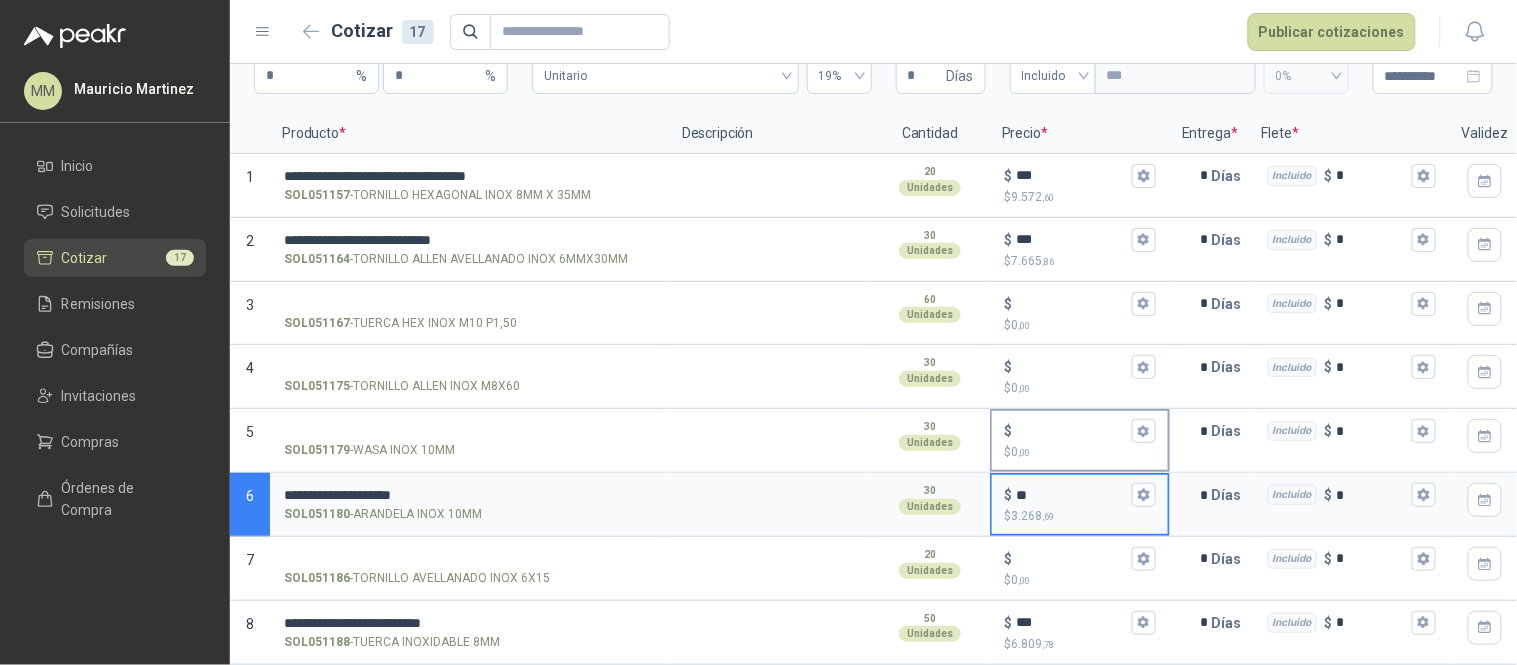 type on "**" 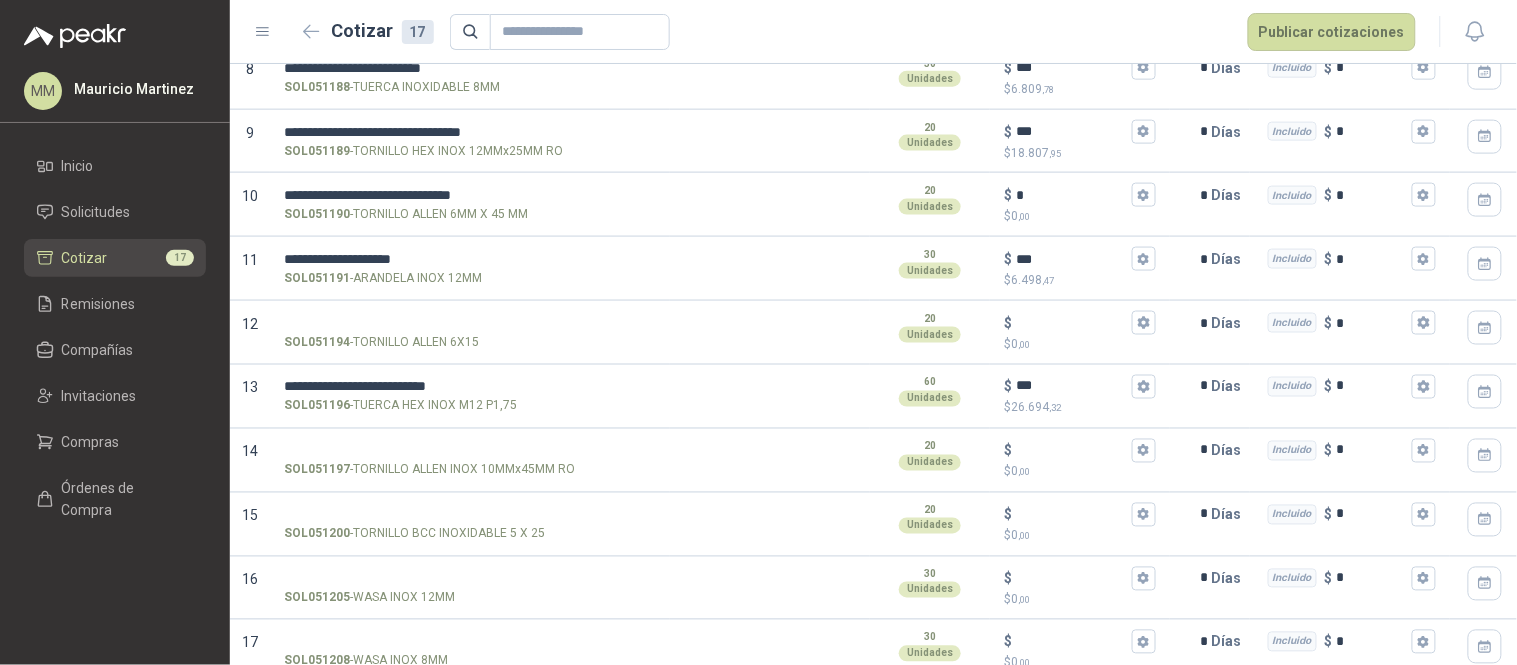 scroll, scrollTop: 701, scrollLeft: 0, axis: vertical 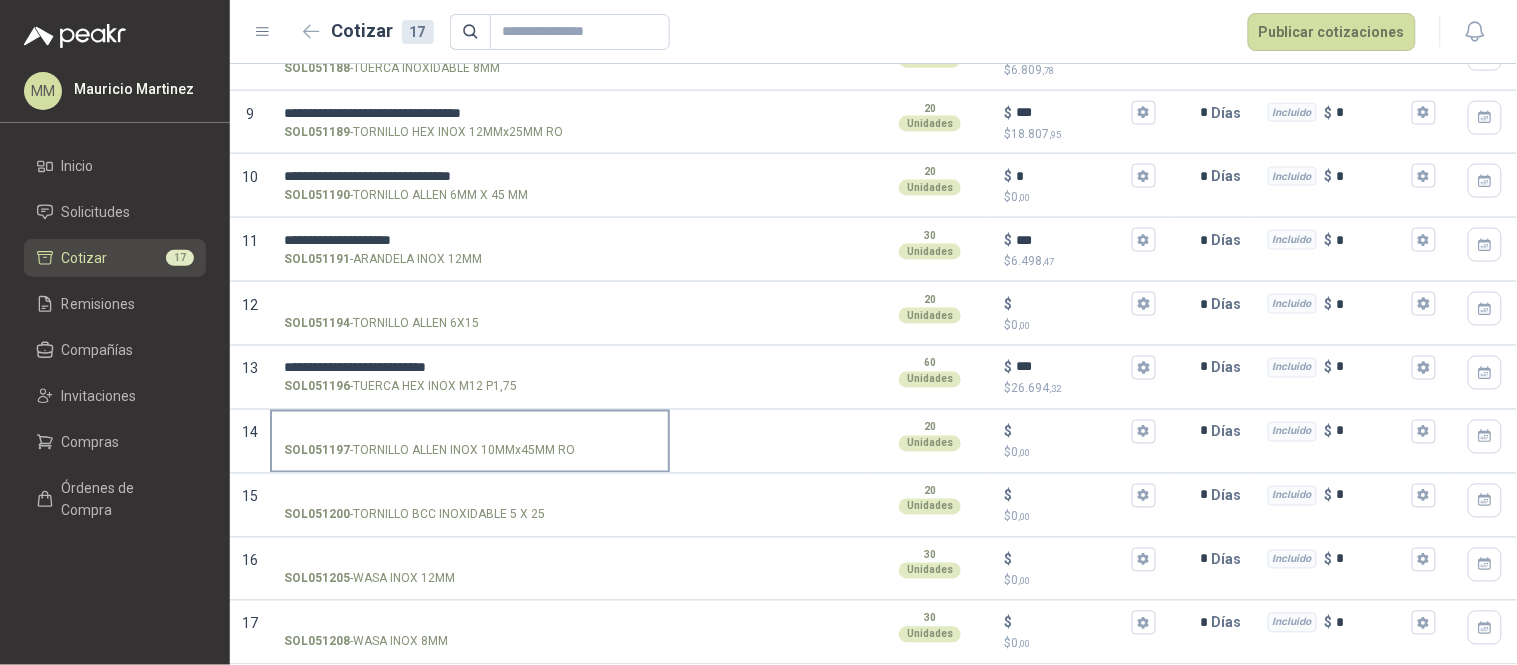 click on "SOL051197  -  TORNILLO ALLEN INOX 10MMx45MM RO" at bounding box center (470, 432) 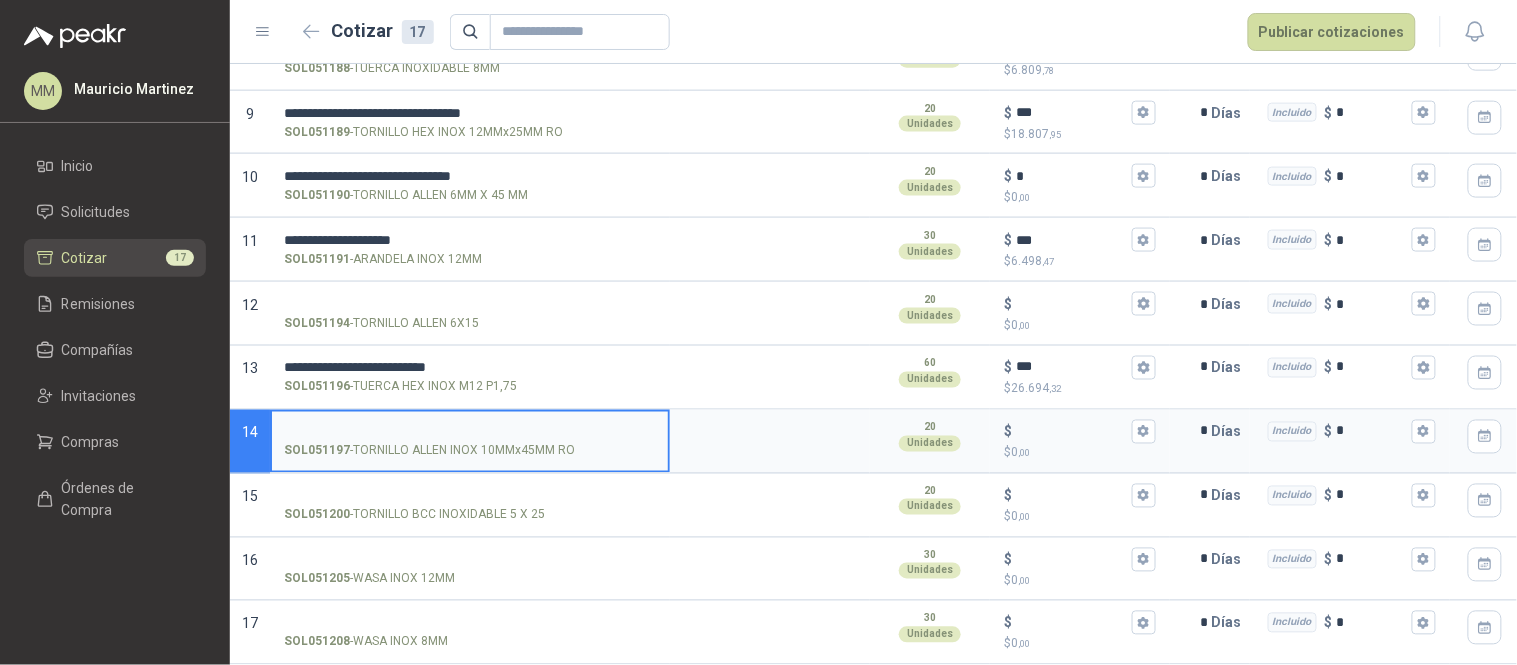 paste on "**********" 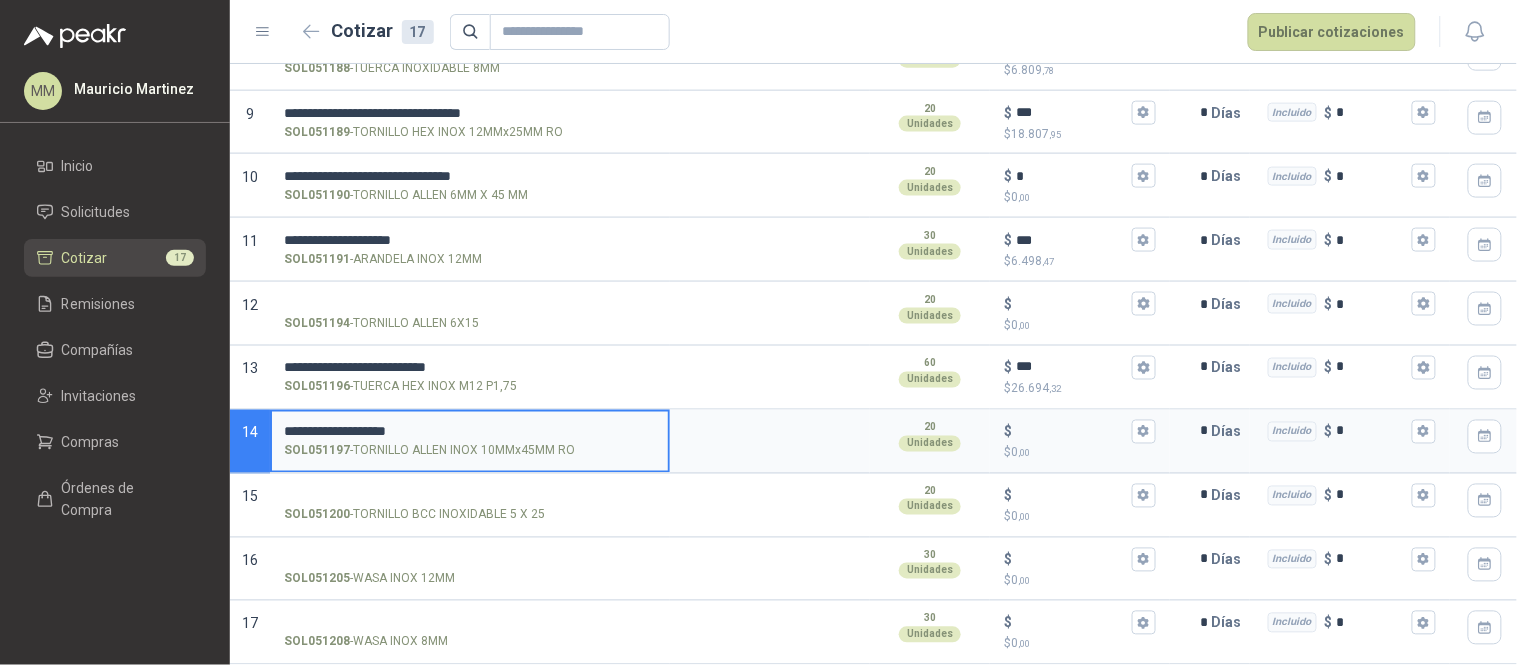 paste on "********" 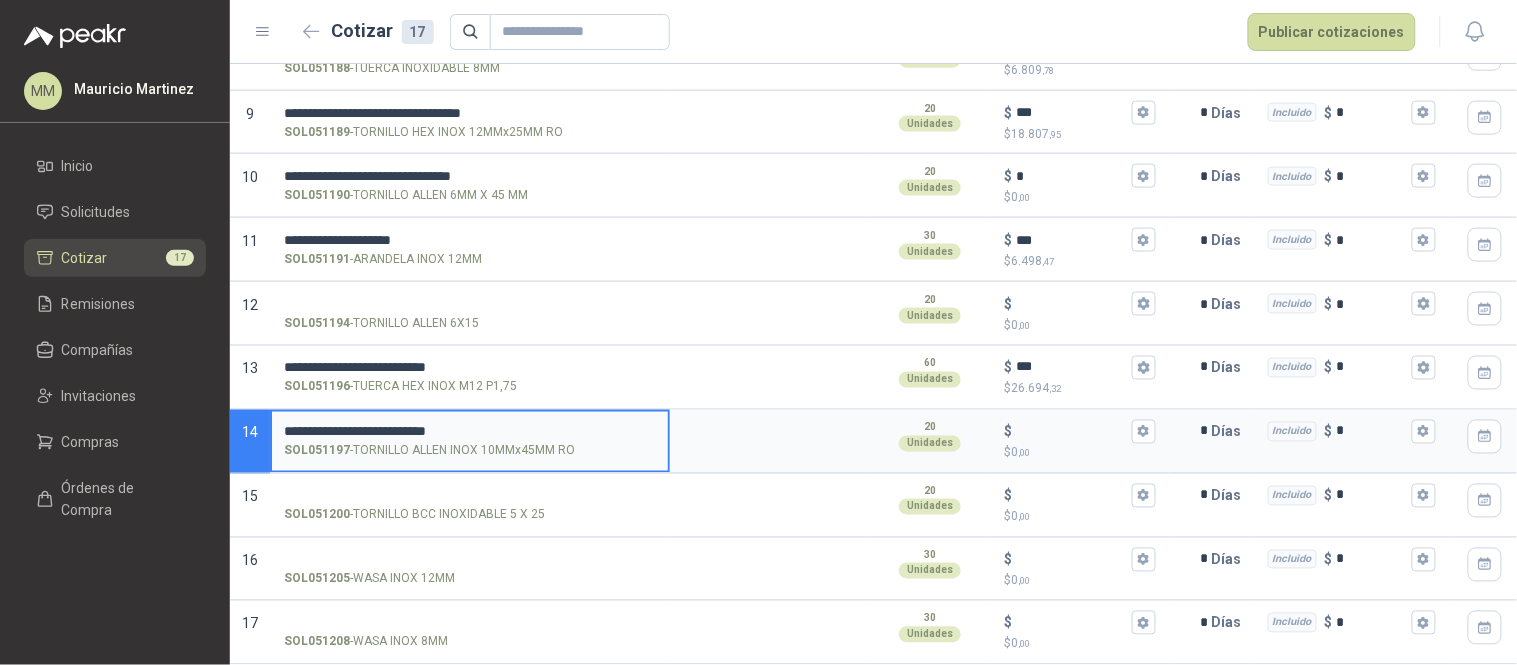 click on "**********" at bounding box center (470, 432) 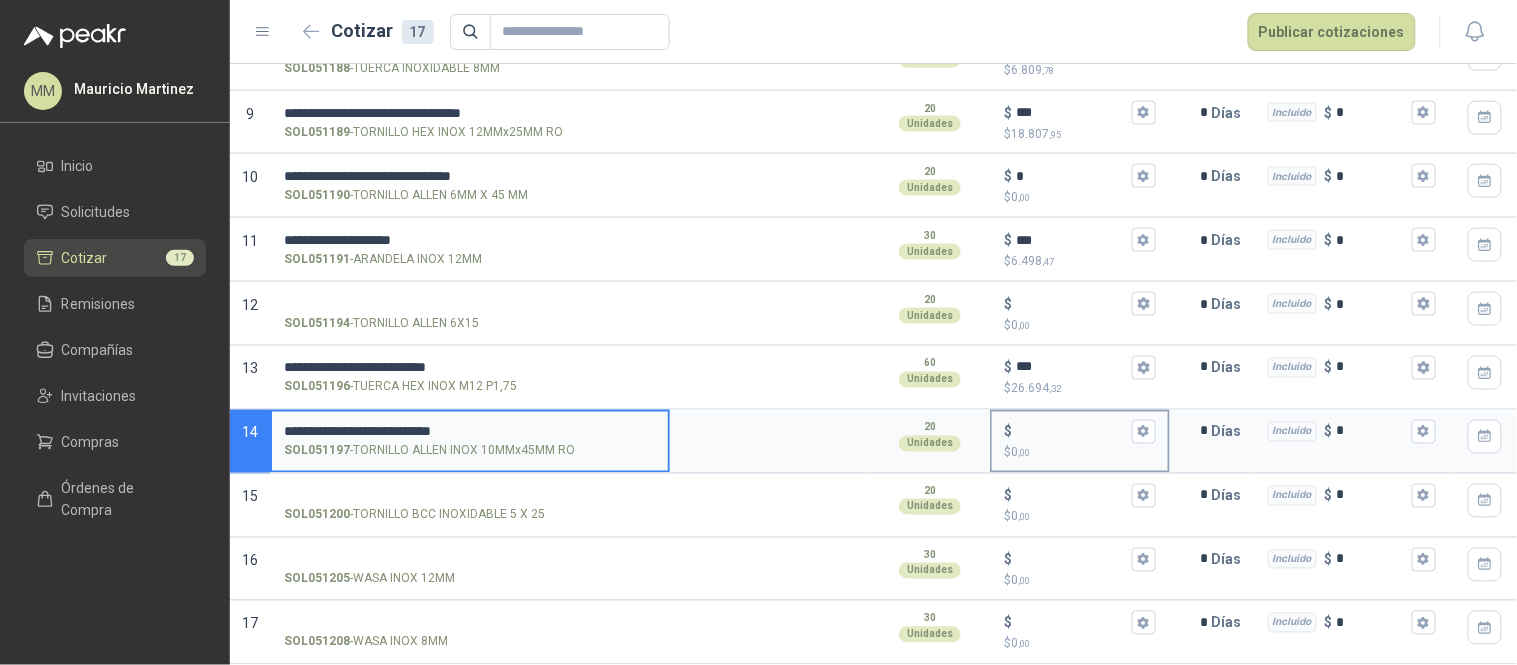 type on "**********" 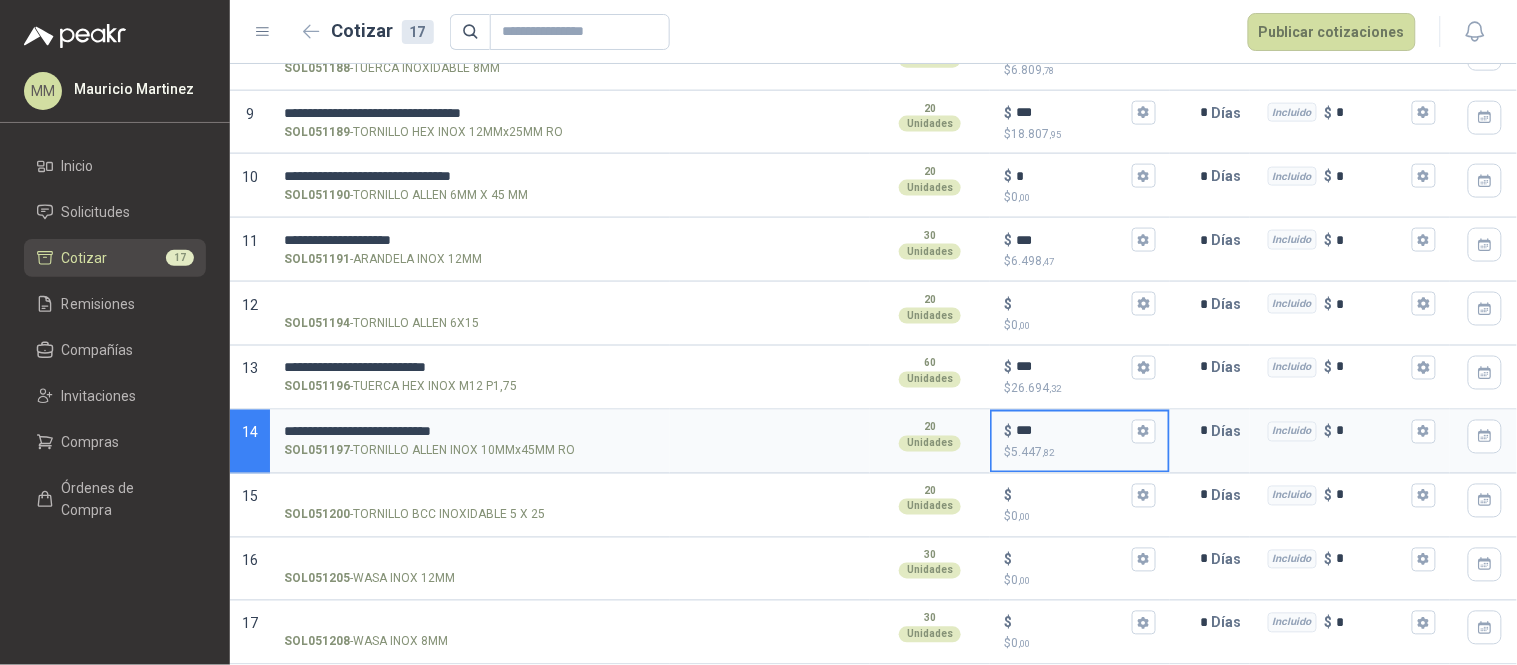type on "***" 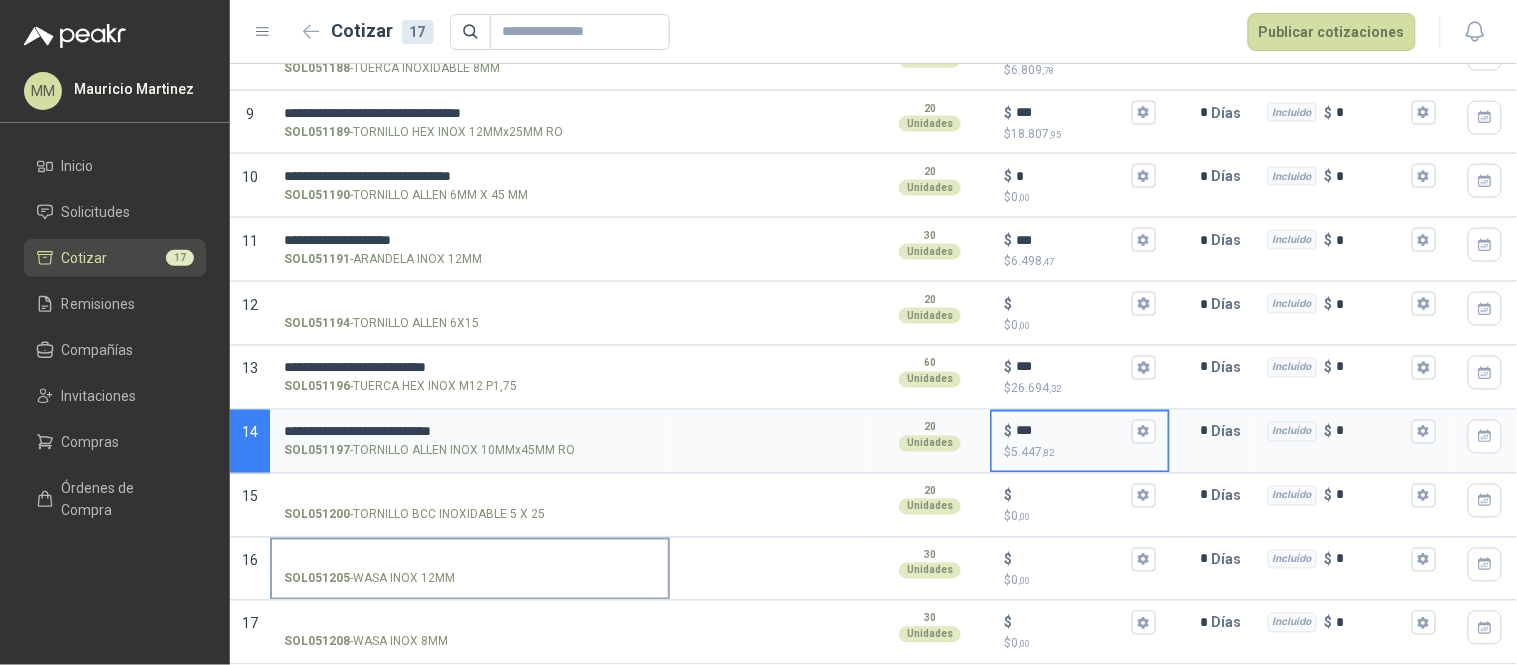 click on "SOL051205  -  WASA INOX 12MM" at bounding box center [470, 560] 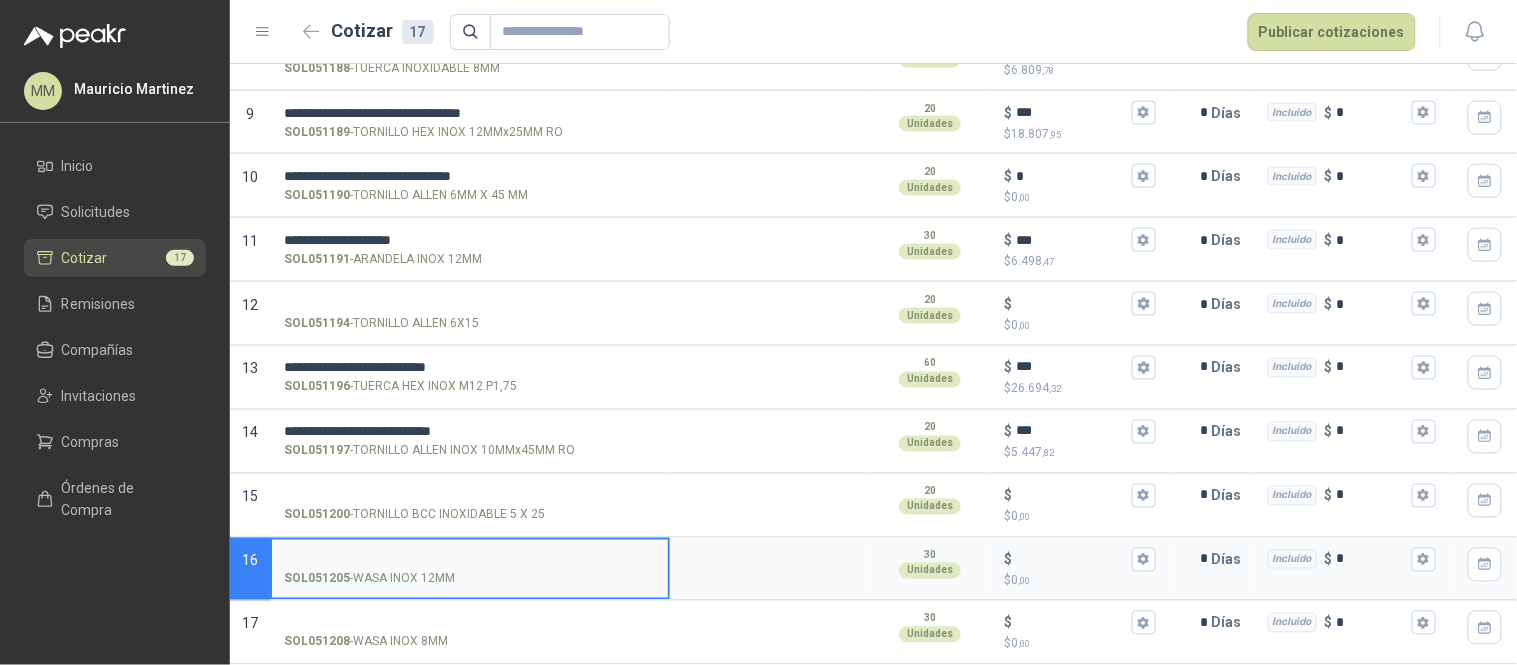 paste on "**********" 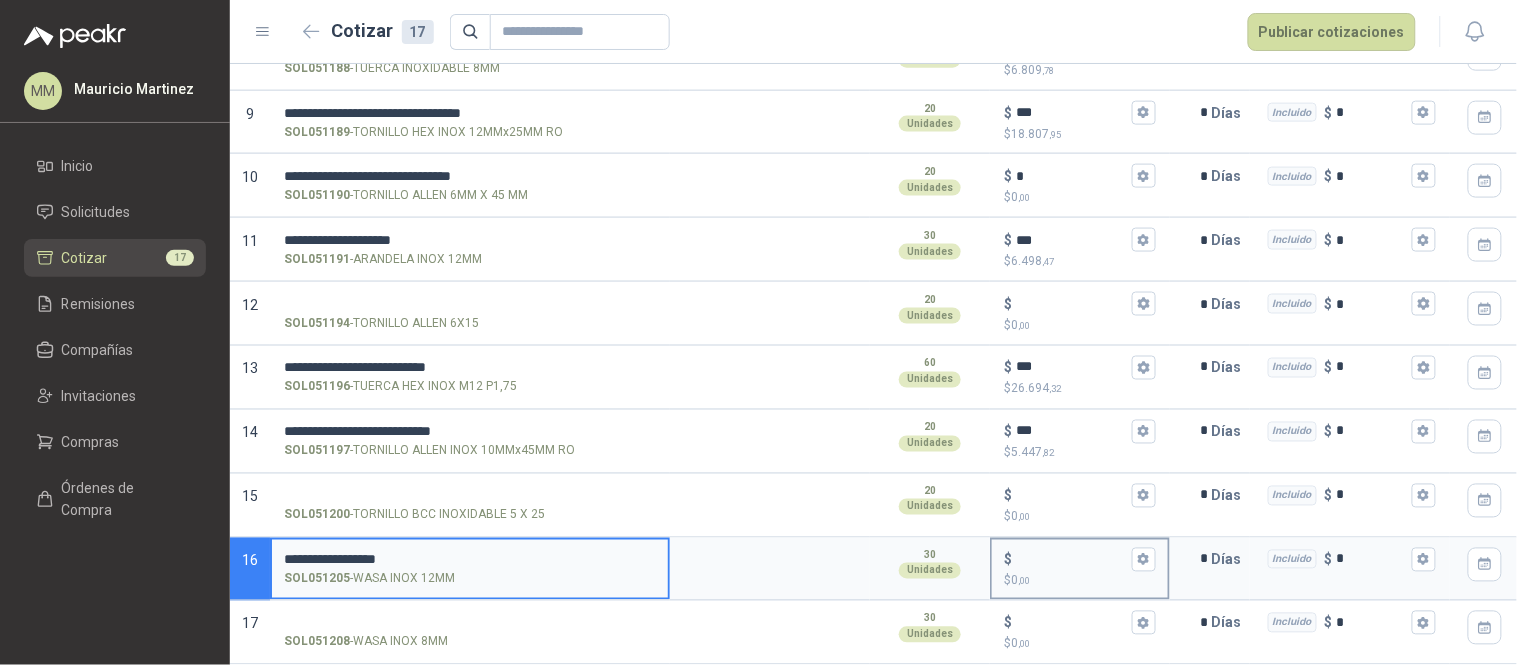 type on "**********" 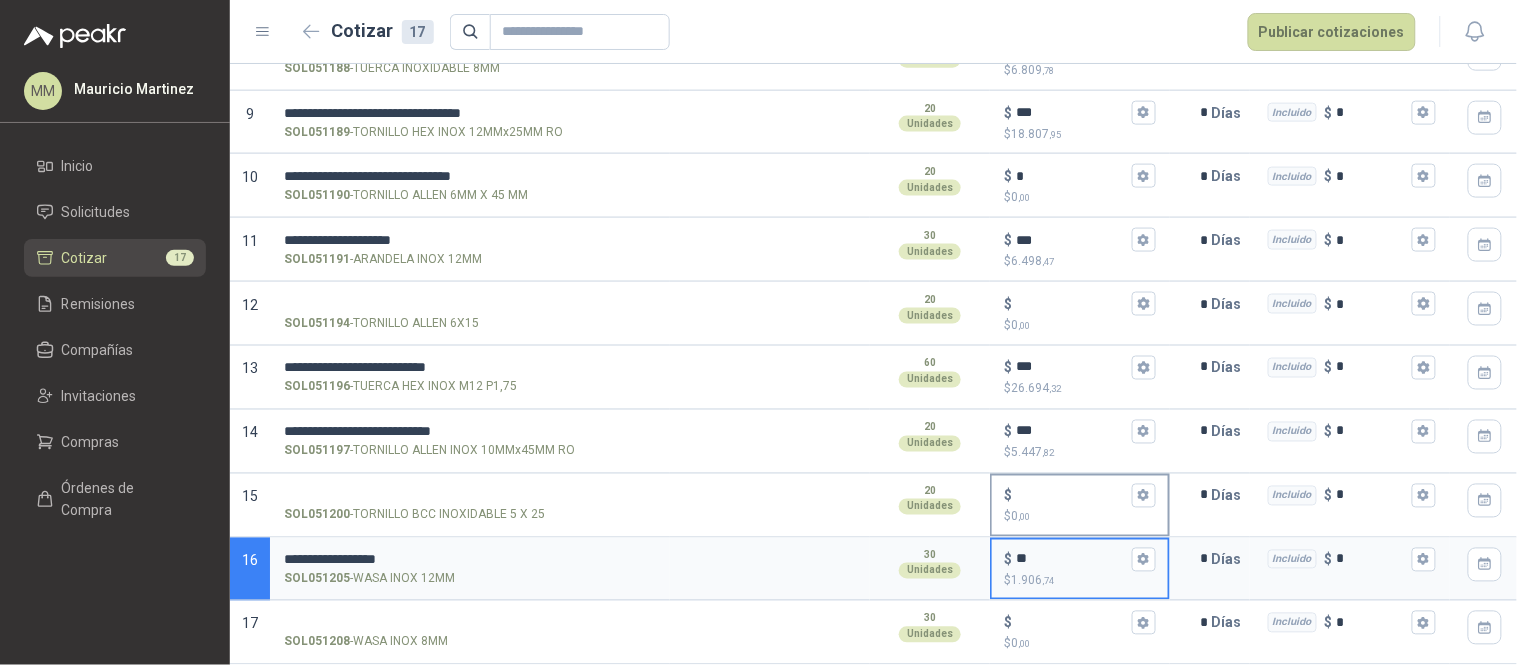 type on "**" 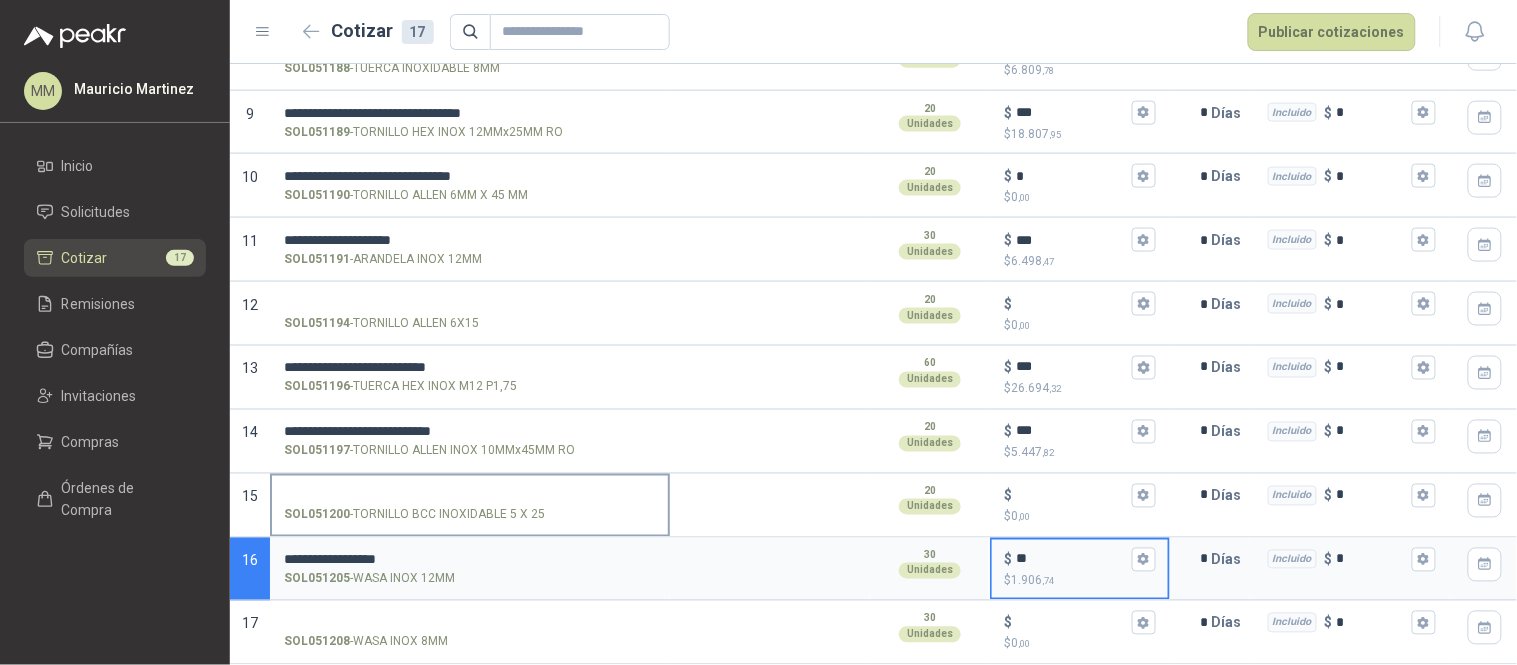 click on "SOL051200  -  TORNILLO BCC INOXIDABLE  5 X 25" at bounding box center [470, 496] 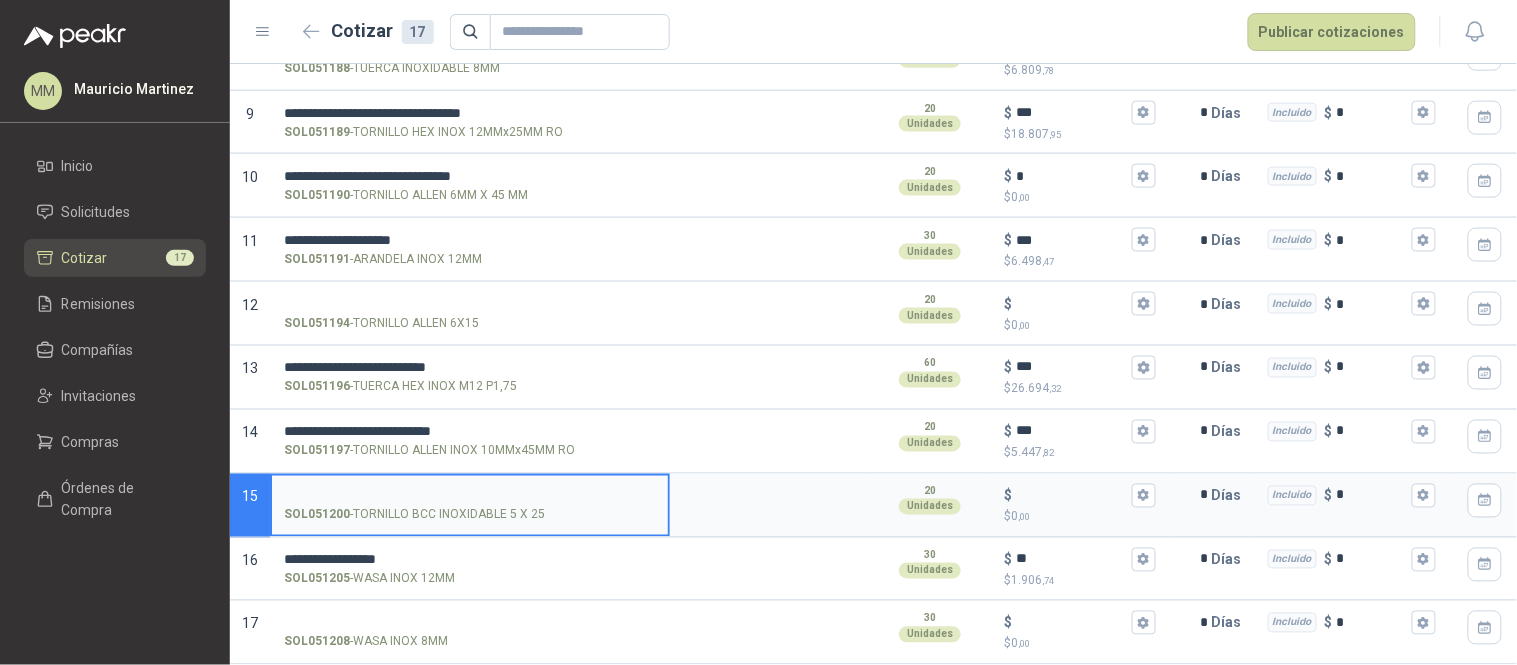 paste on "**********" 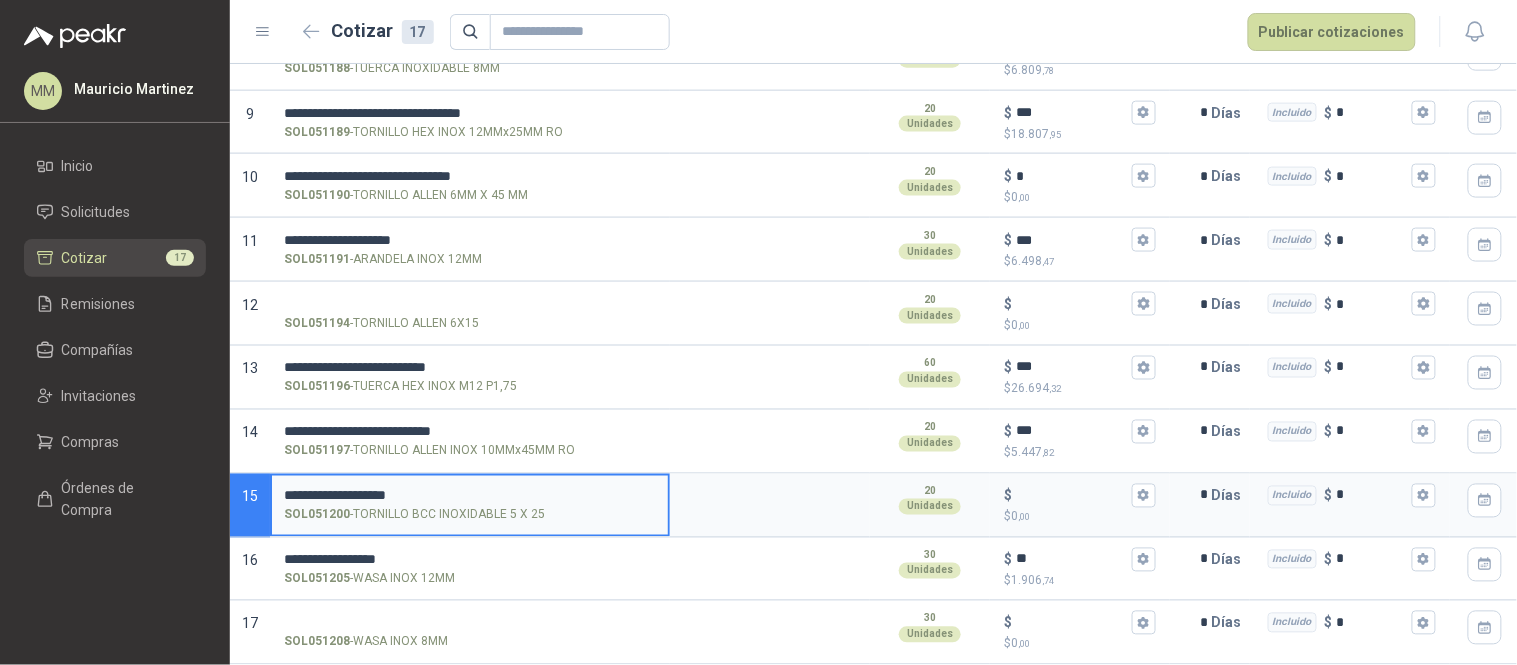 paste on "********" 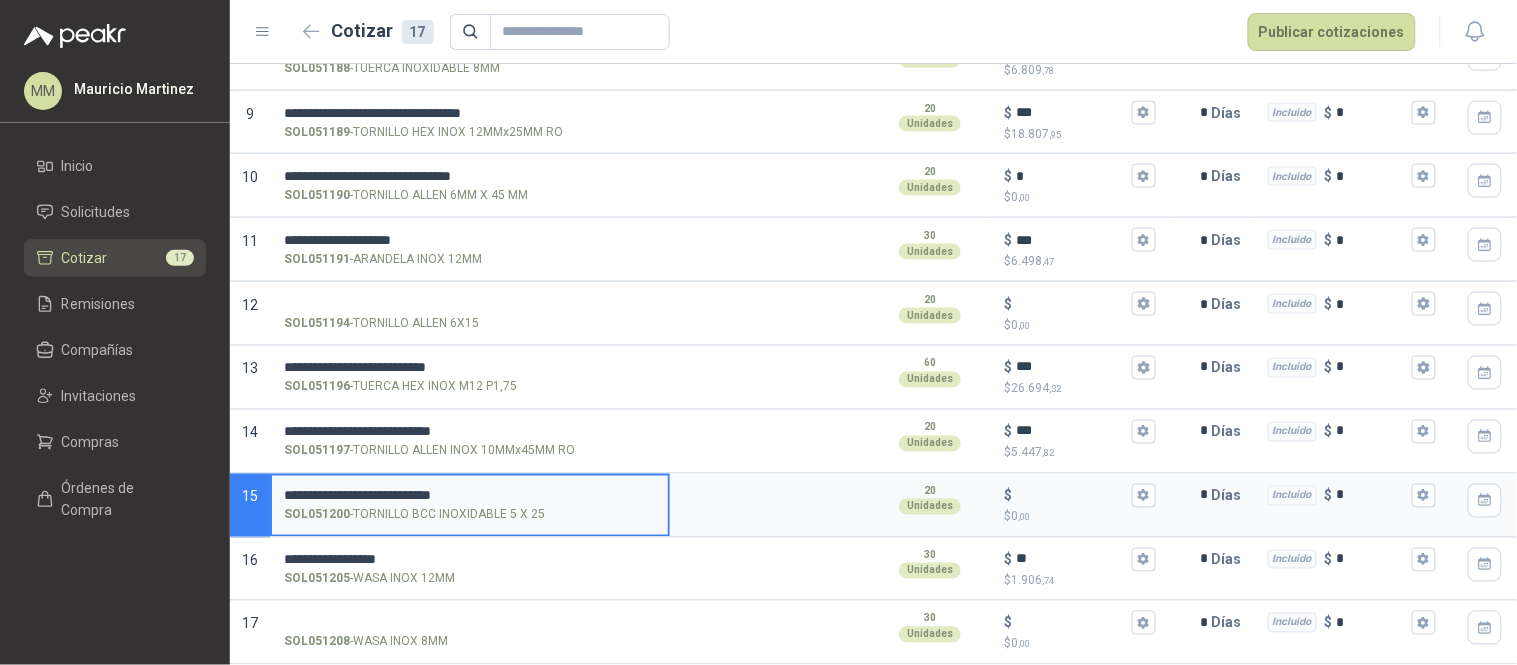 click on "**********" at bounding box center (470, 496) 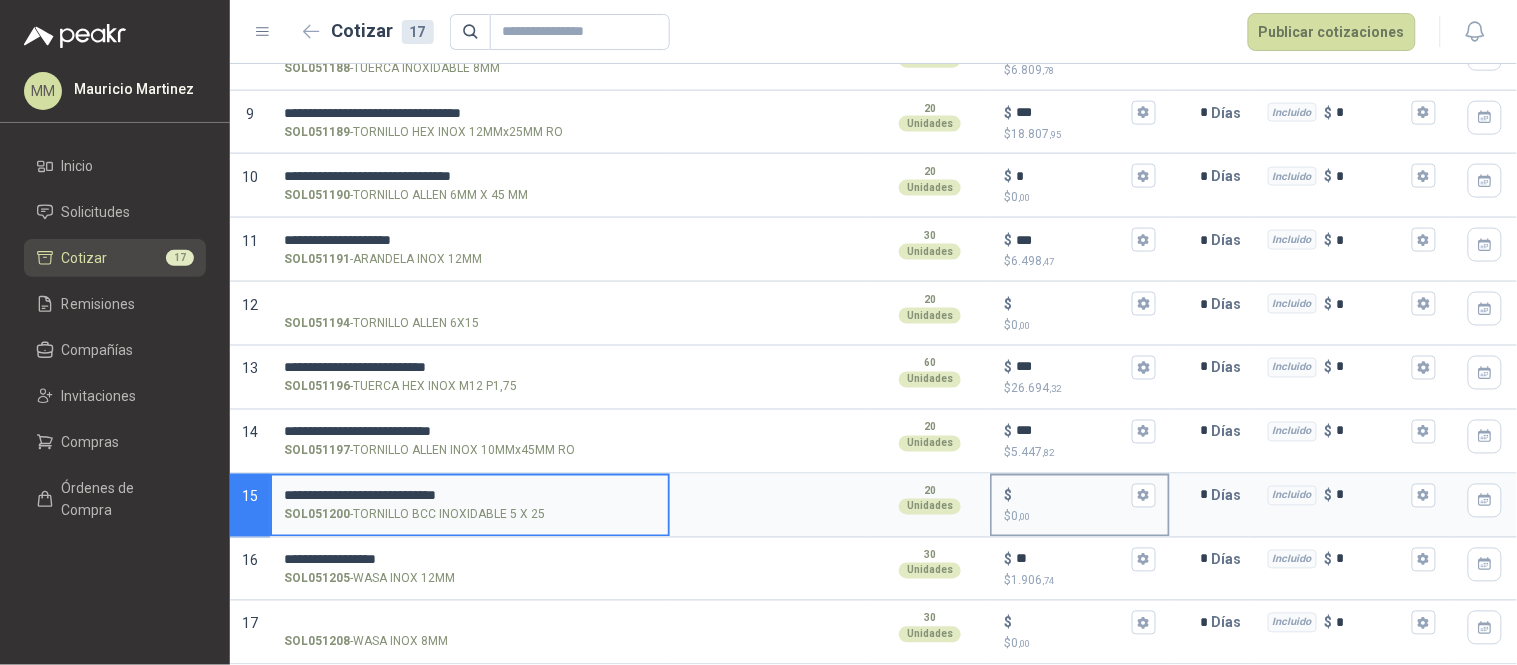 type on "**********" 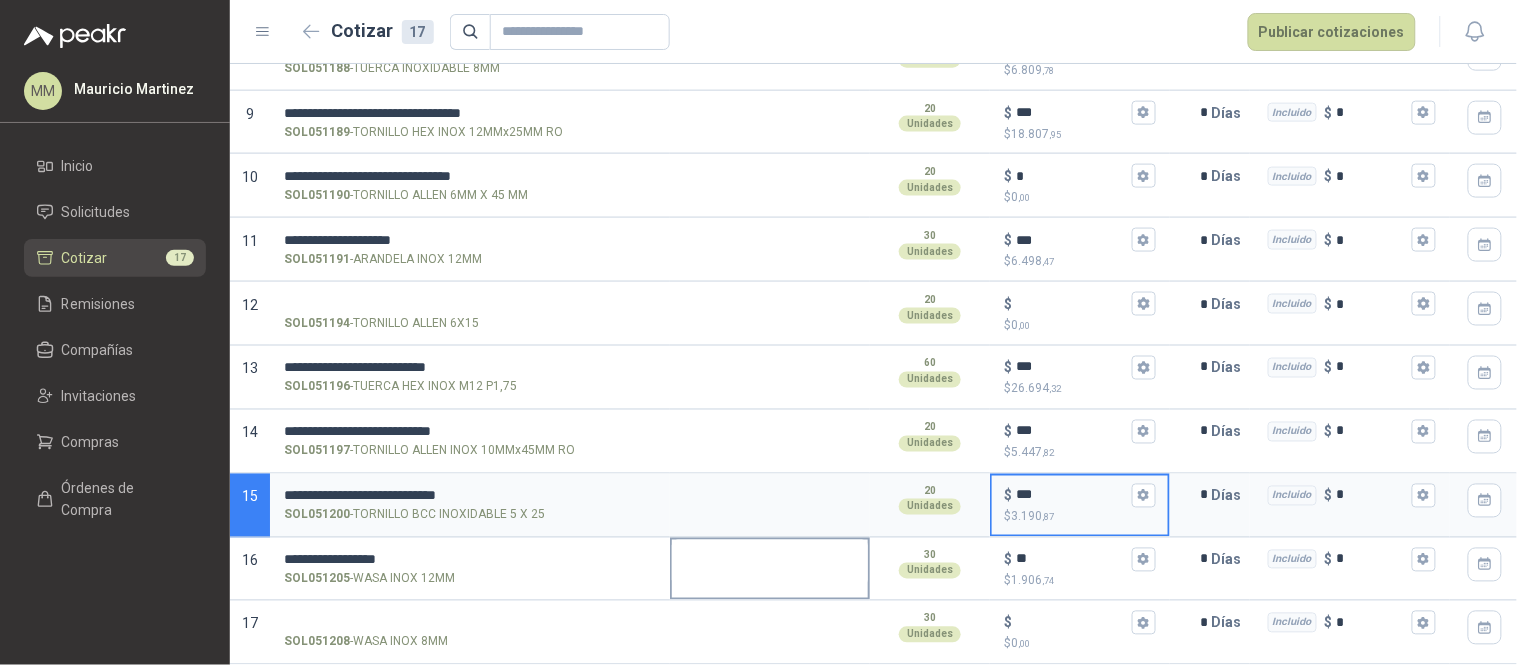 type on "***" 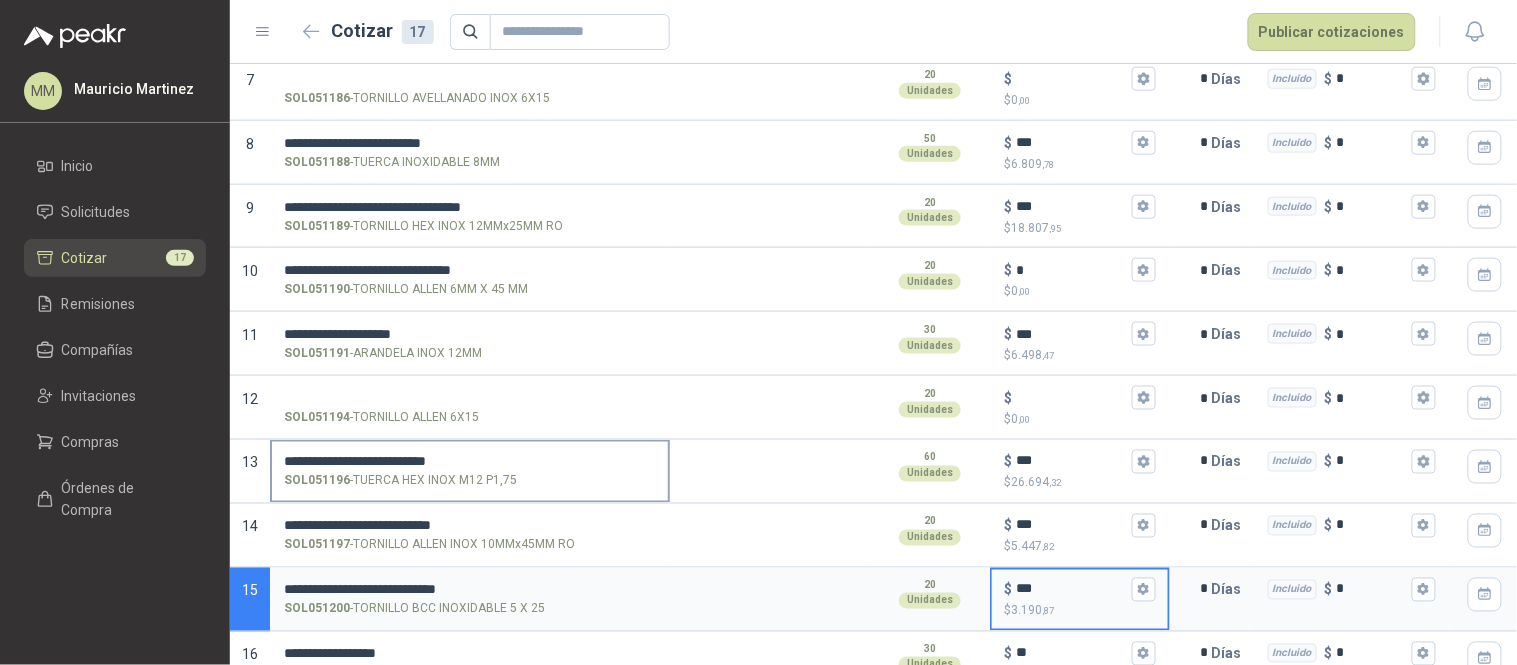 scroll, scrollTop: 590, scrollLeft: 0, axis: vertical 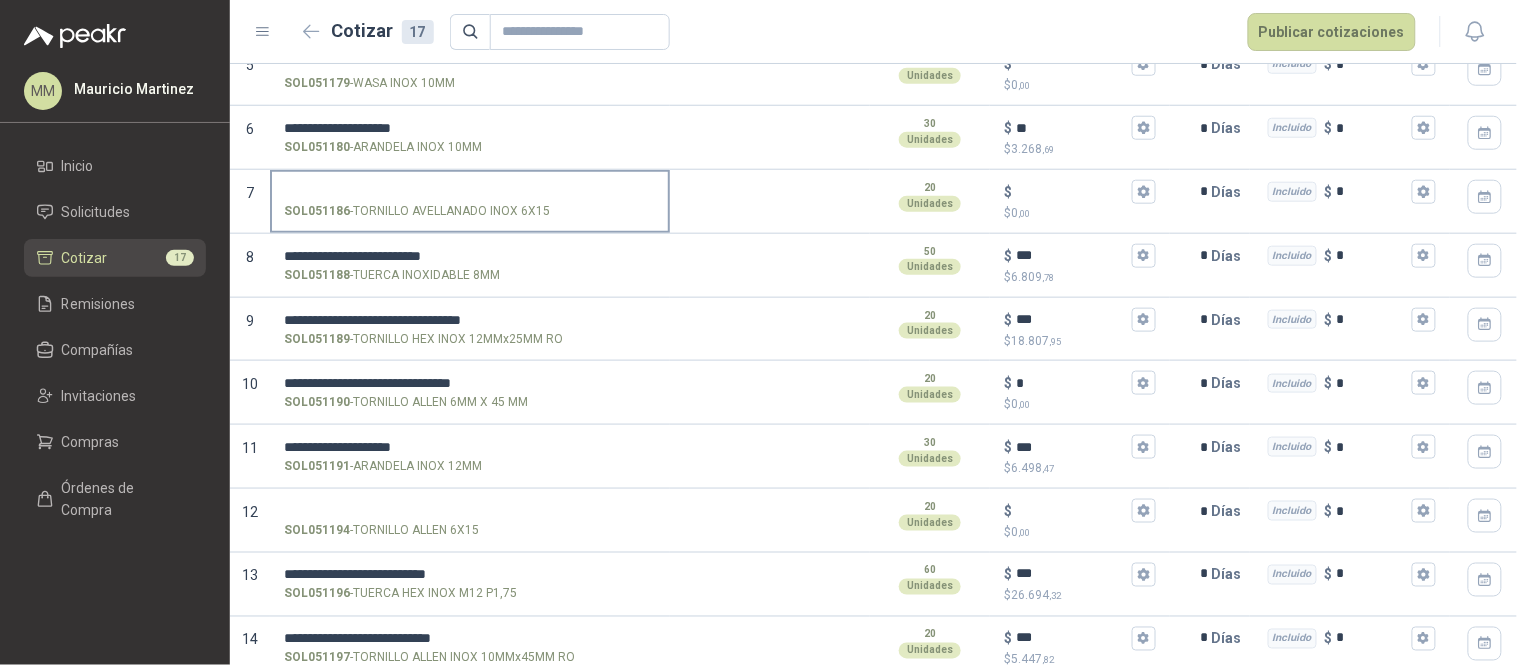 click on "SOL051186  -  TORNILLO AVELLANADO INOX 6X15" at bounding box center [470, 200] 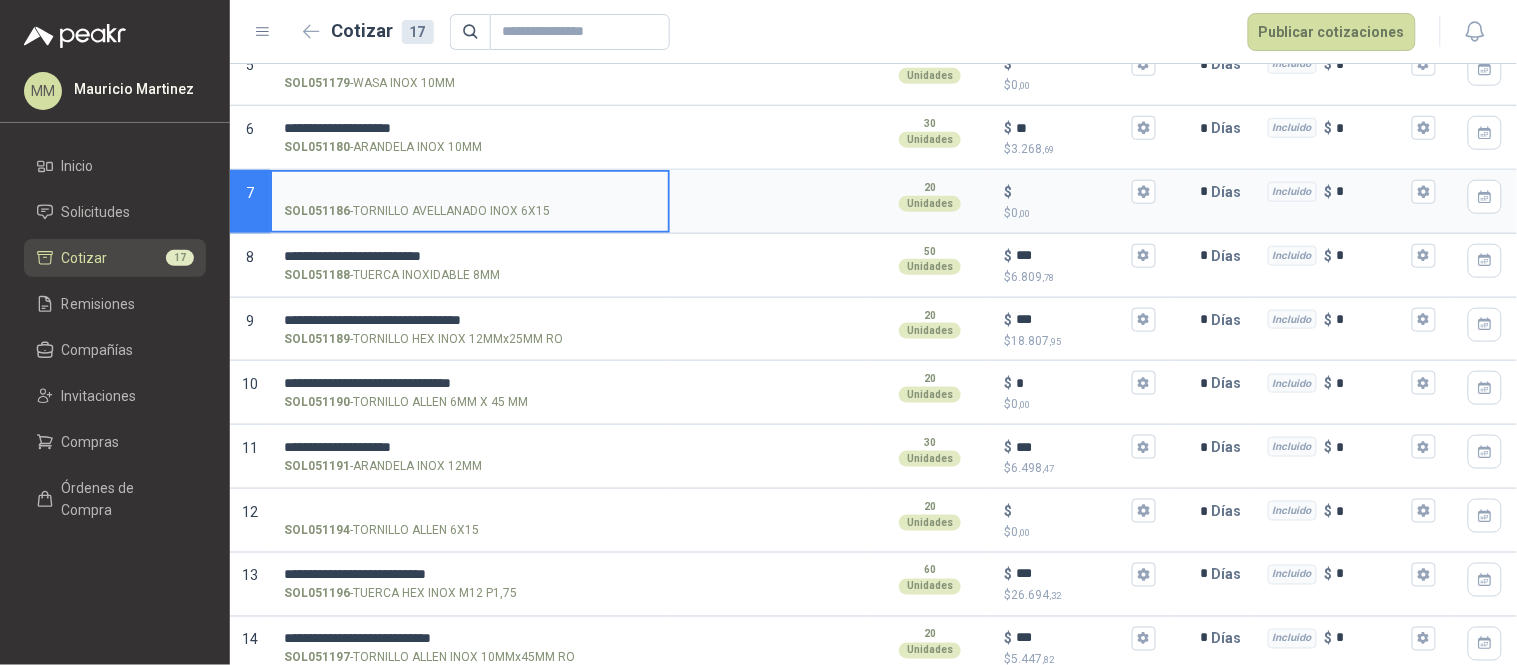 paste on "**********" 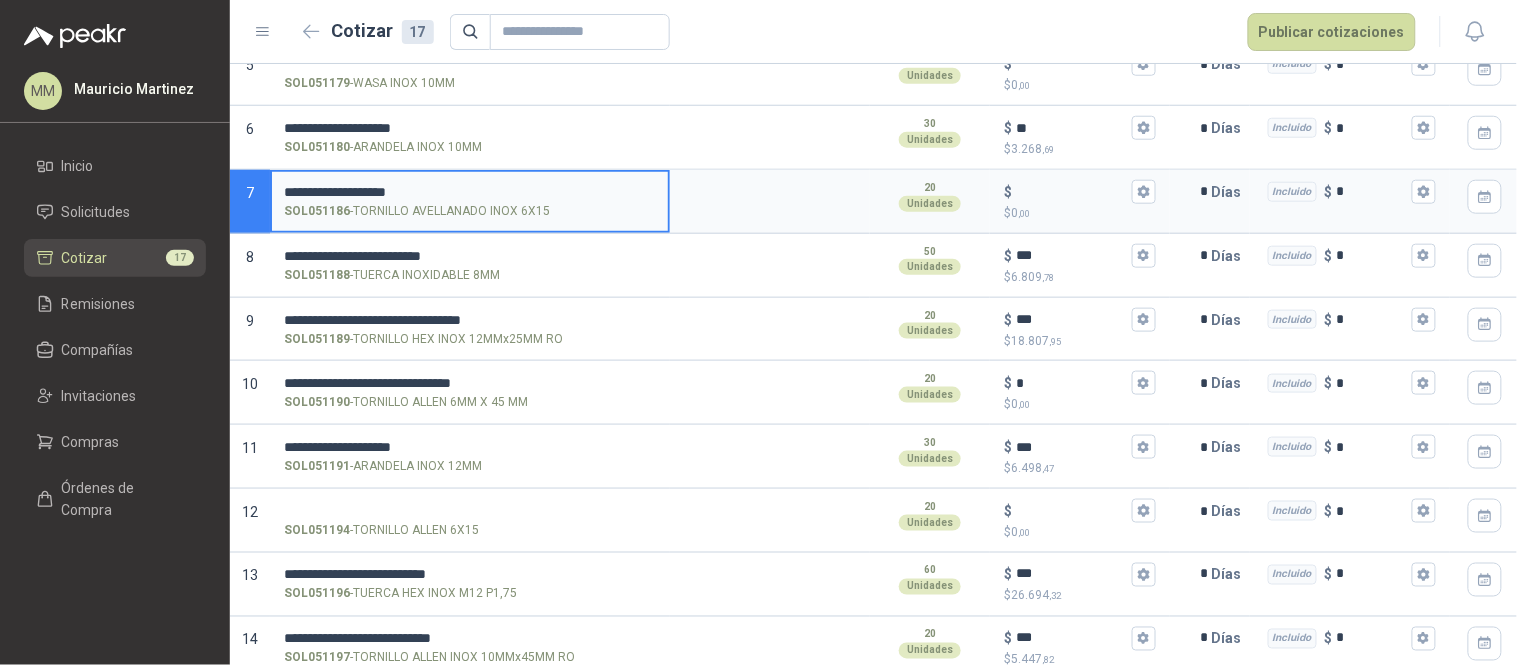 paste on "********" 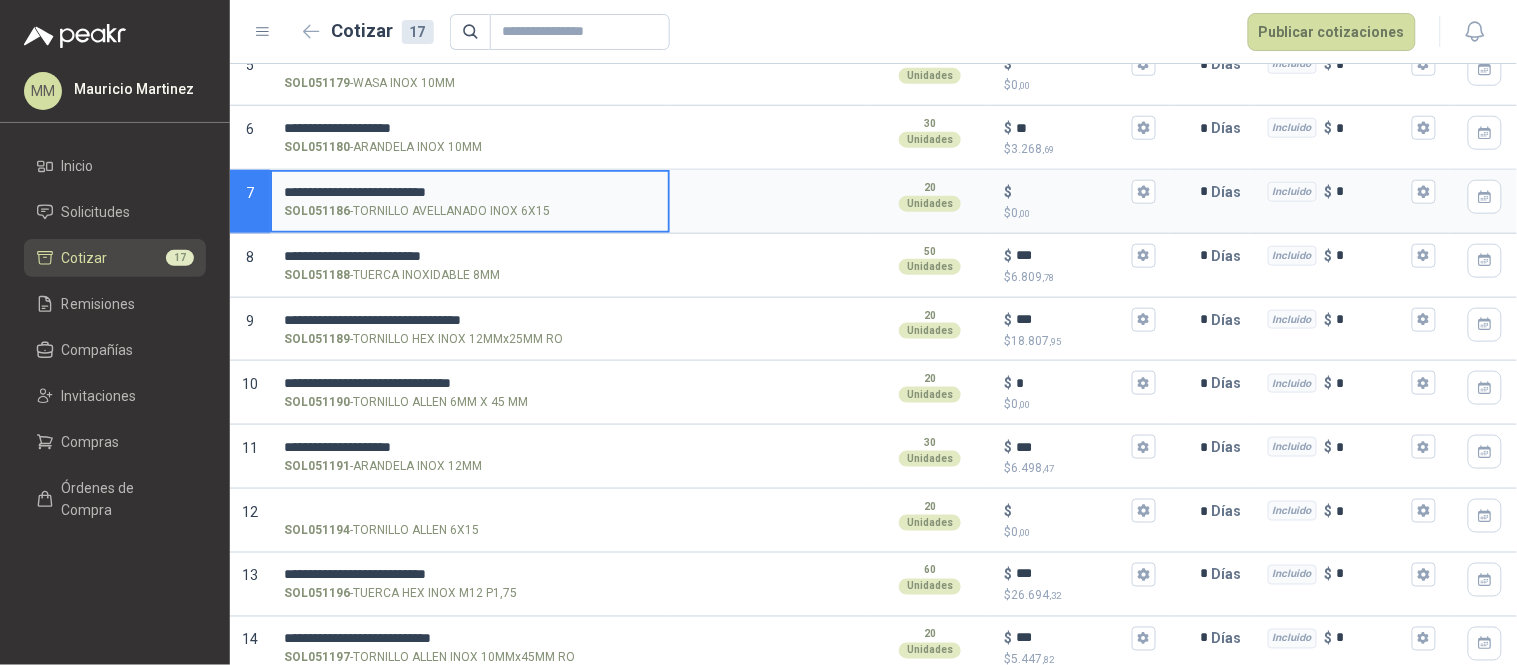 click on "**********" at bounding box center (470, 192) 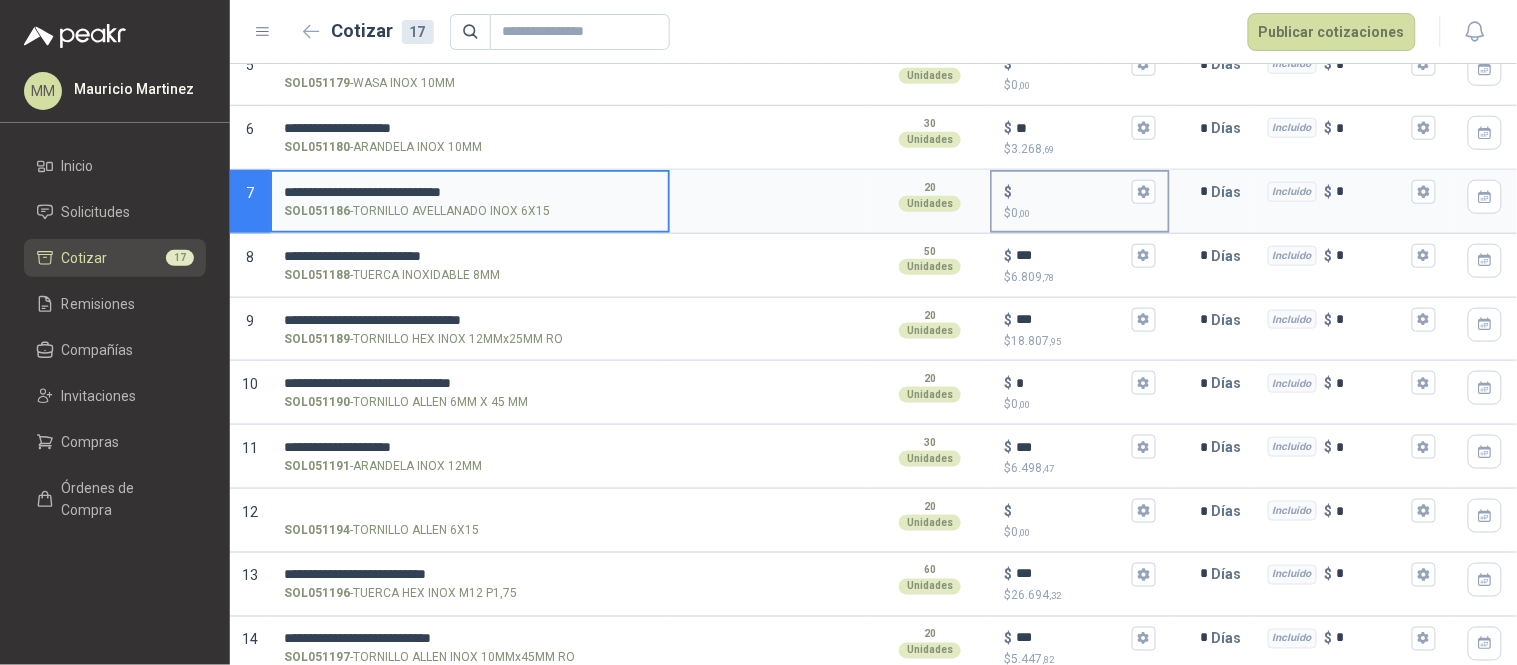 type on "**********" 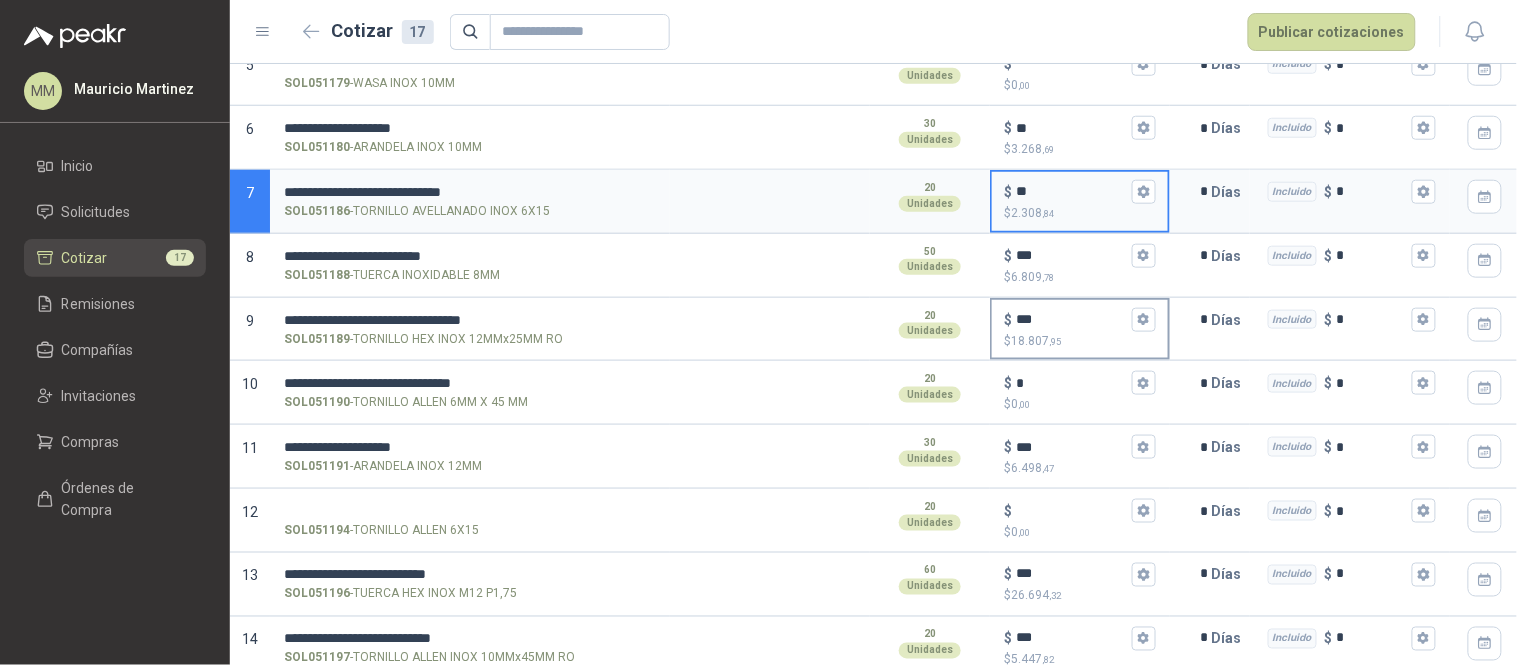 type on "**" 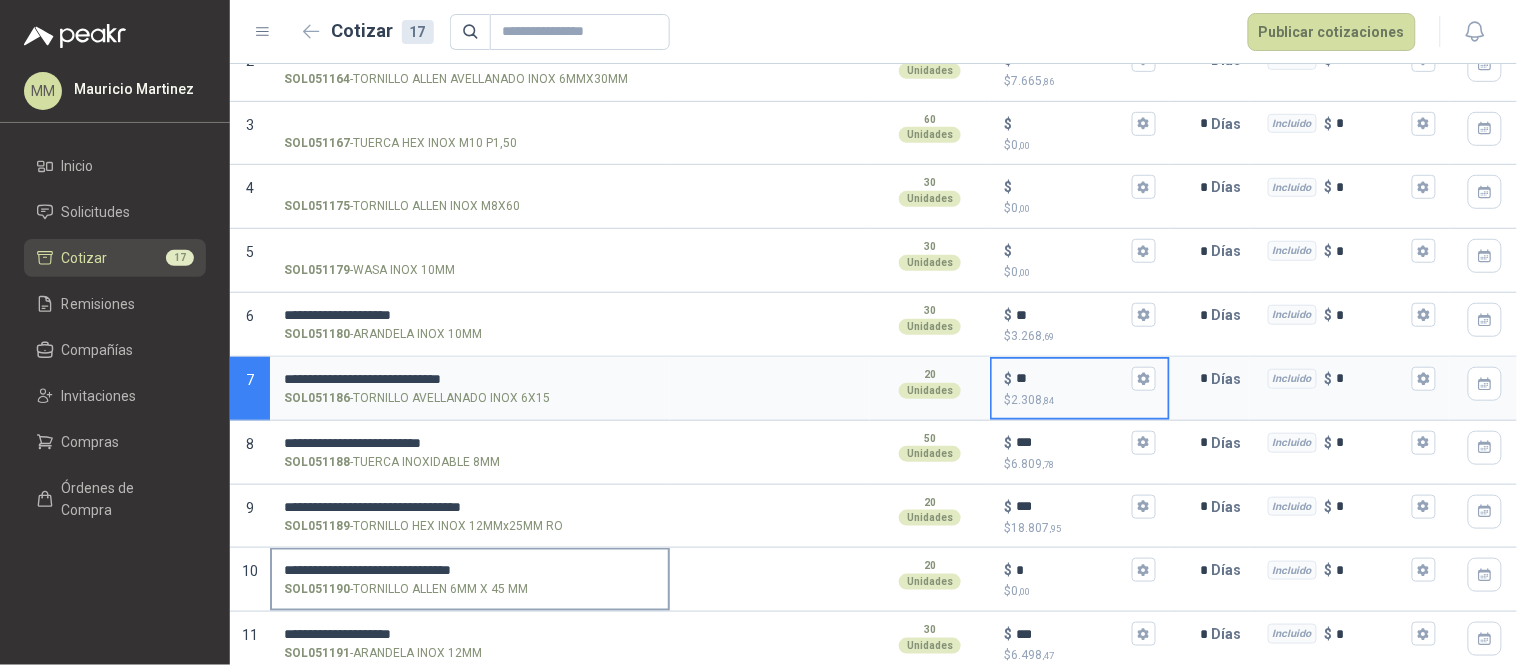 scroll, scrollTop: 256, scrollLeft: 0, axis: vertical 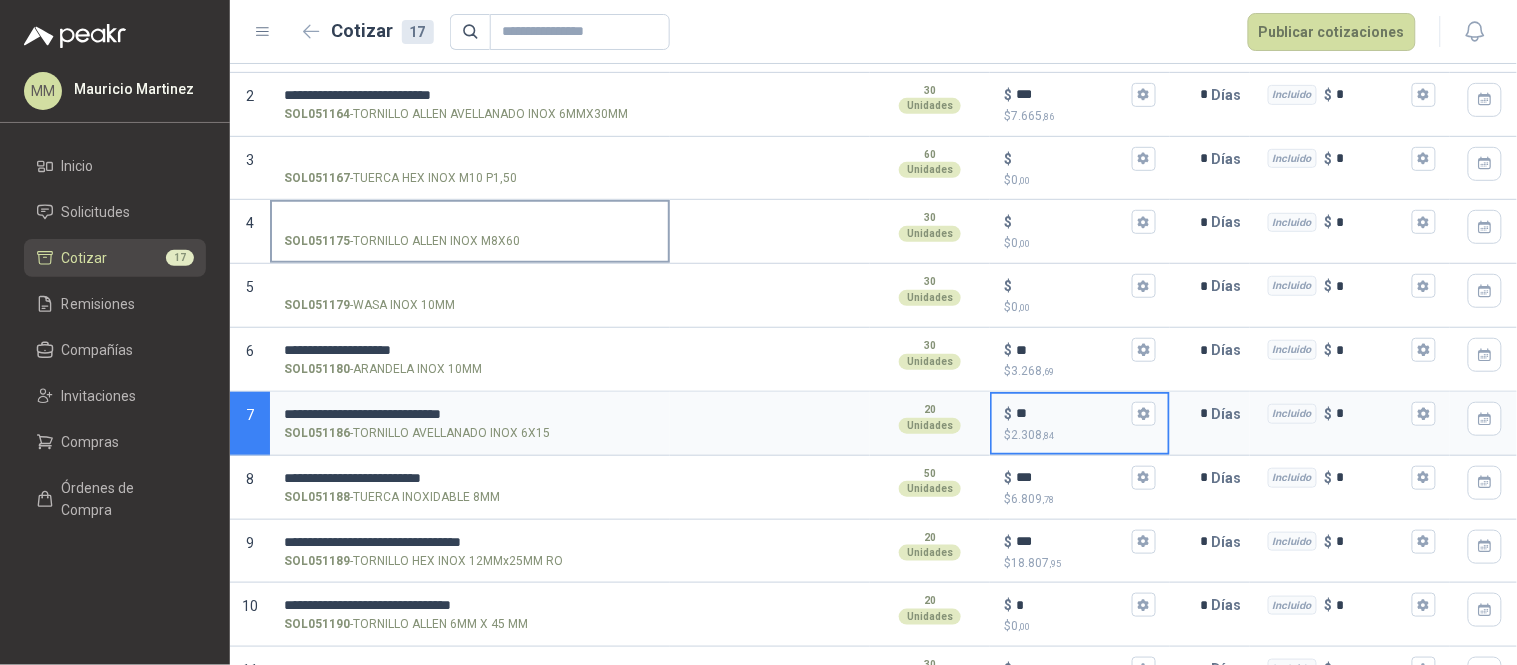 click on "SOL051175  -  TORNILLO ALLEN INOX M8X60" at bounding box center [470, 222] 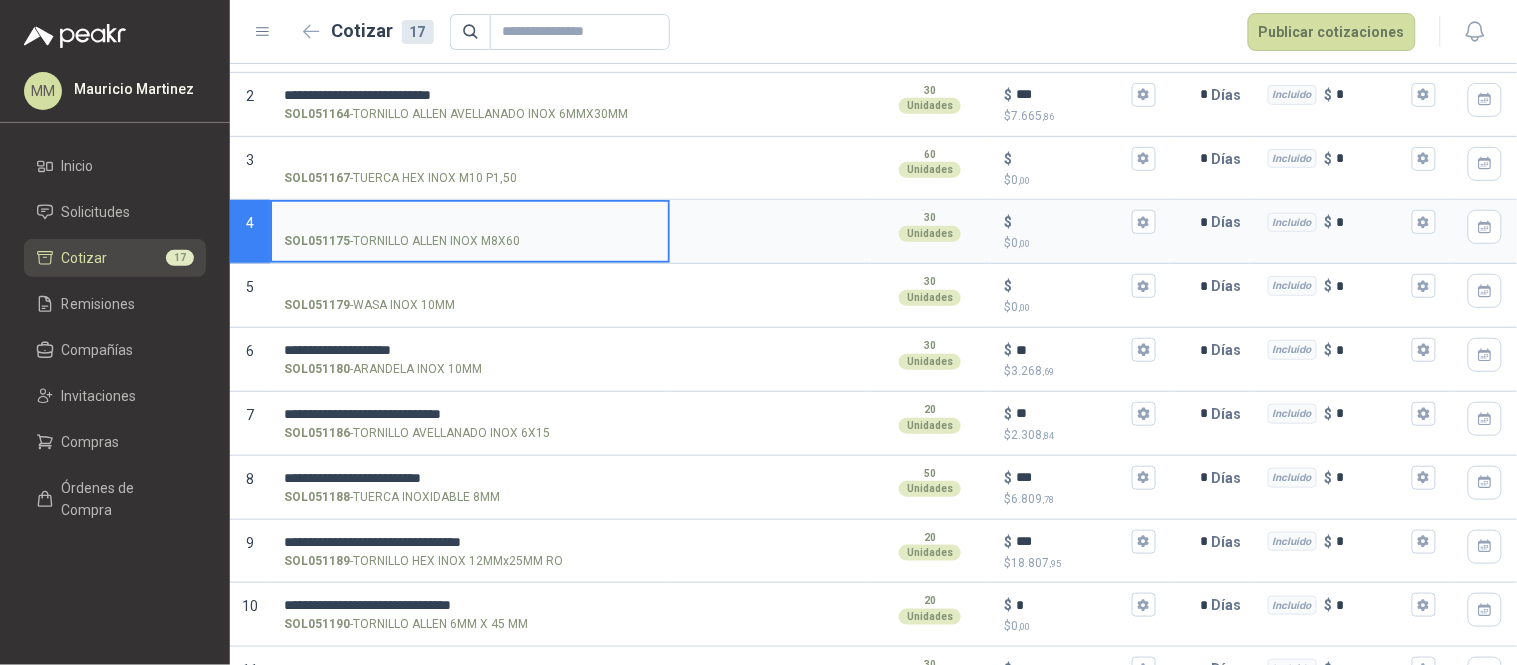 paste on "**********" 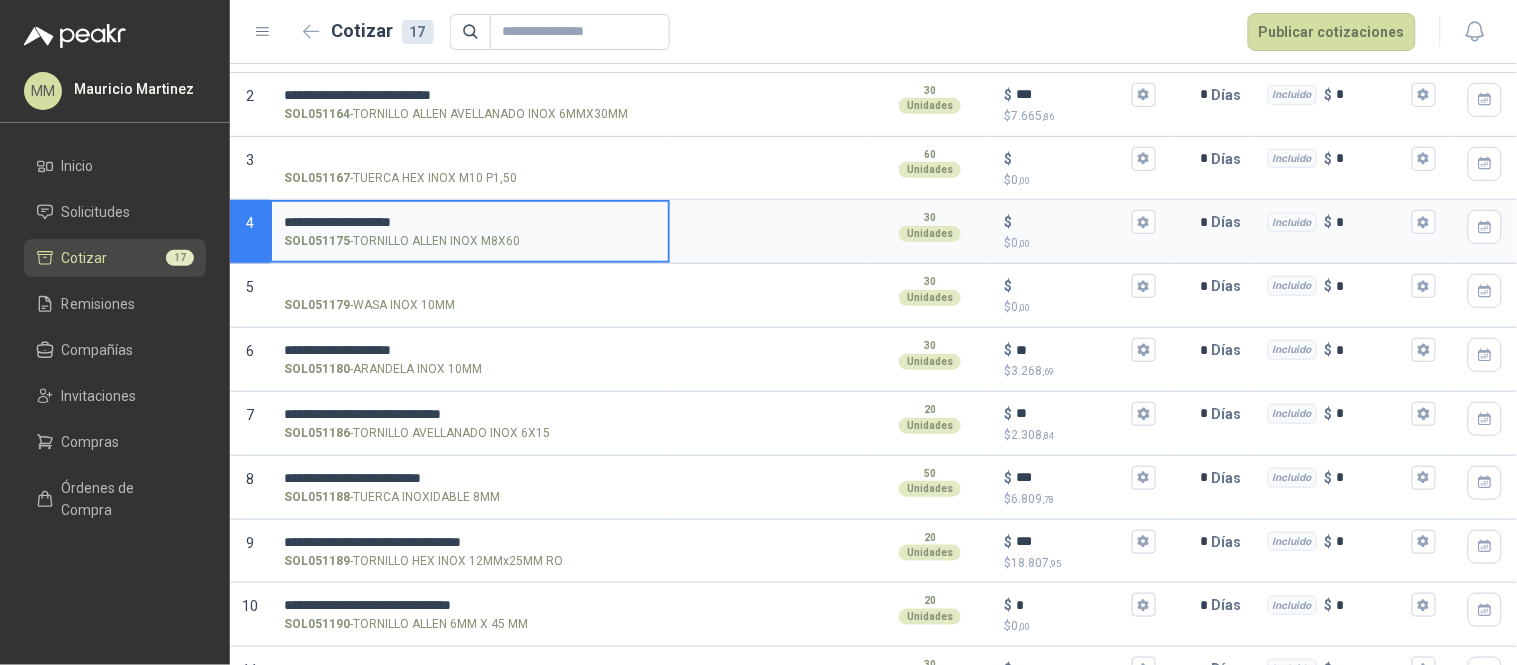 paste on "*********" 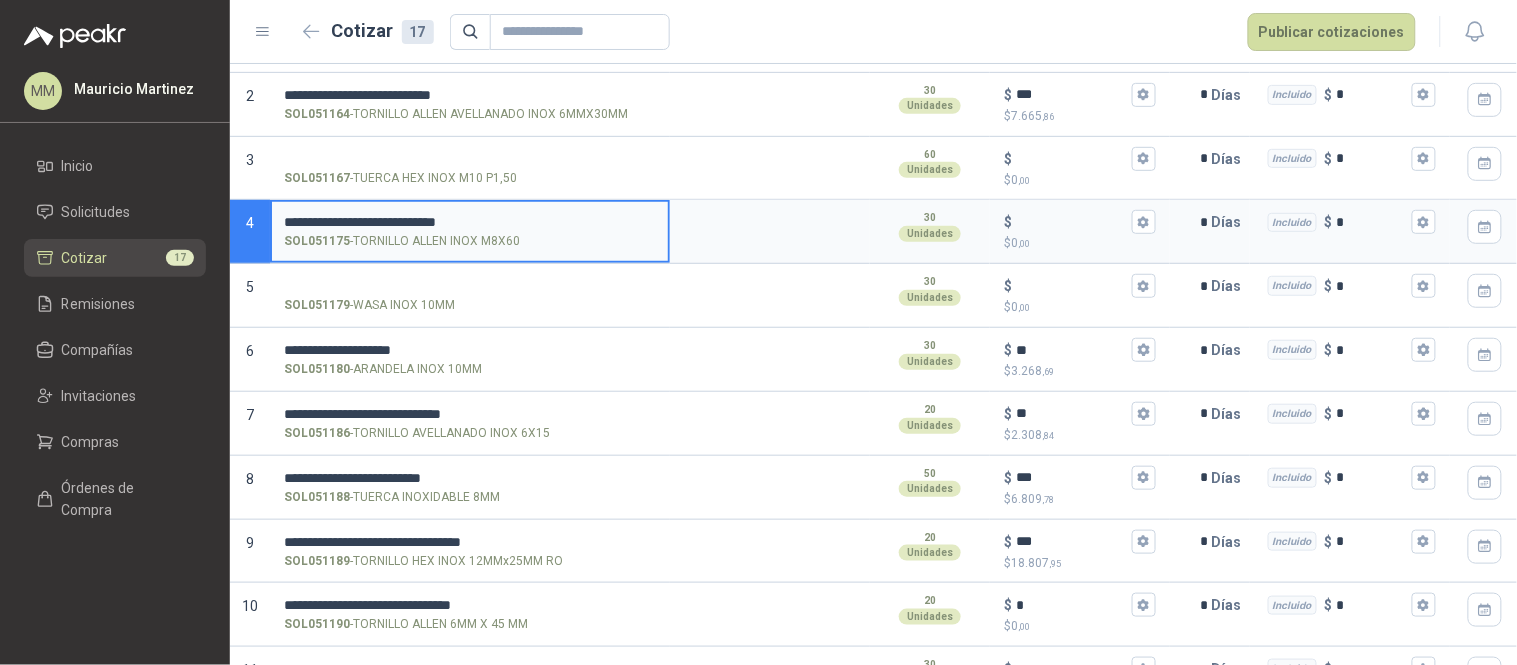 click on "**********" at bounding box center [470, 222] 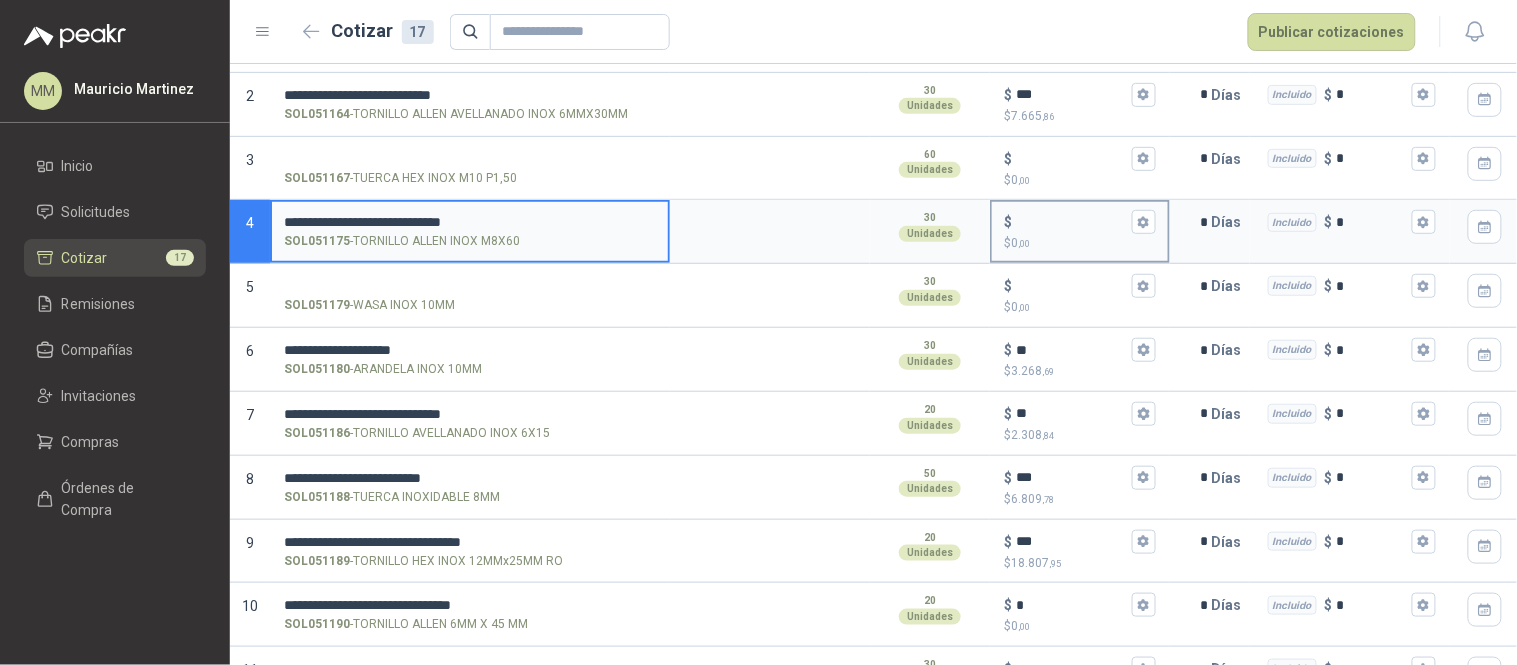 type on "**********" 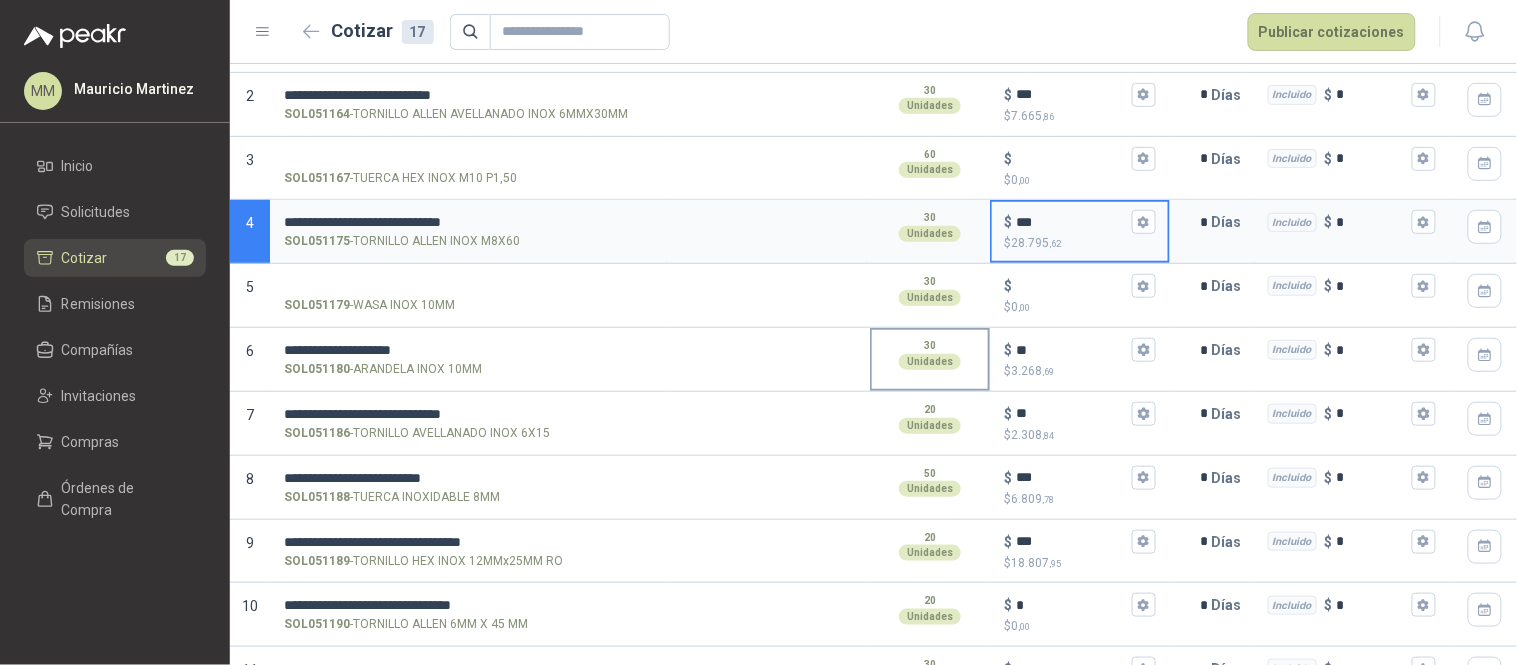 type on "***" 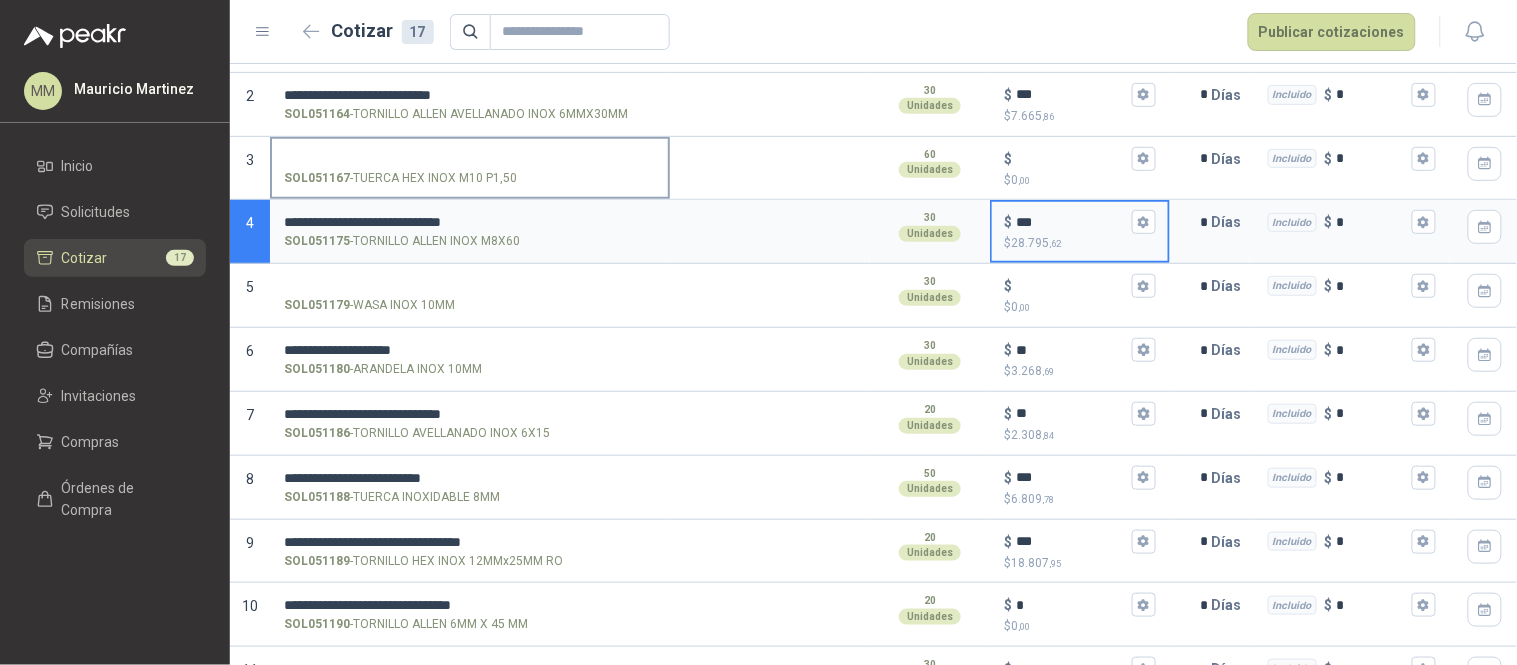 click on "SOL051167  -  TUERCA HEX INOX M10 P1,50" at bounding box center [470, 159] 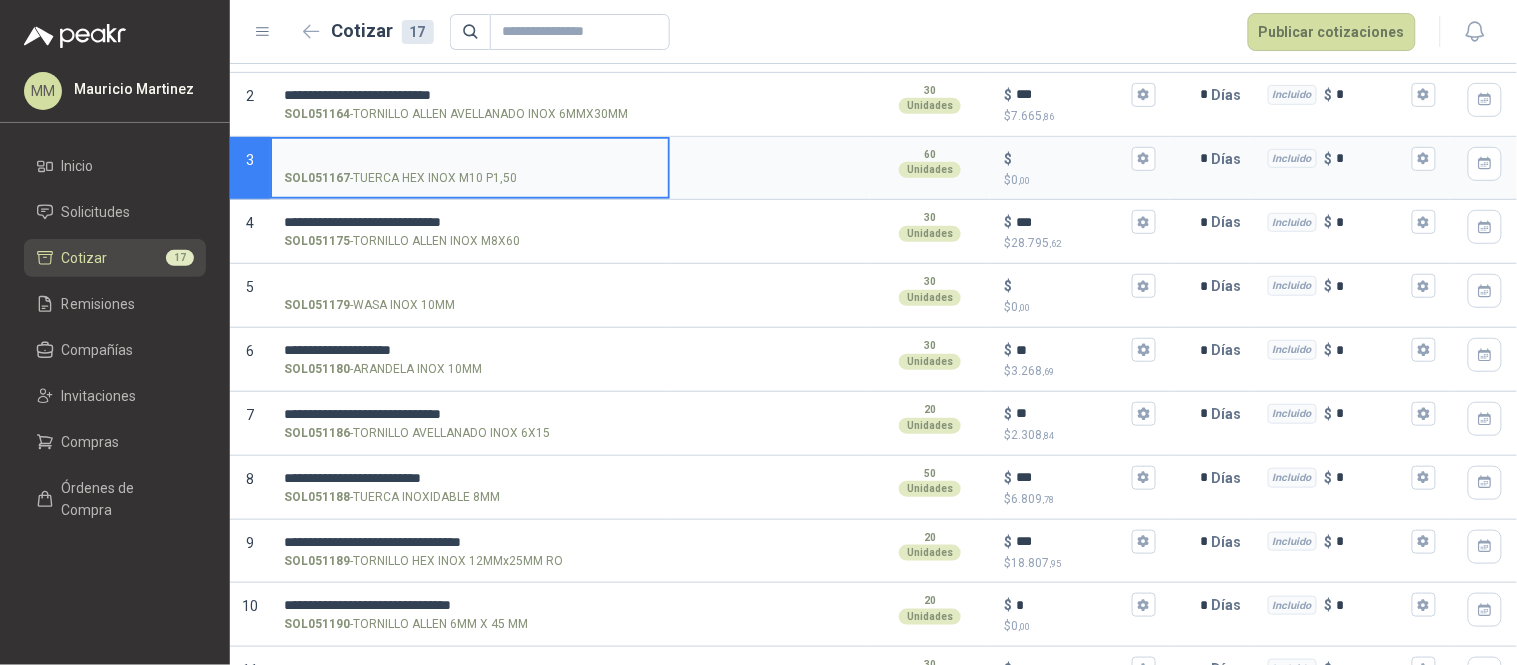paste on "**********" 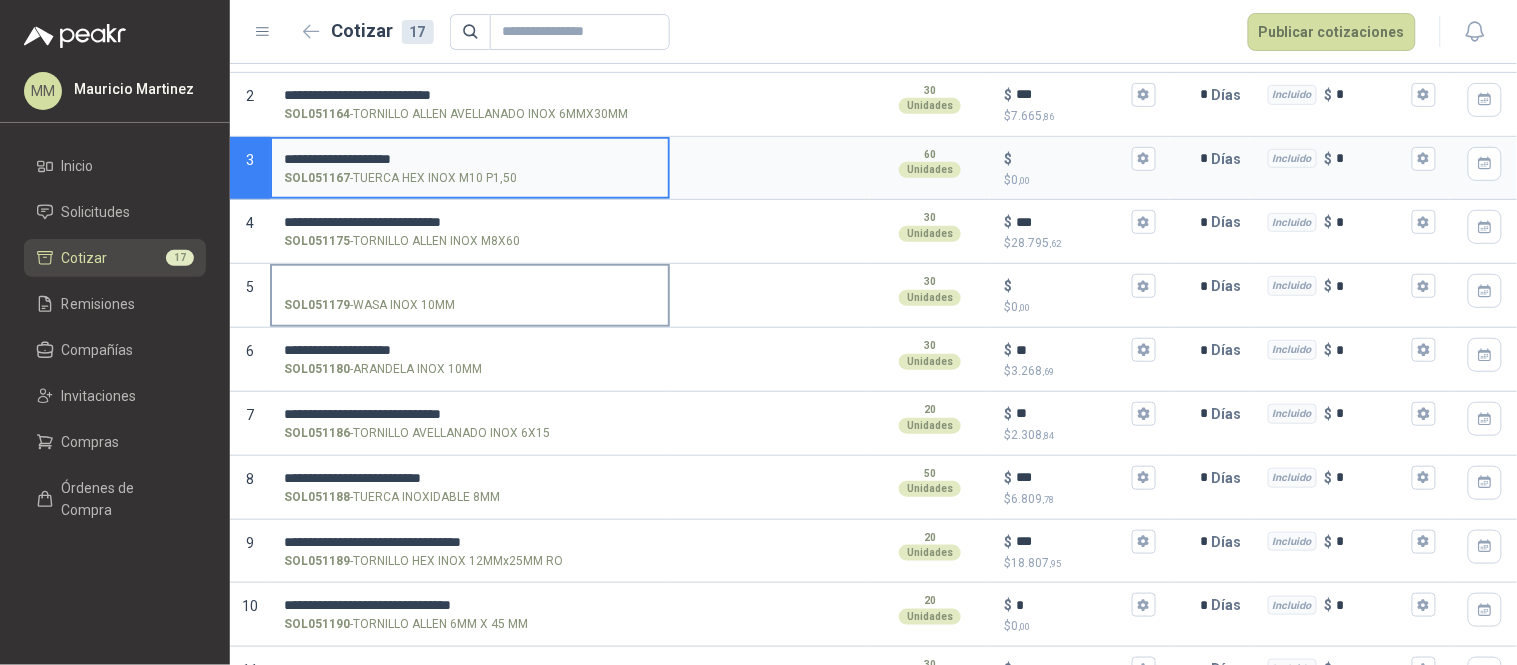 paste on "********" 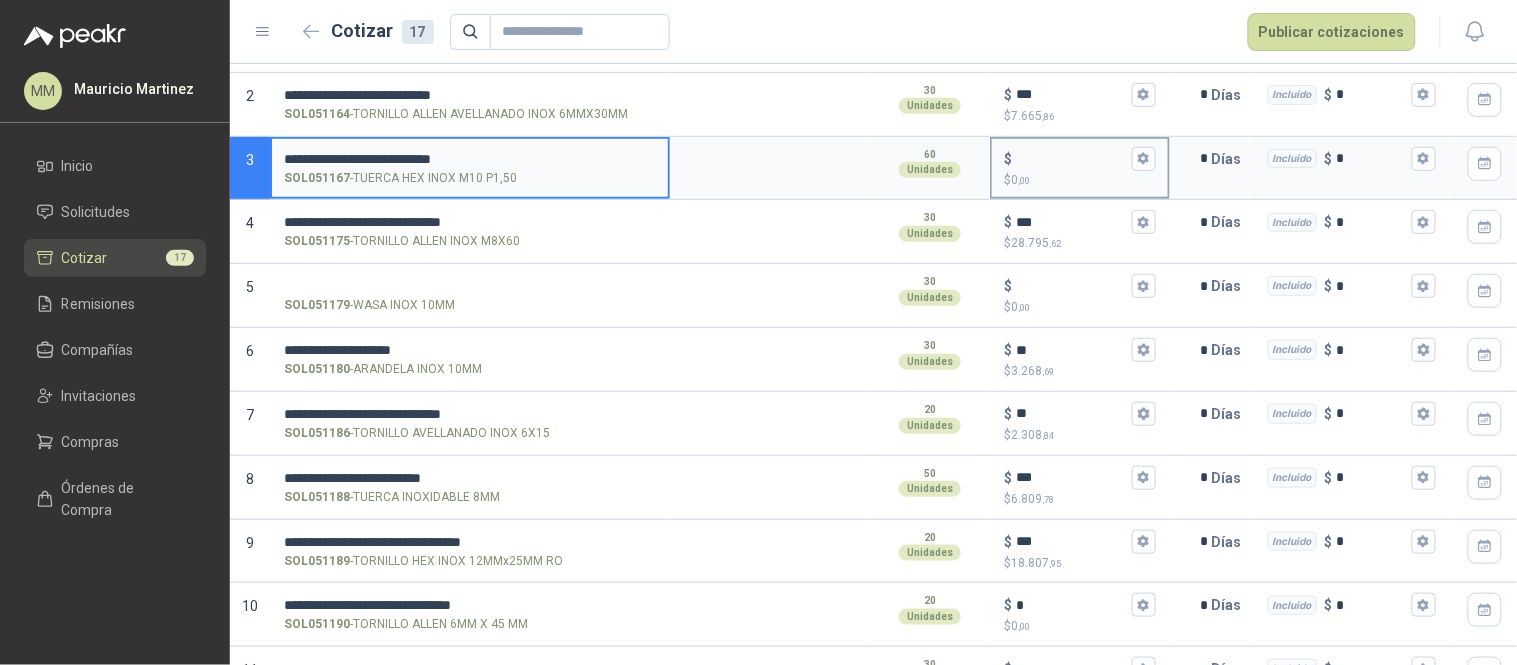 type on "**********" 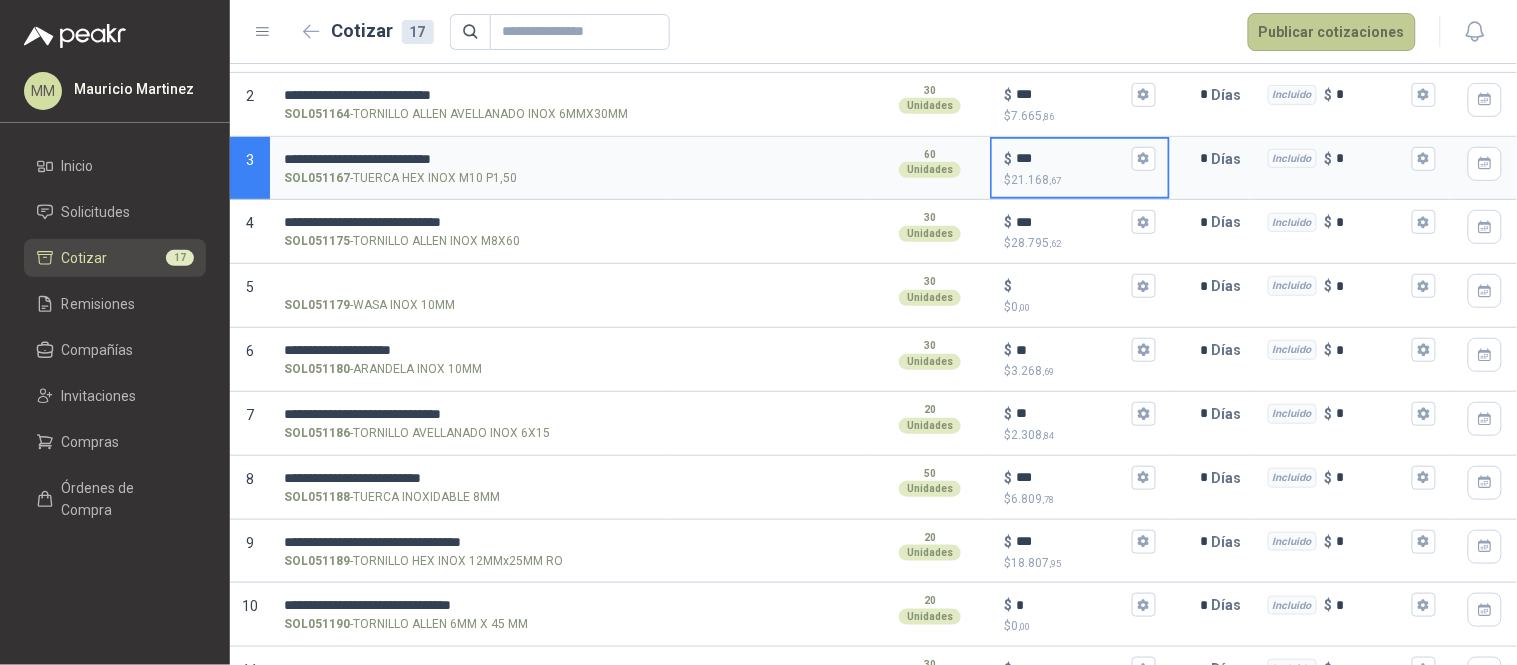 type on "***" 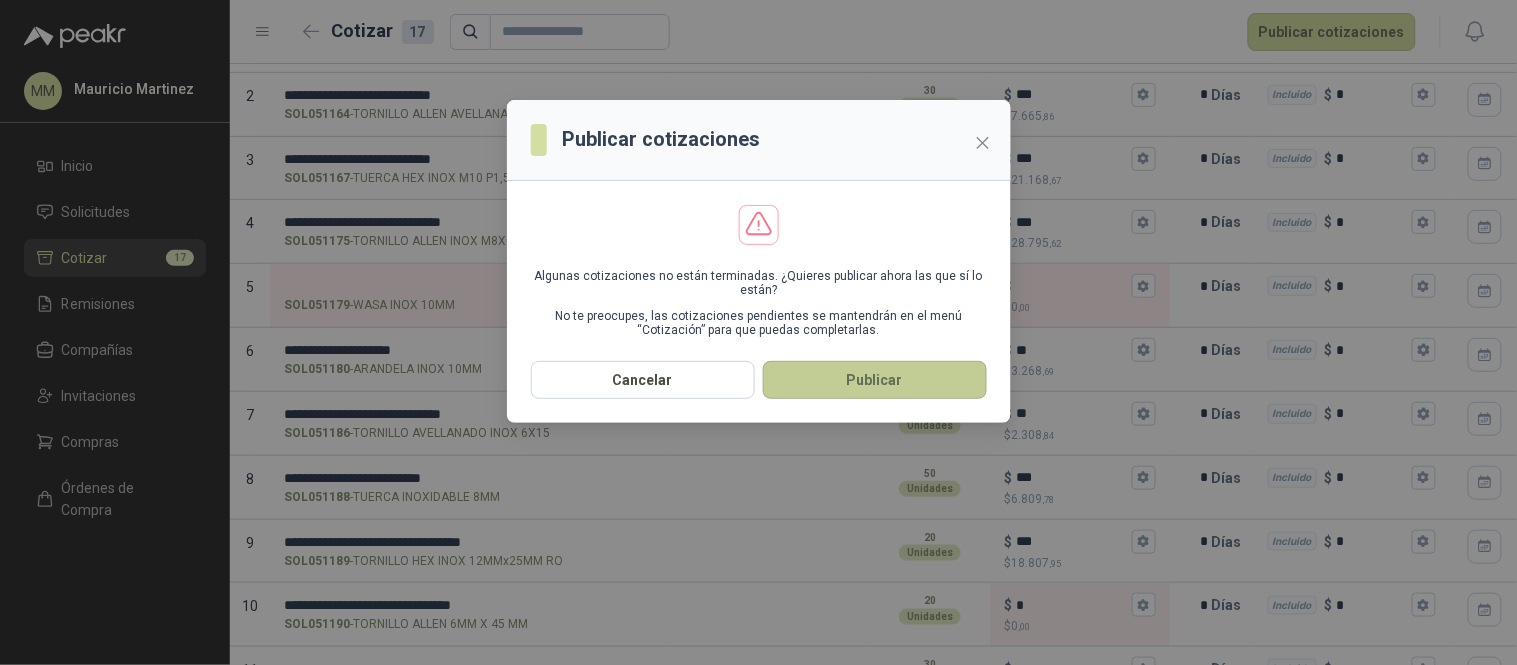 click on "Publicar" at bounding box center (875, 380) 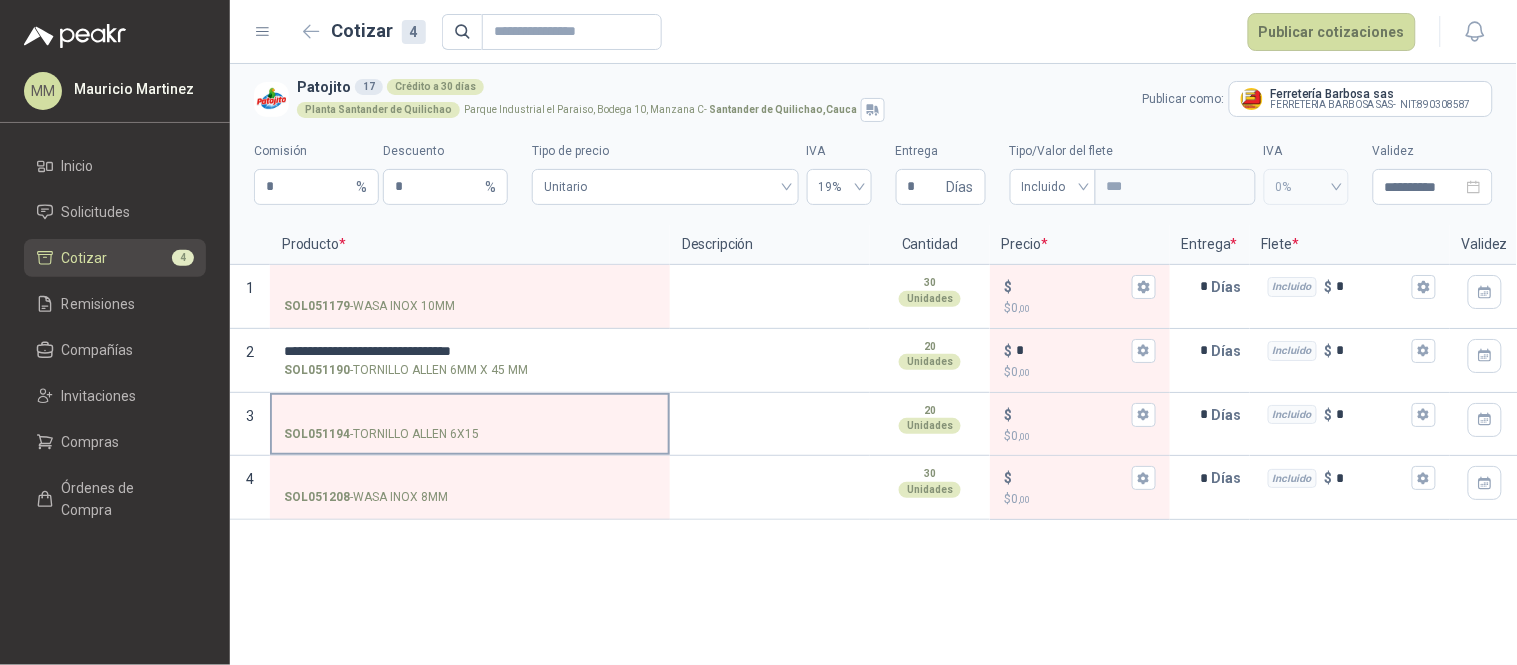 scroll, scrollTop: 0, scrollLeft: 0, axis: both 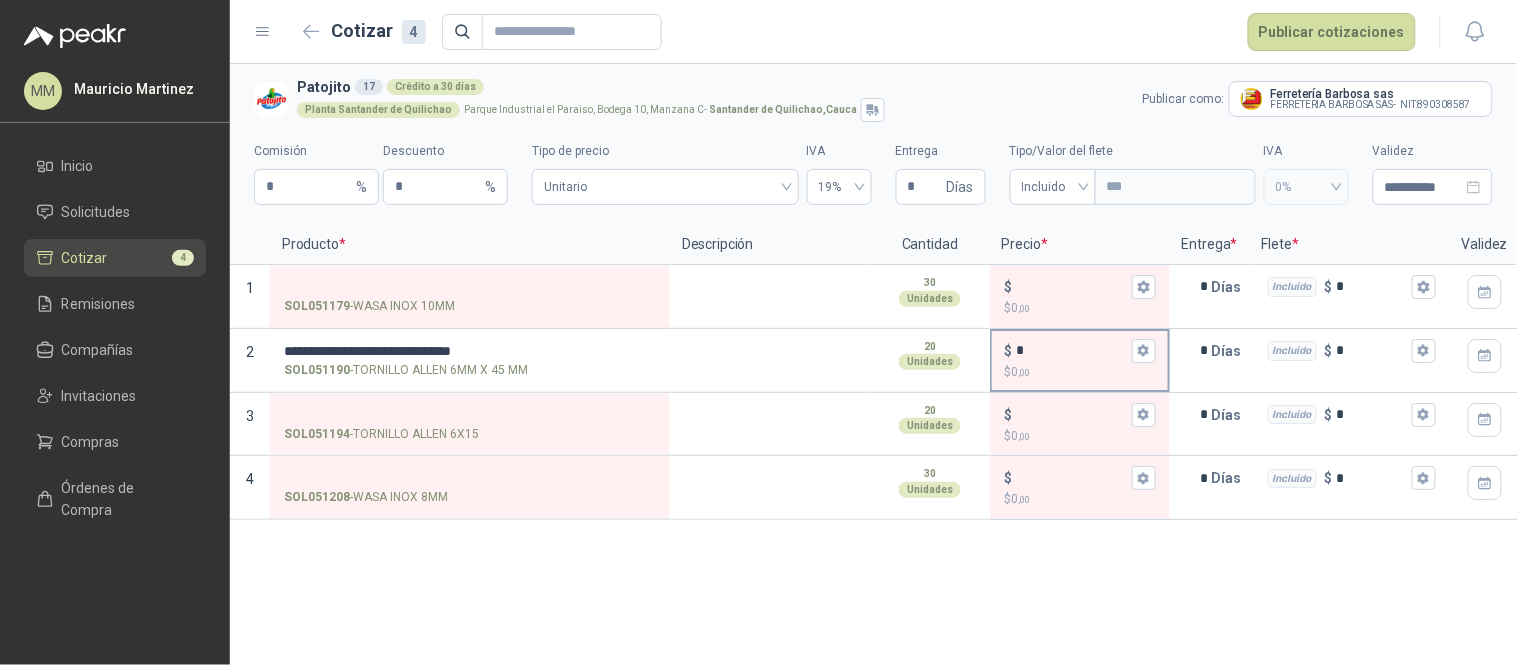click on "*" at bounding box center [1072, 350] 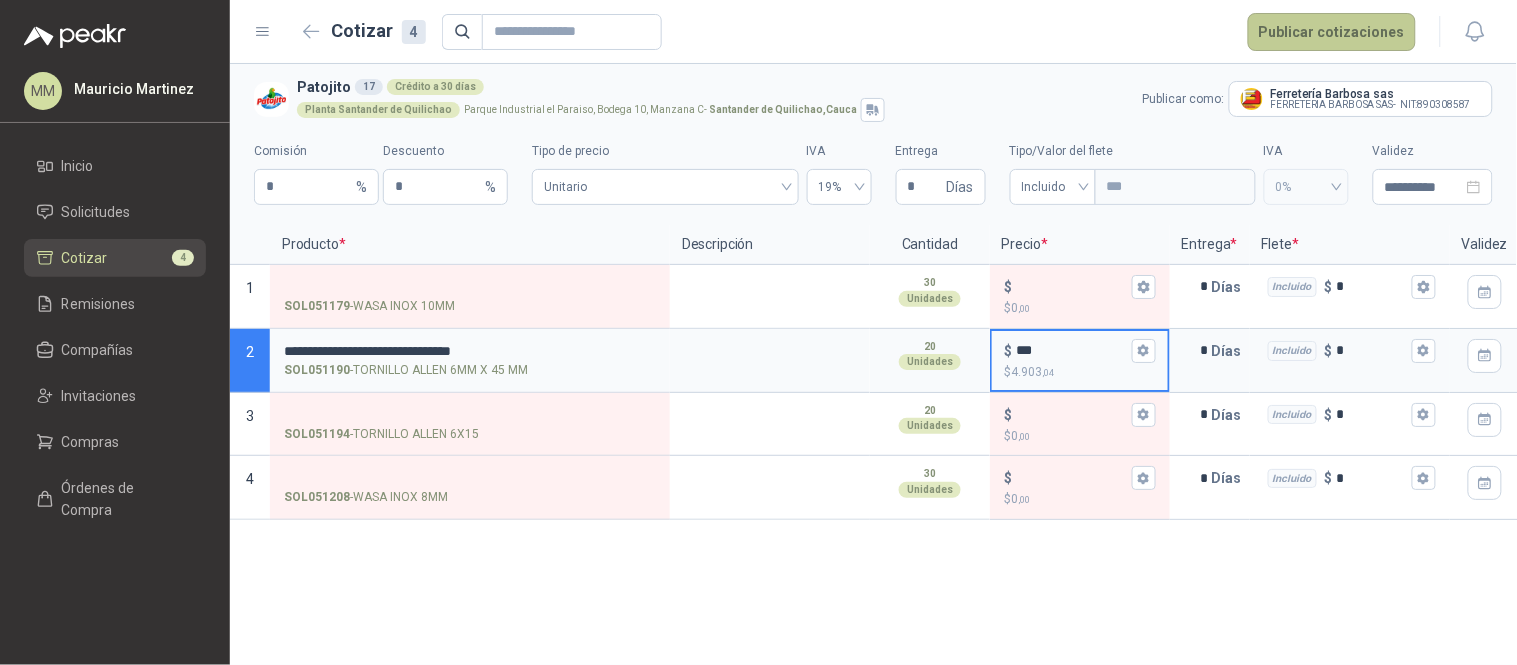 type on "***" 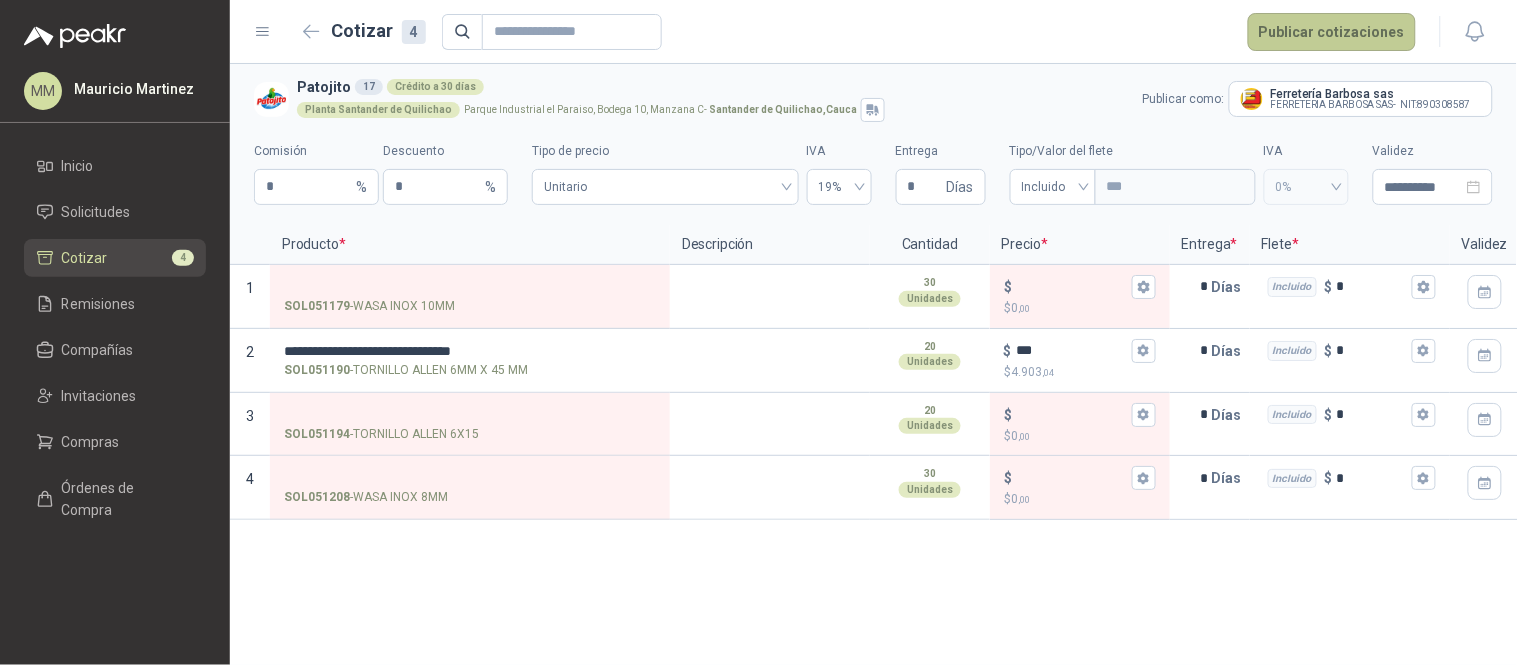 click on "Publicar cotizaciones" at bounding box center (1332, 32) 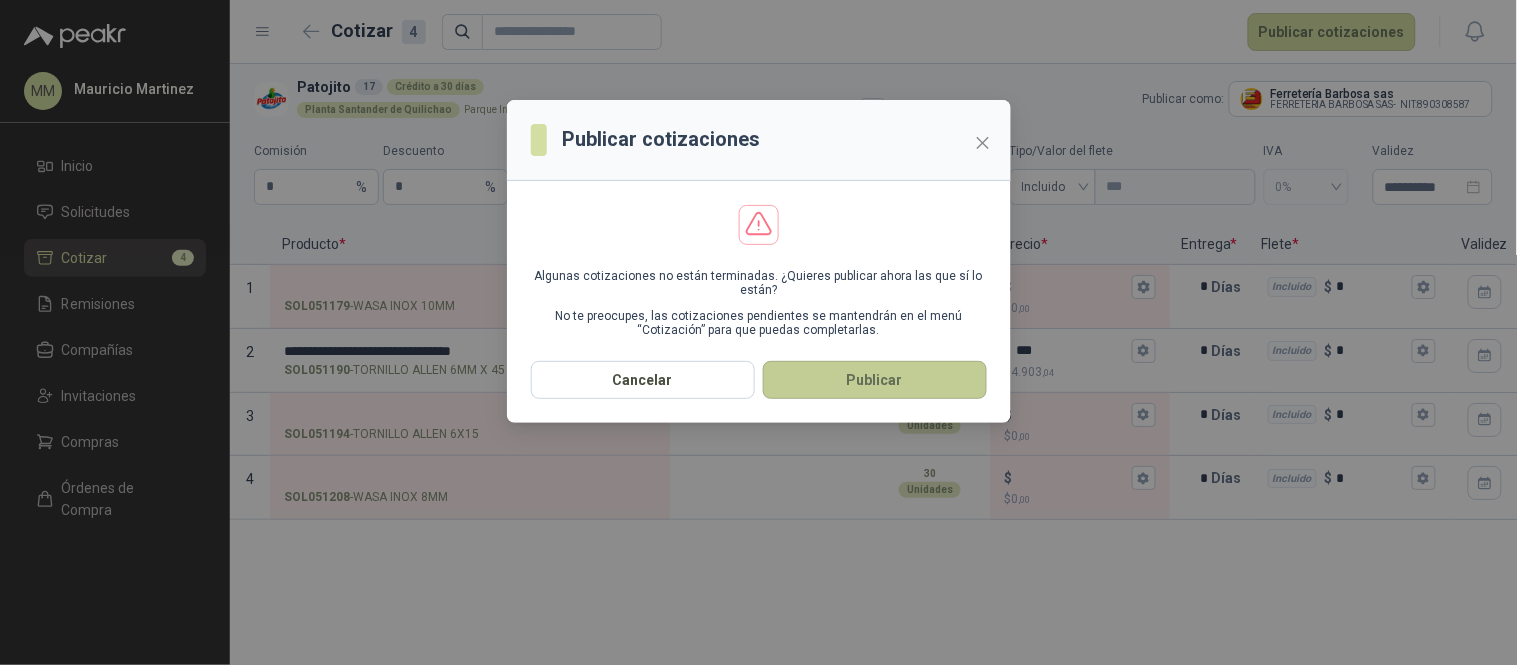 click on "Publicar" at bounding box center (875, 380) 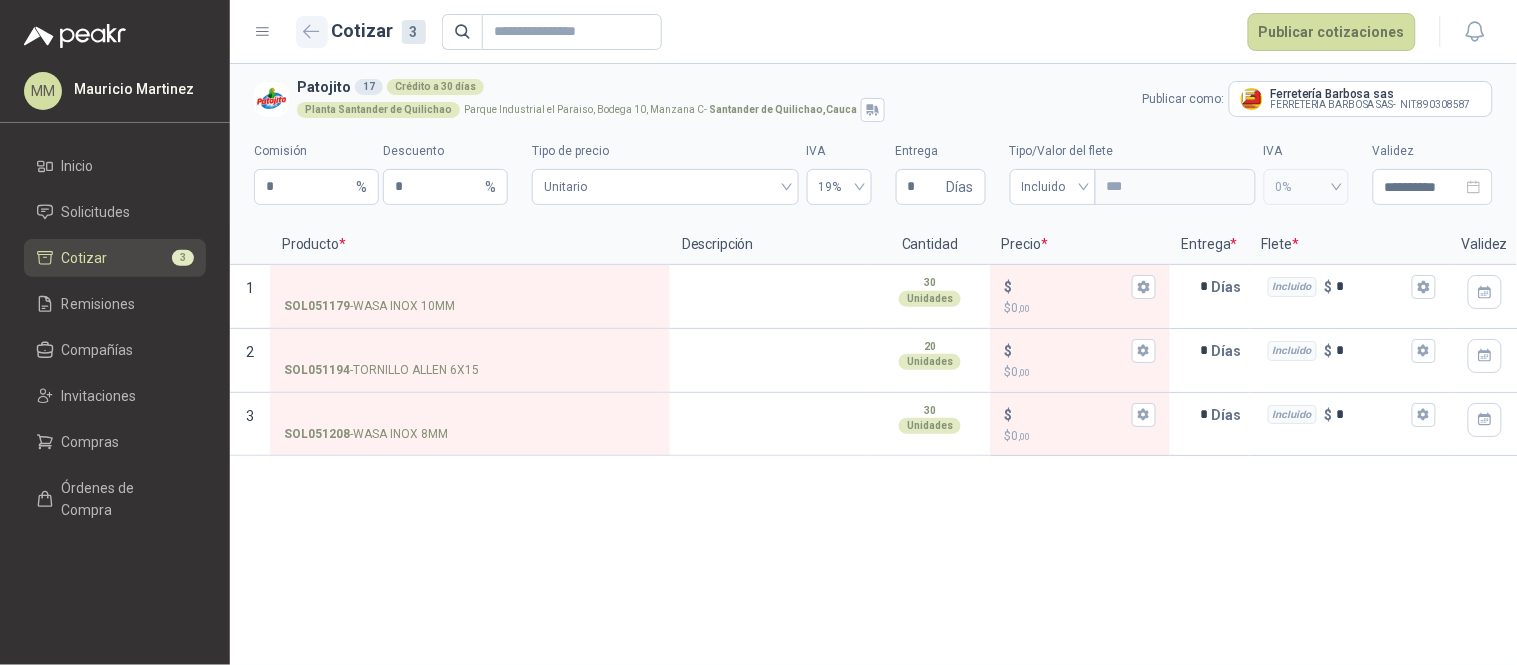 click at bounding box center (312, 32) 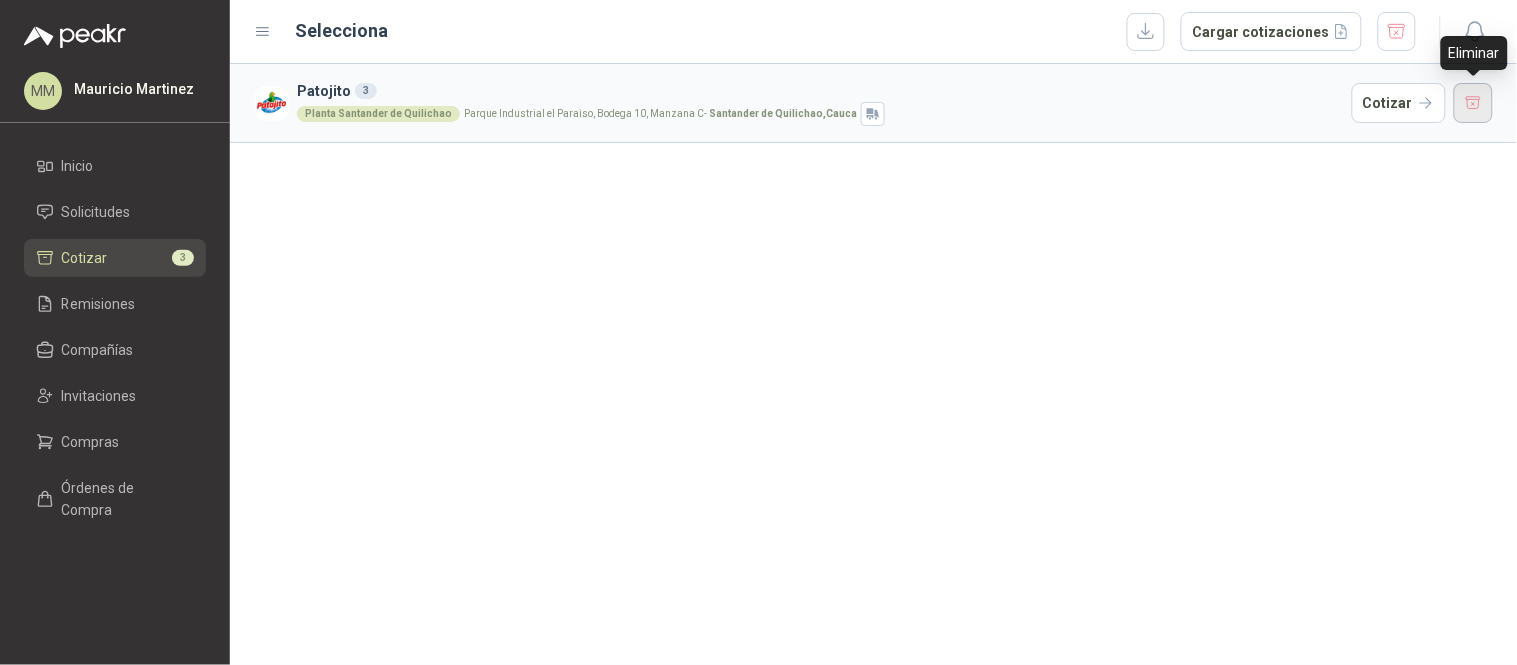 click at bounding box center (1474, 103) 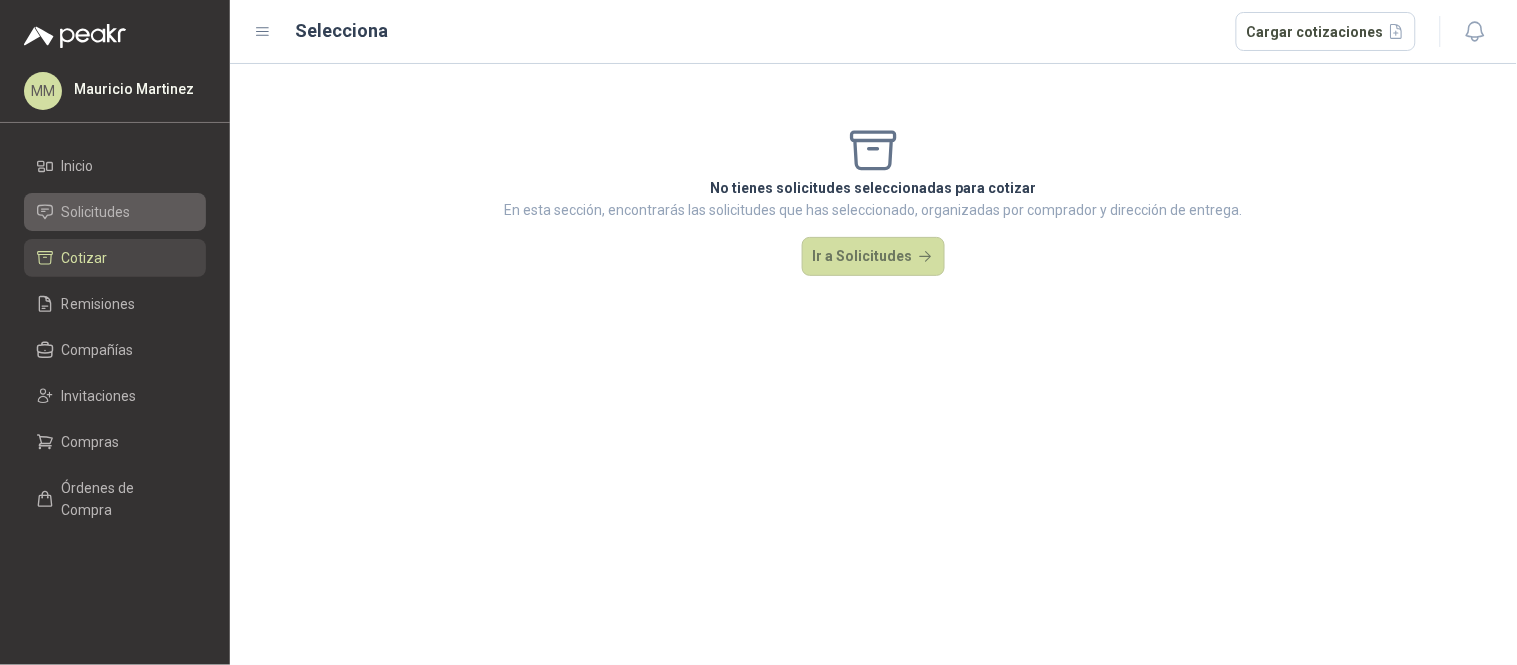 click on "Solicitudes" at bounding box center (96, 212) 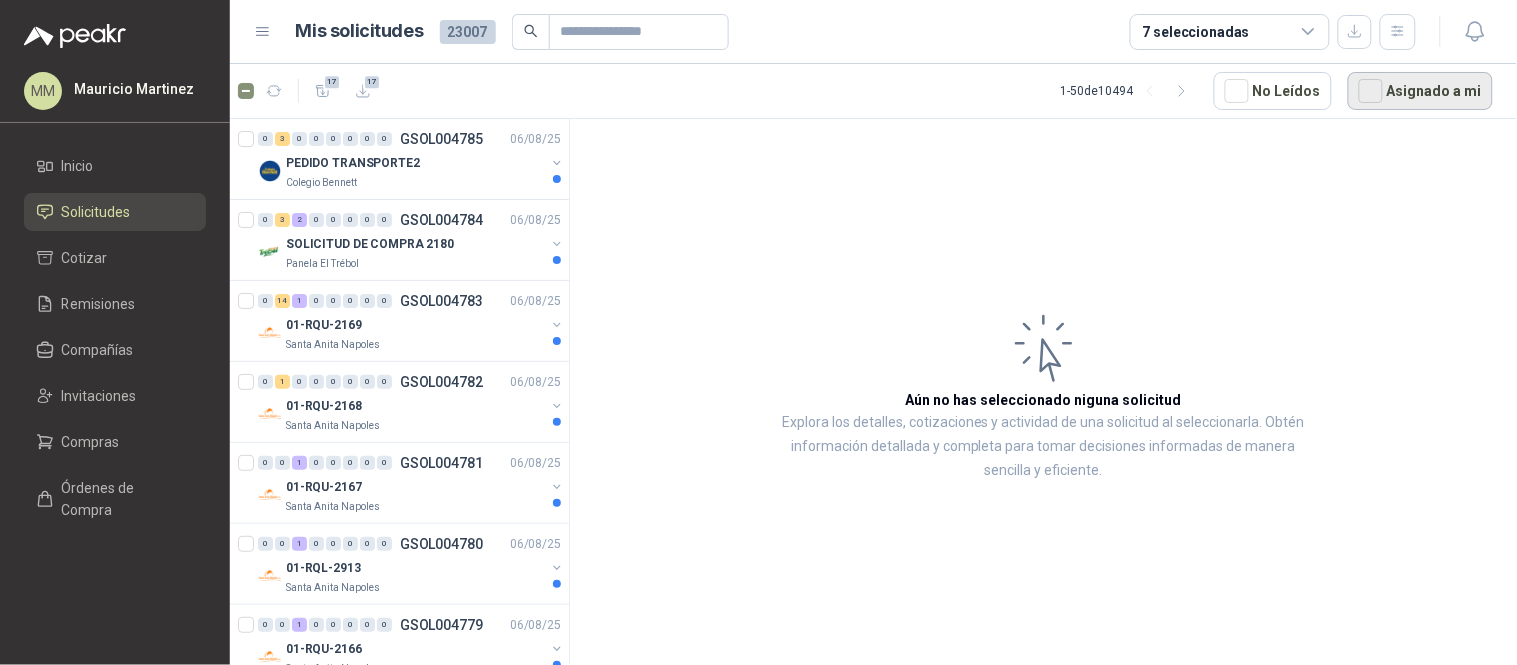 click on "Asignado a mi" at bounding box center [1420, 91] 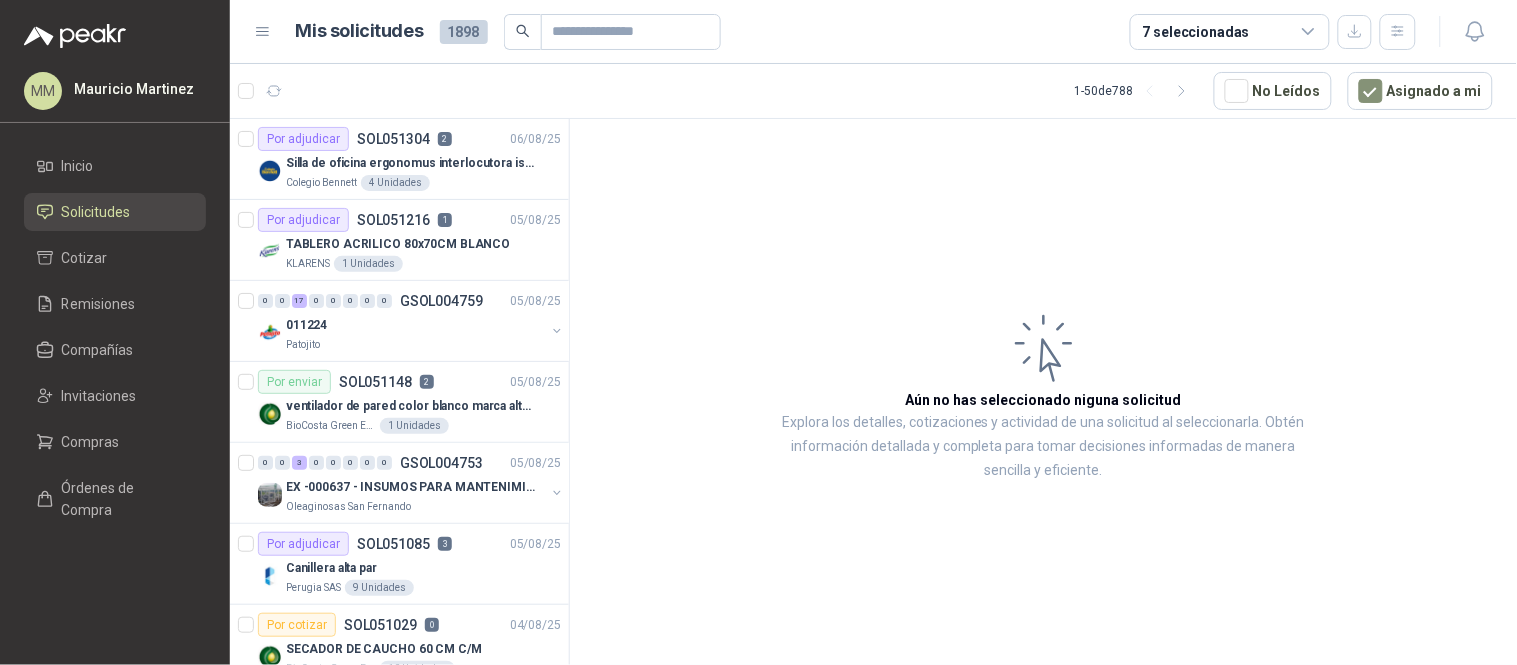 click on "Aún no has seleccionado niguna solicitud Explora los detalles, cotizaciones y actividad de una solicitud al seleccionarla. Obtén información detallada y   completa para tomar decisiones informadas de manera sencilla y eficiente." at bounding box center [1043, 395] 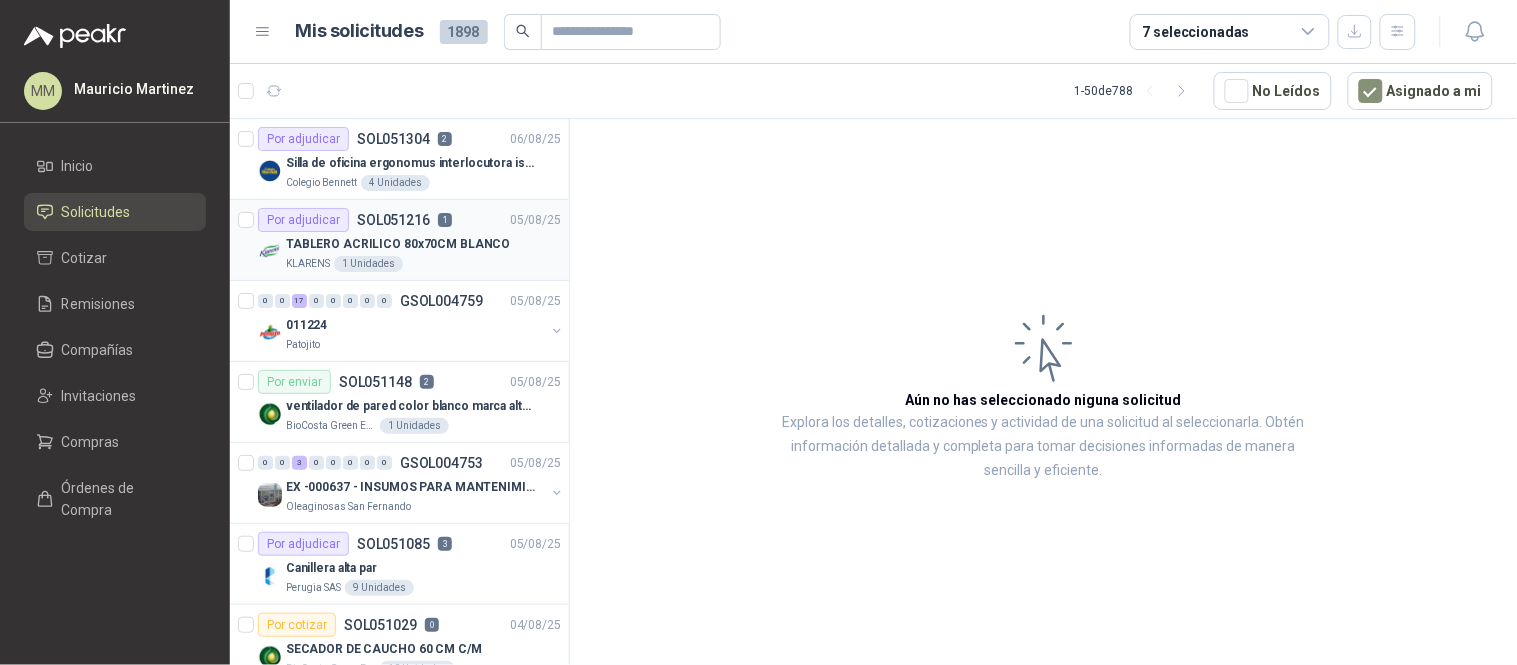 click on "TABLERO ACRILICO 80x70CM BLANCO" at bounding box center (398, 244) 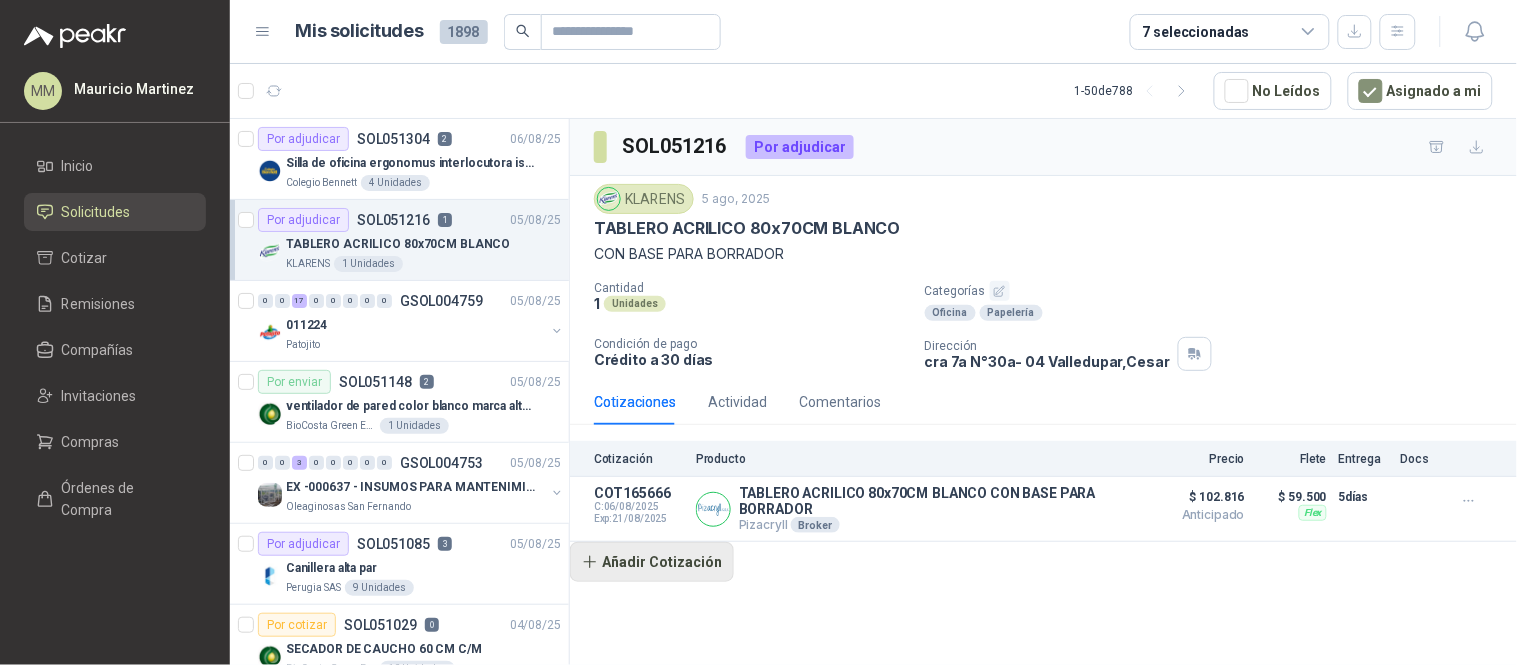 click on "Añadir Cotización" at bounding box center [652, 562] 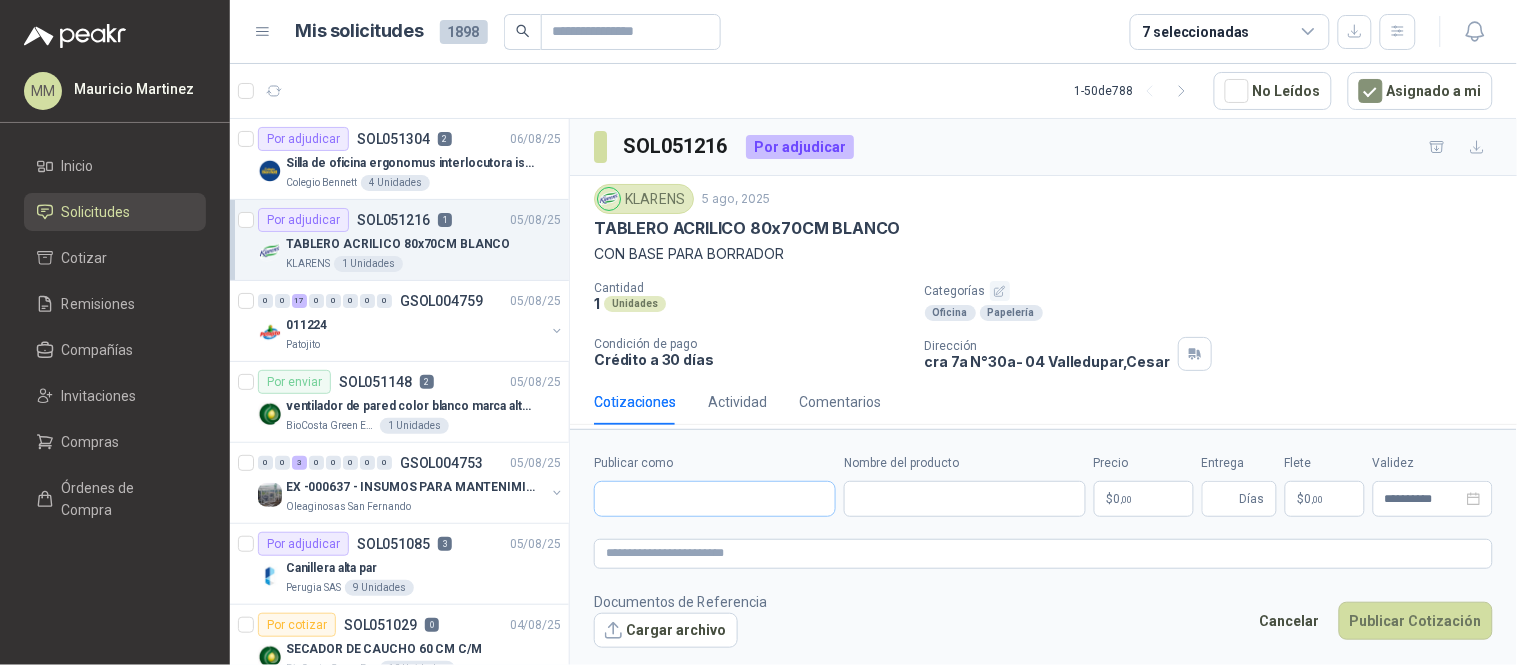 type 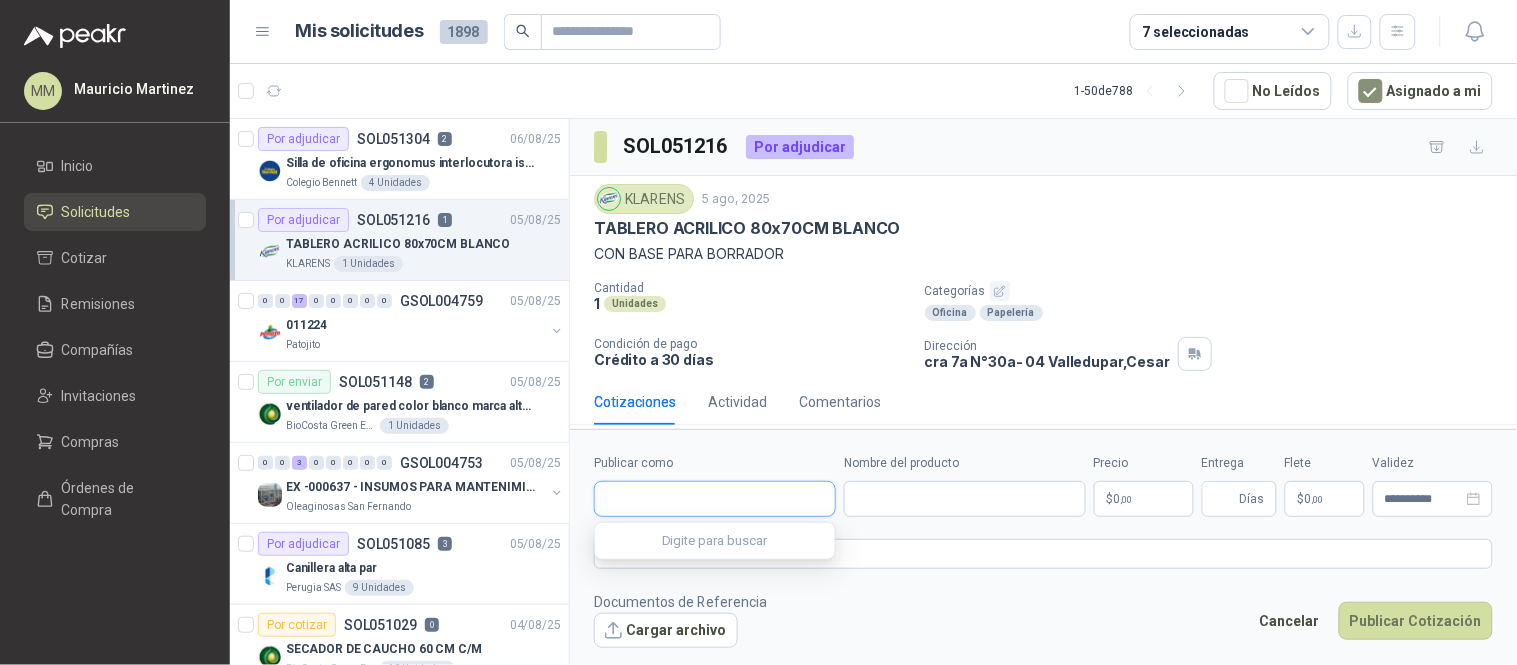 click on "Publicar como" at bounding box center [715, 499] 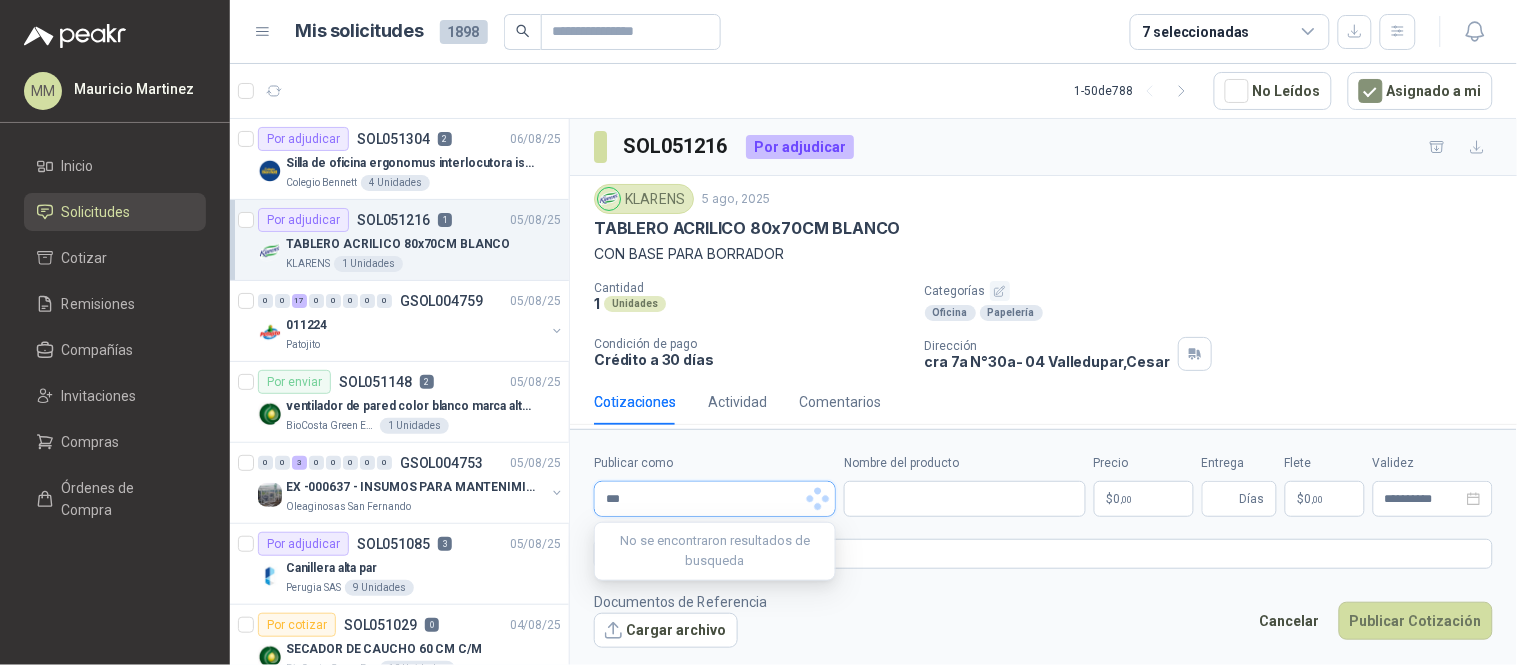 type on "****" 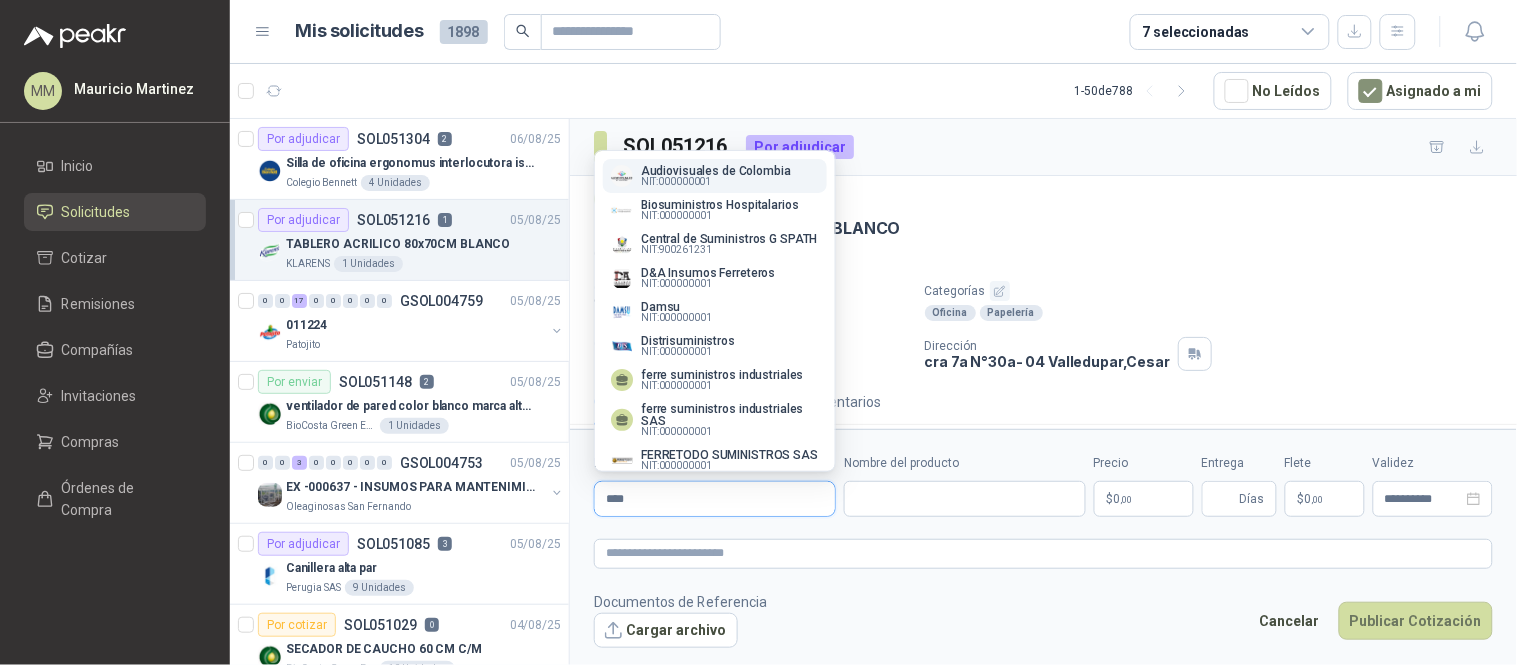 type 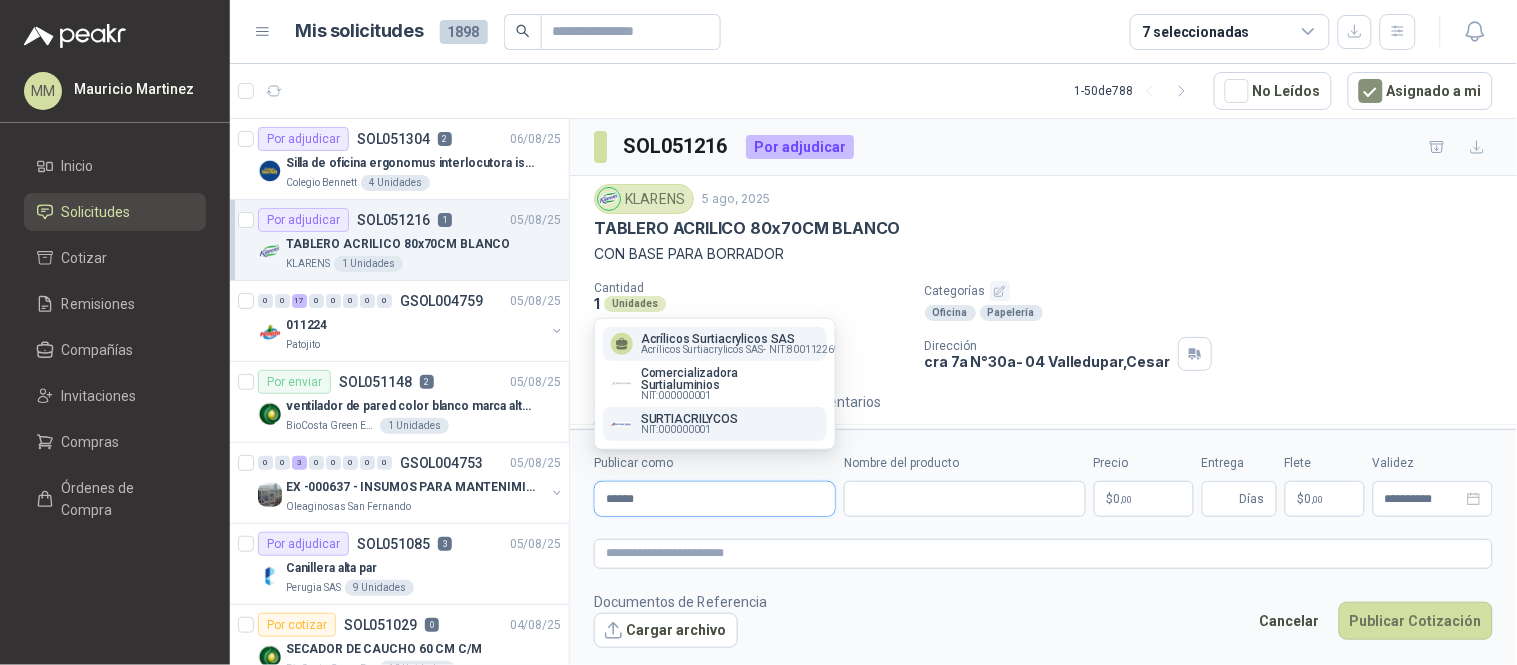 type on "******" 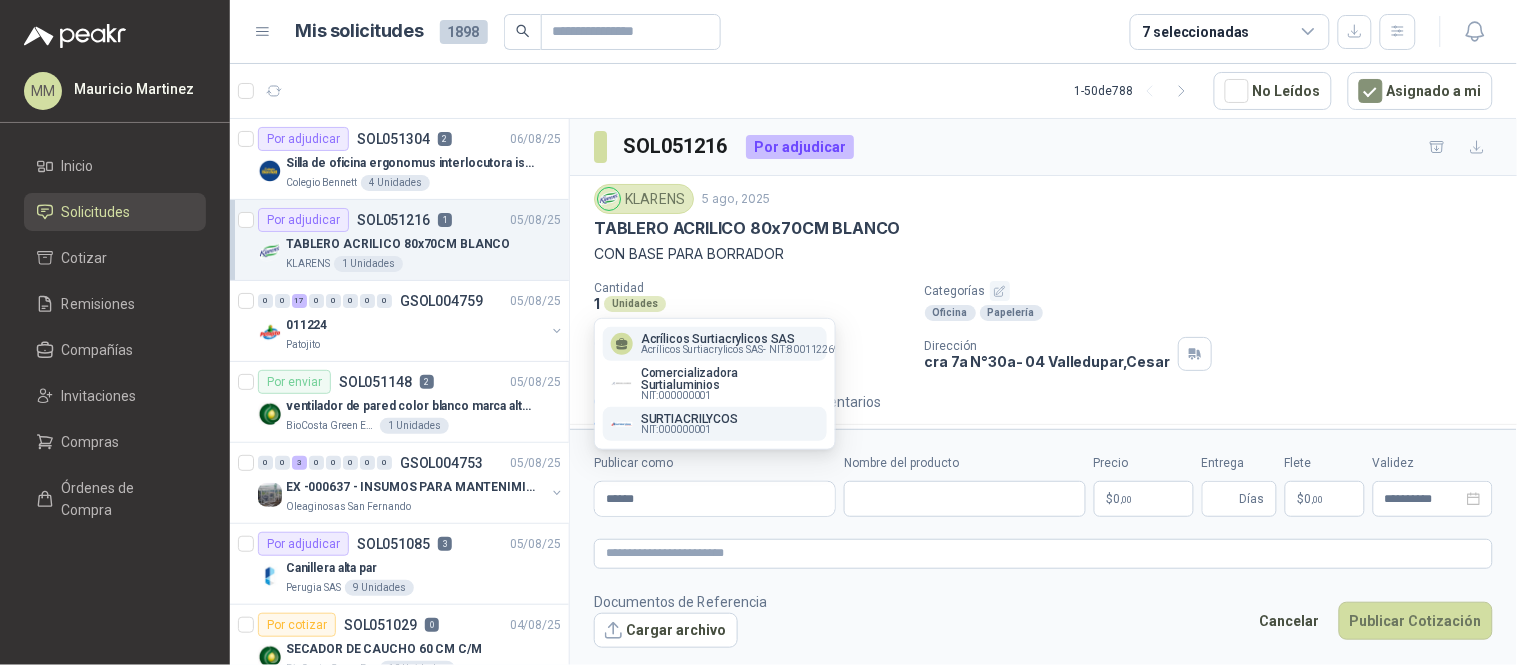 click on "NIT :  000000001" at bounding box center (676, 430) 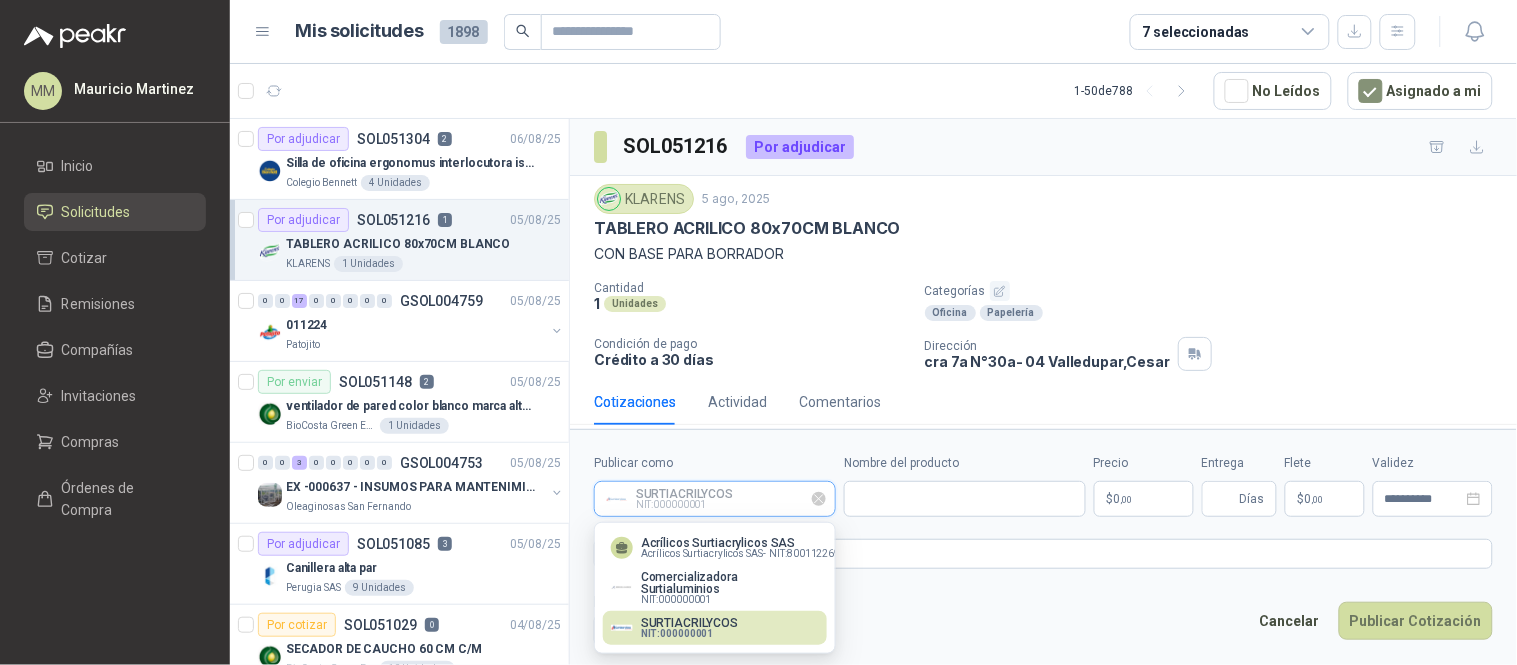 click on "Publicar como" at bounding box center (715, 499) 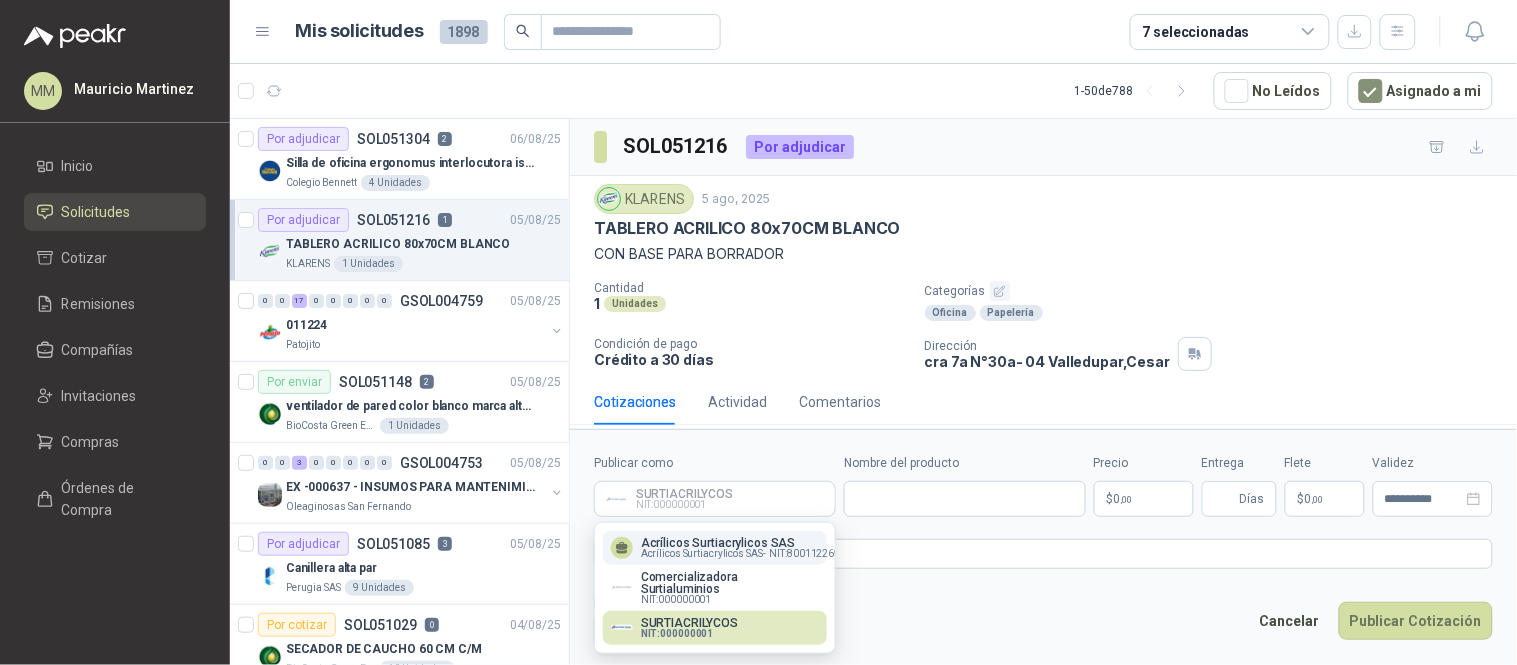 click on "[COMPANY_NAME] SAS  -" at bounding box center [703, 554] 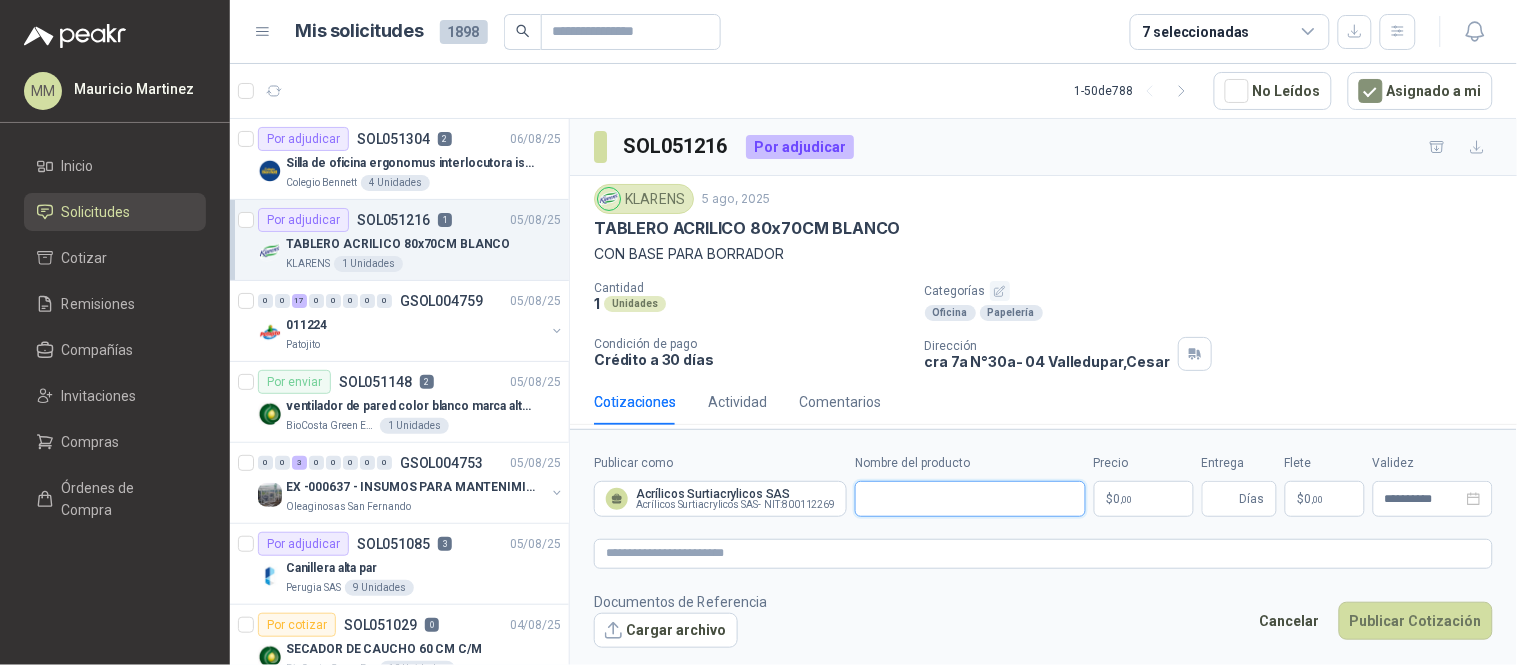 click on "Nombre del producto" at bounding box center [970, 499] 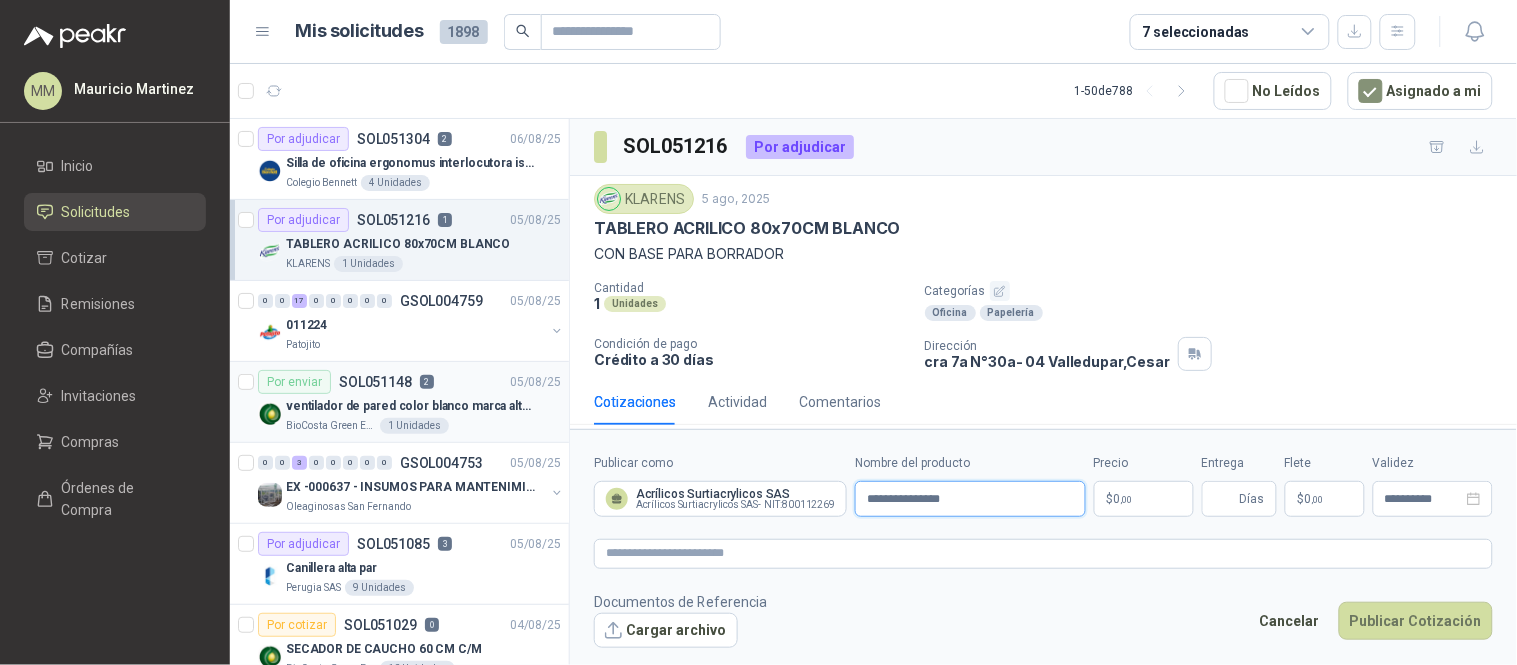 type on "**********" 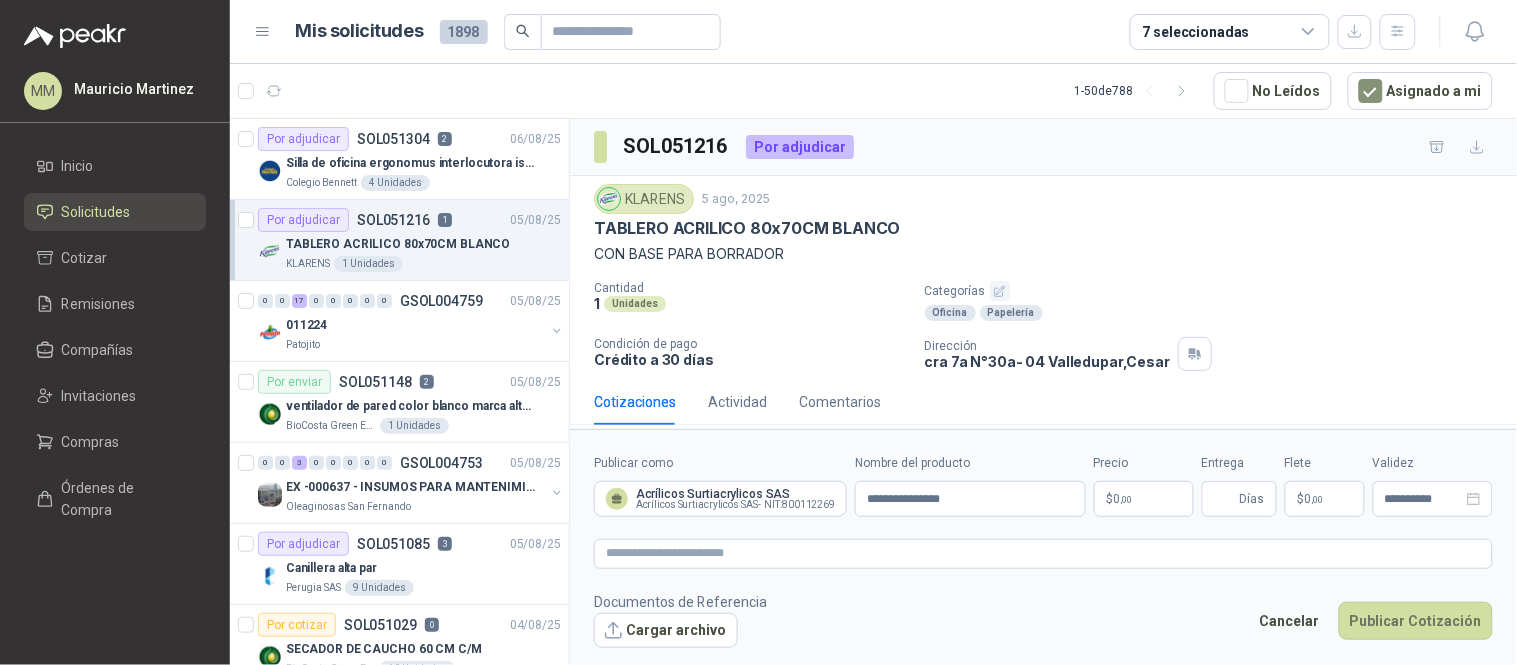click on "[FIRST_NAME] [LAST_NAME]  Inicio   Solicitudes   Cotizar   Remisiones   Compañías   Invitaciones   Compras   Órdenes de Compra Mis solicitudes 1898 7 seleccionadas   1 - 50  de  788 No Leídos Asignado a mi Por adjudicar SOL051304 2 06/08/25   Silla de oficina ergonomus interlocutora isósceles azul  Colegio Bennett 4   Unidades Por adjudicar SOL051216 1 05/08/25   TABLERO ACRILICO 80x70CM BLANCO  KLARENS 1   Unidades 0   0   17   0   0   0   0   0   GSOL004759 05/08/25   011224 [NAME]   Por enviar SOL051148 2 05/08/25   ventilador de pared color blanco marca alteza [COMPANY_NAME] 1   Unidades 0   0   3   0   0   0   0   0   GSOL004753 05/08/25   EX -000637 - INSUMOS PARA MANTENIMINENTO MECANICO  Oleaginosas San Fernando   Por adjudicar SOL051085 3 05/08/25   Canillera alta par [COMPANY_NAME] 9   Unidades Por cotizar SOL051029 0 04/08/25   SECADOR DE CAUCHO 60 CM C/M [COMPANY_NAME] 10   Unidades Por enviar SOL051028 1 04/08/25   CABEZAL LIMPIAVIDRIOS [COMPANY_NAME] 20" at bounding box center [758, 332] 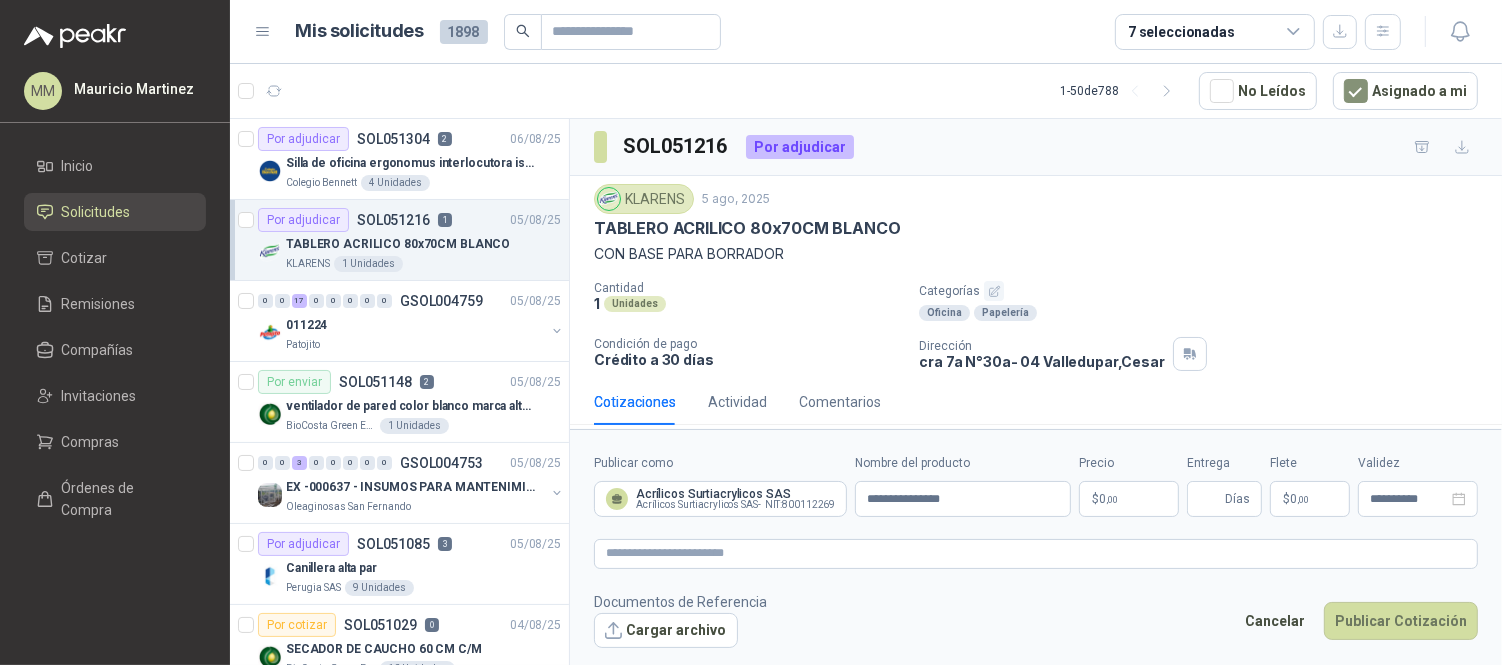 type 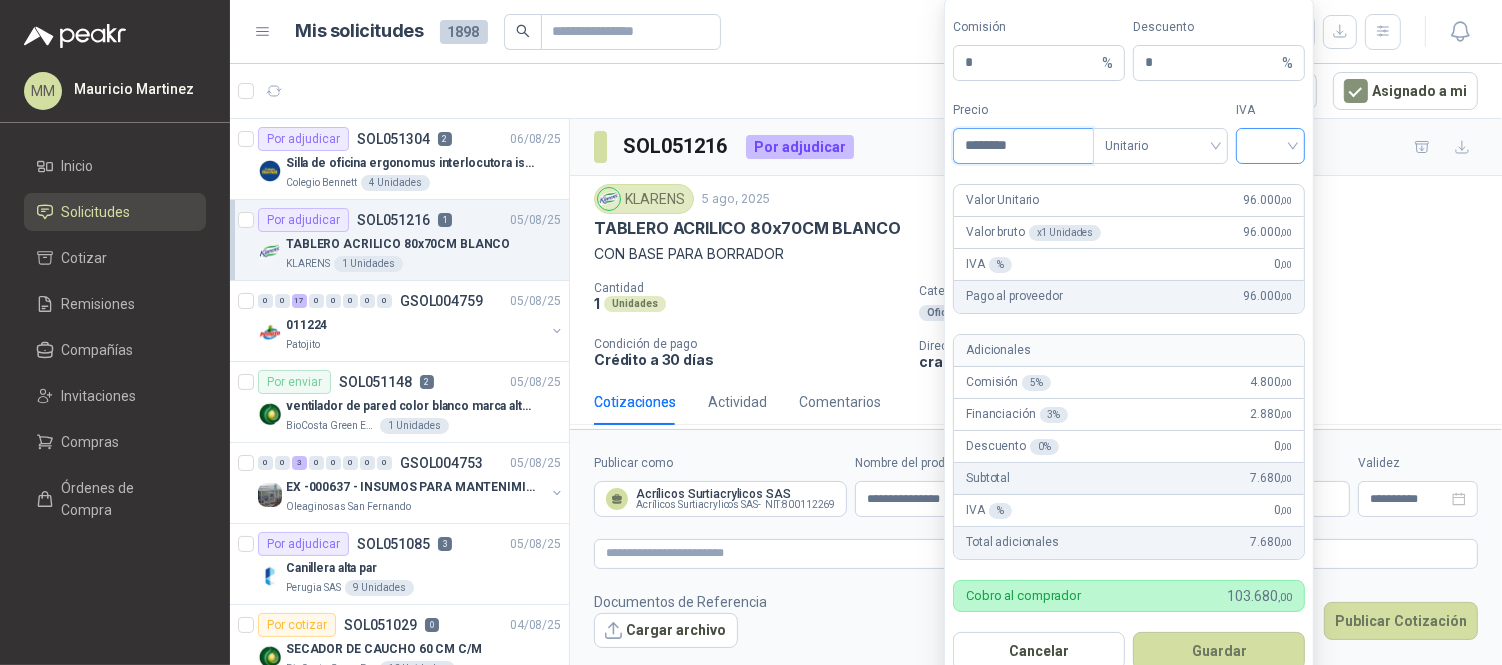 click at bounding box center [1270, 146] 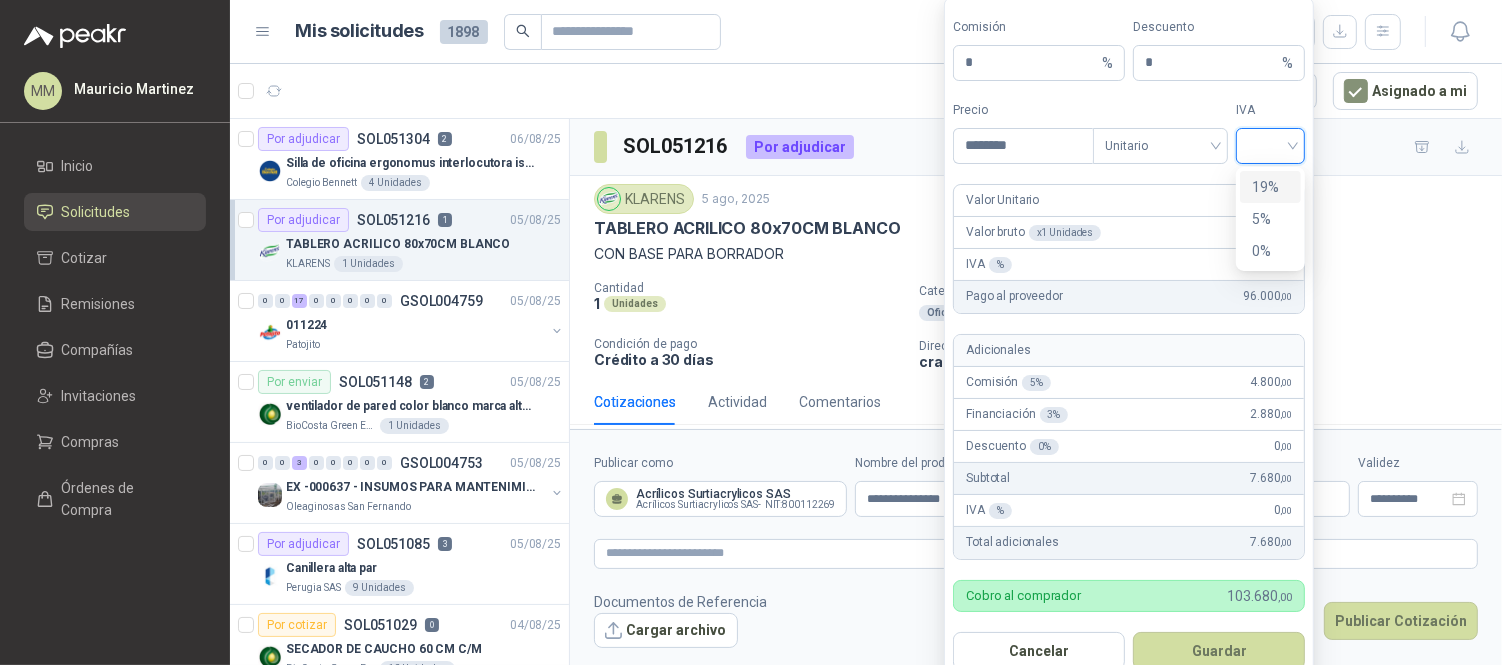click on "19%" at bounding box center [1270, 187] 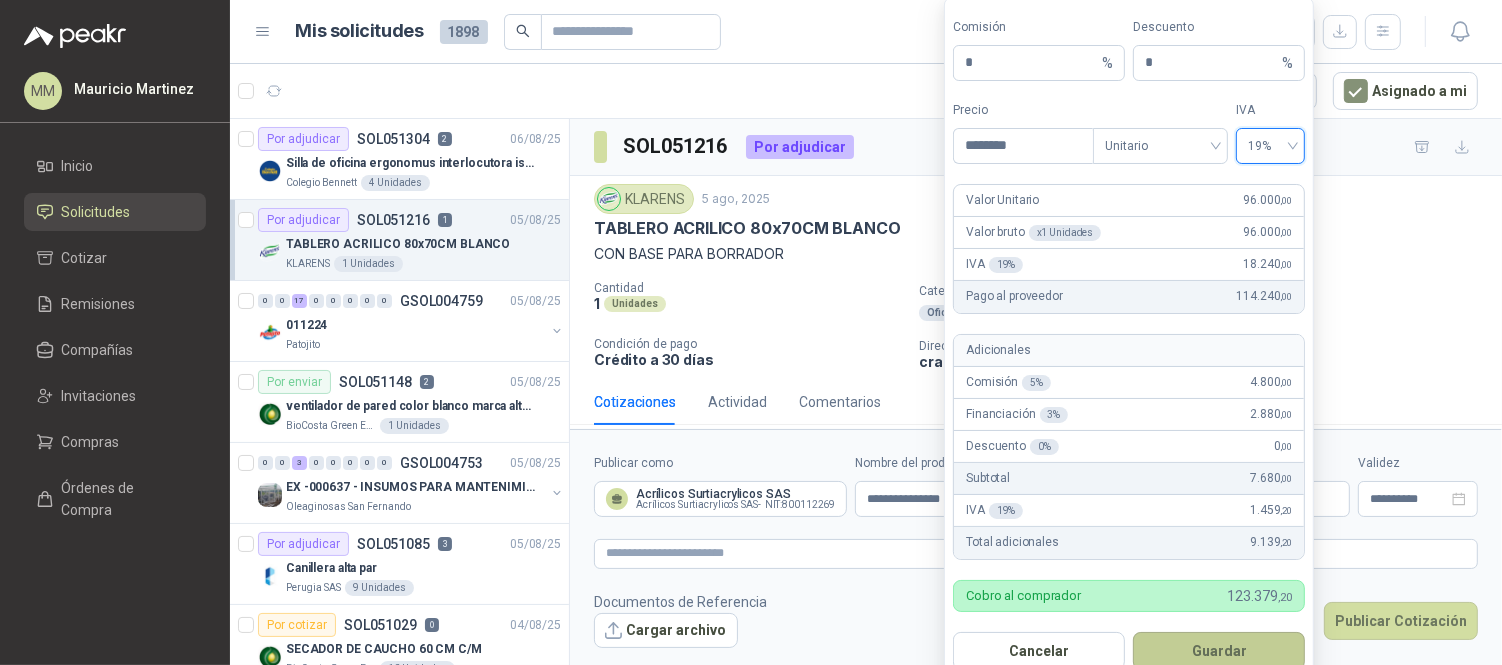 click on "Guardar" at bounding box center (1219, 651) 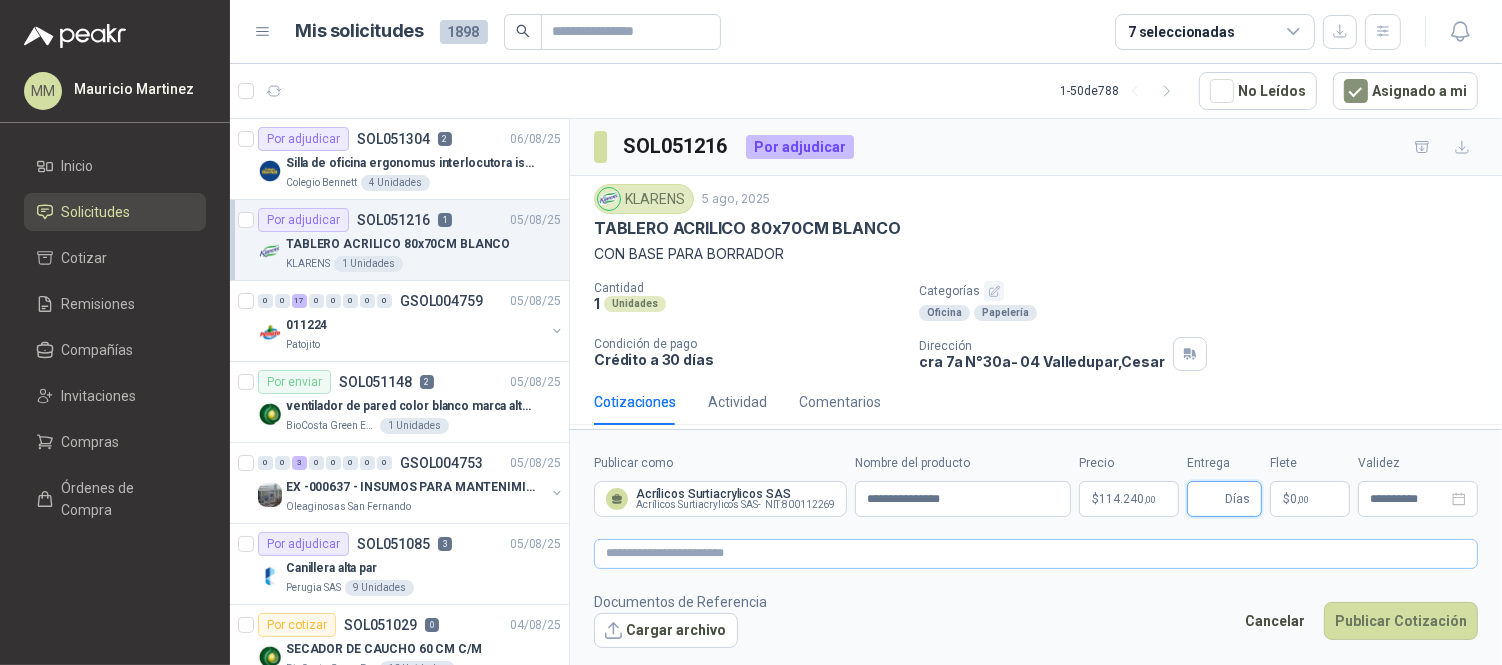 type 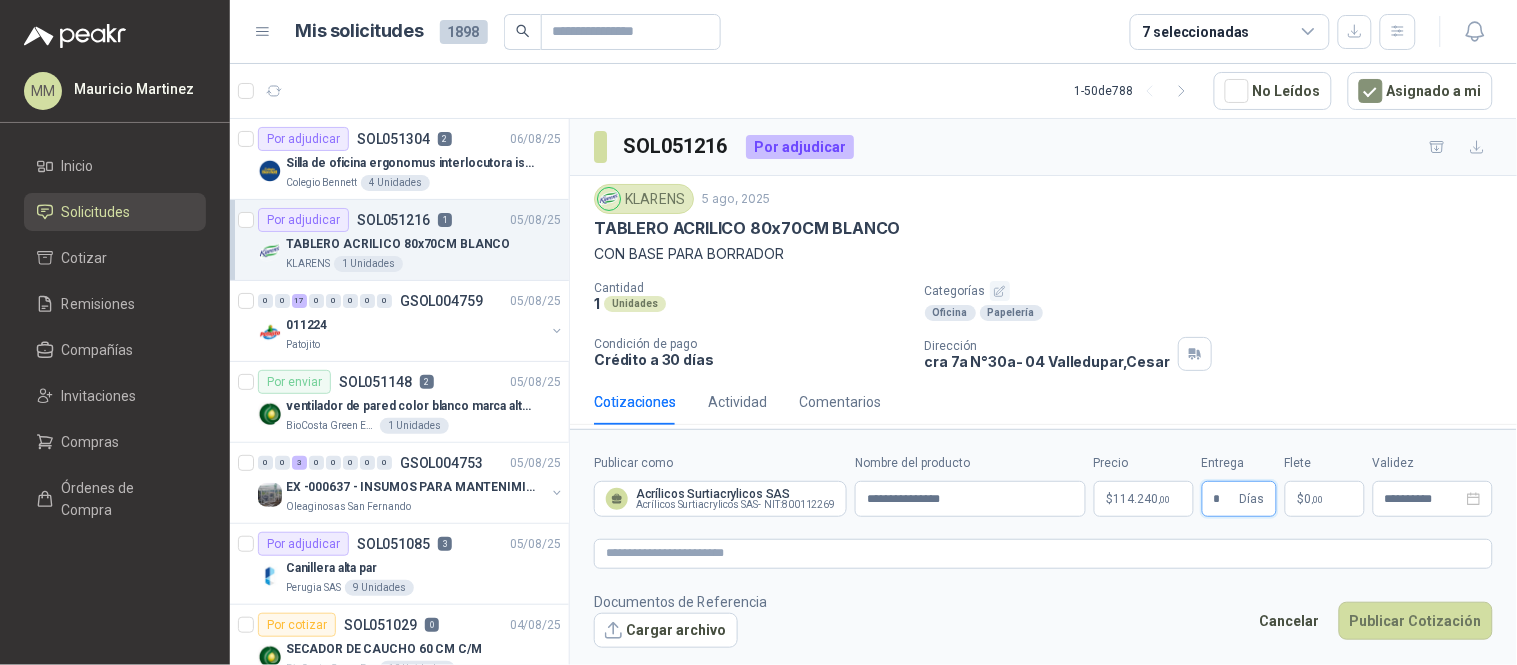 type on "*" 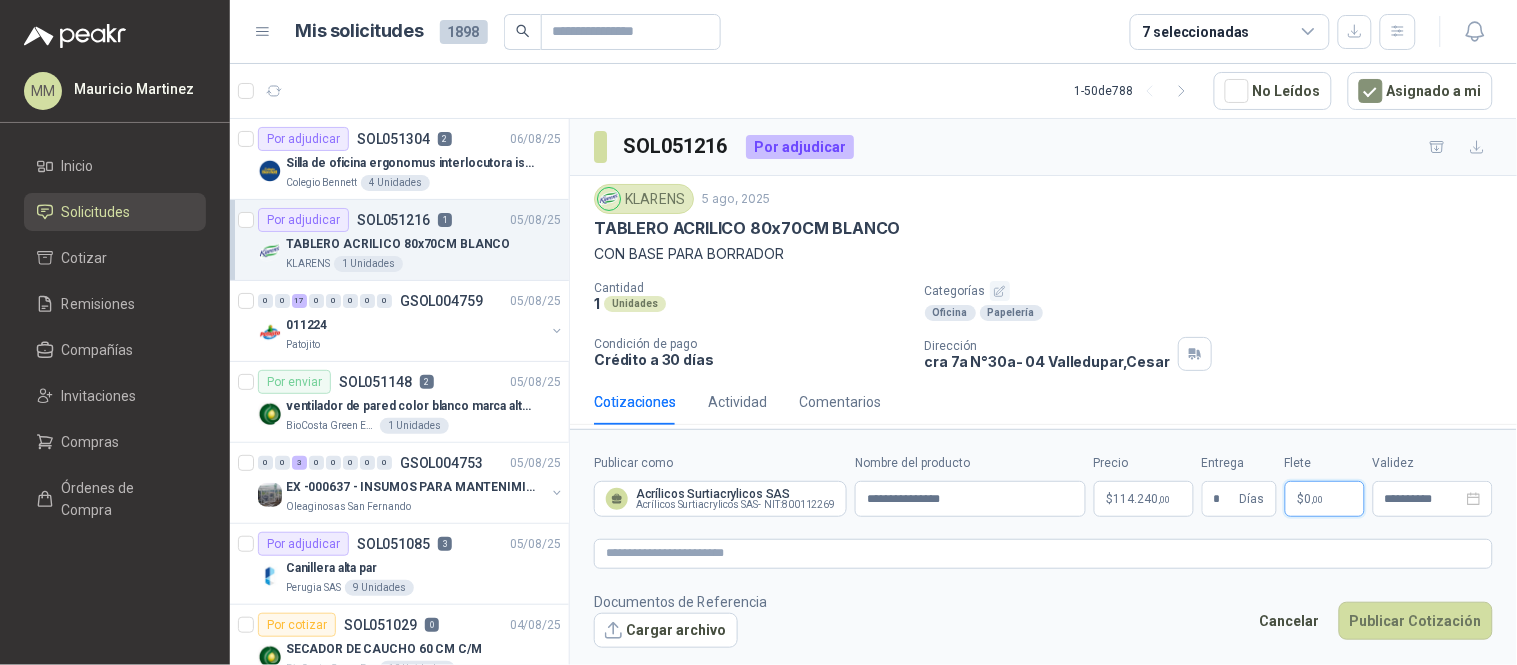 click on "$" at bounding box center (1301, 499) 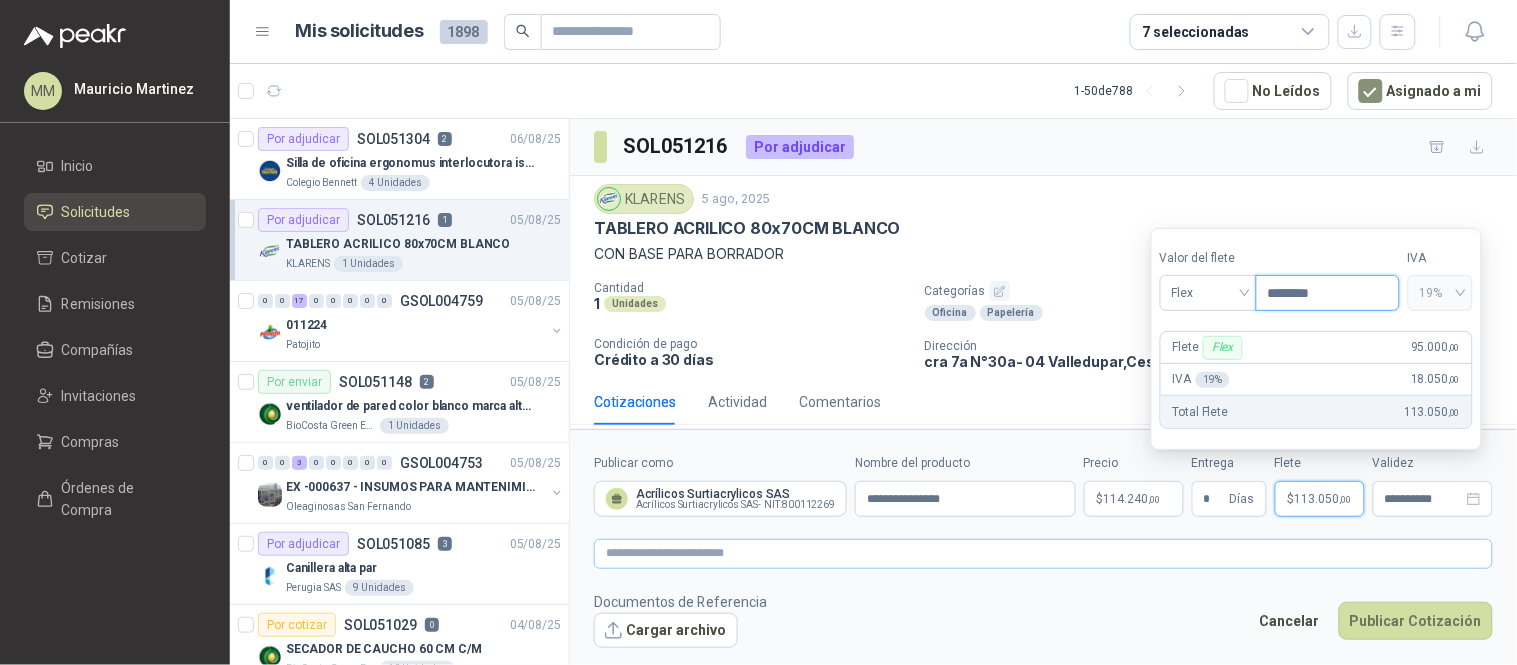 type on "********" 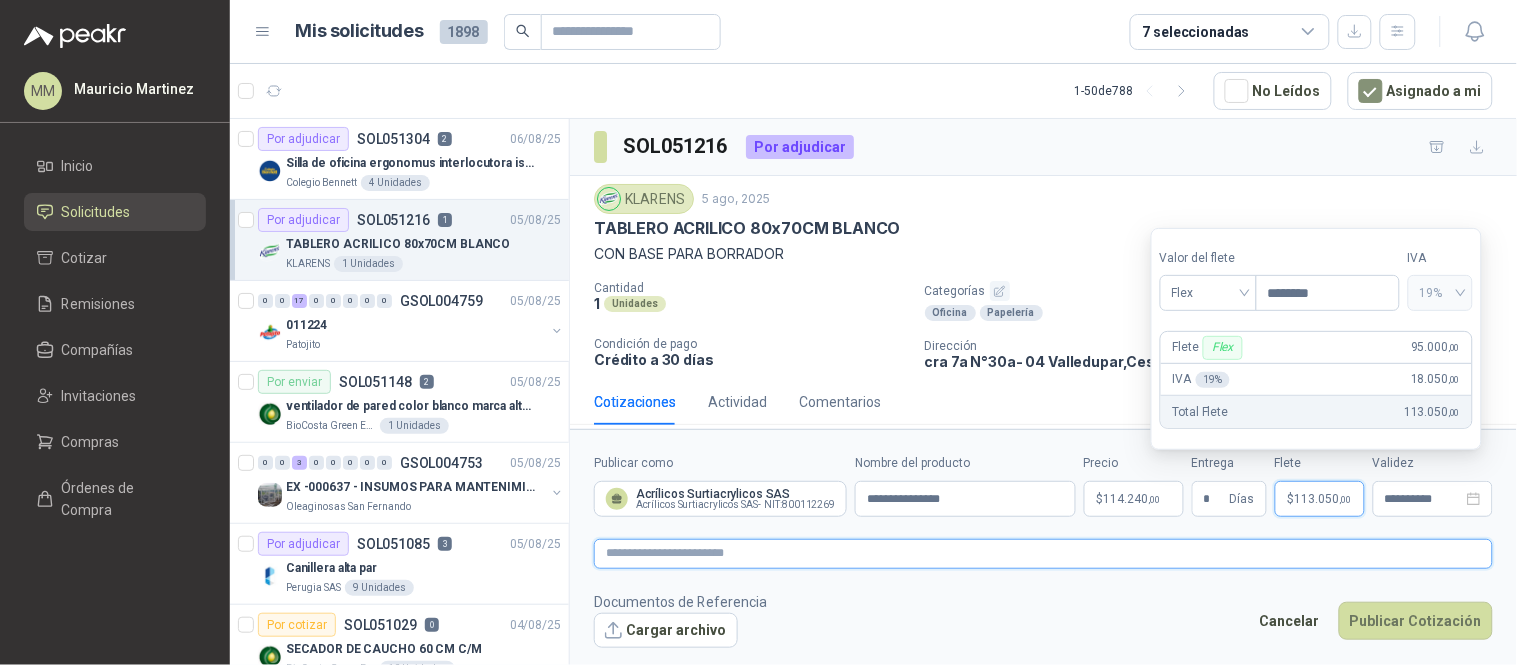 click at bounding box center (1043, 553) 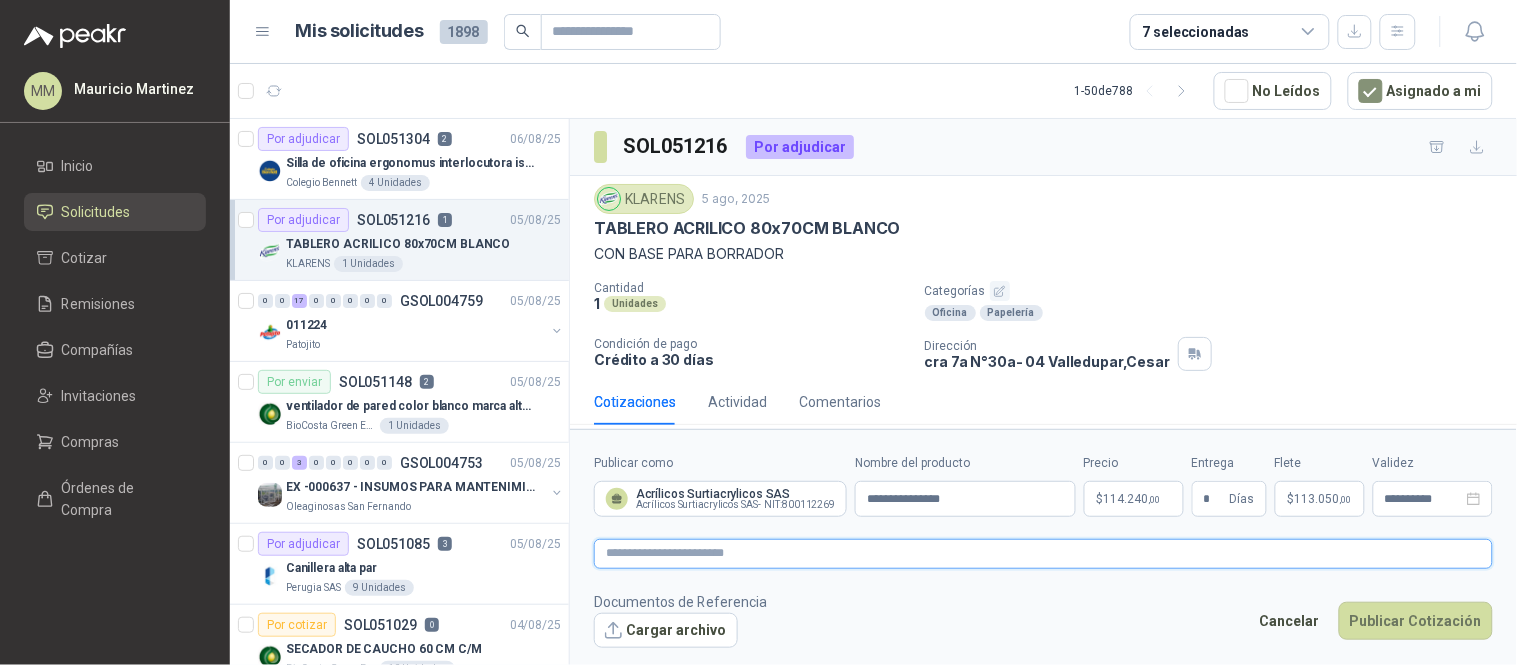 click at bounding box center (1043, 553) 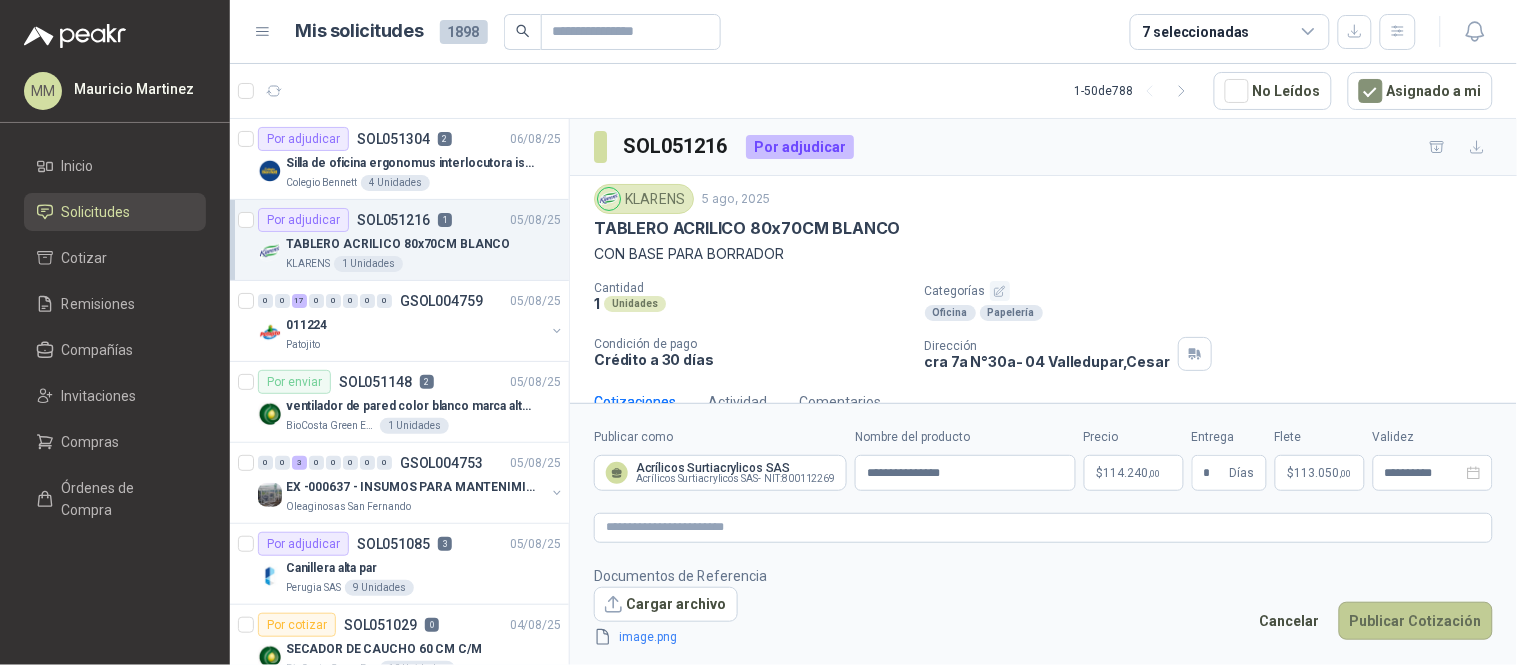 click on "Publicar Cotización" at bounding box center (1416, 621) 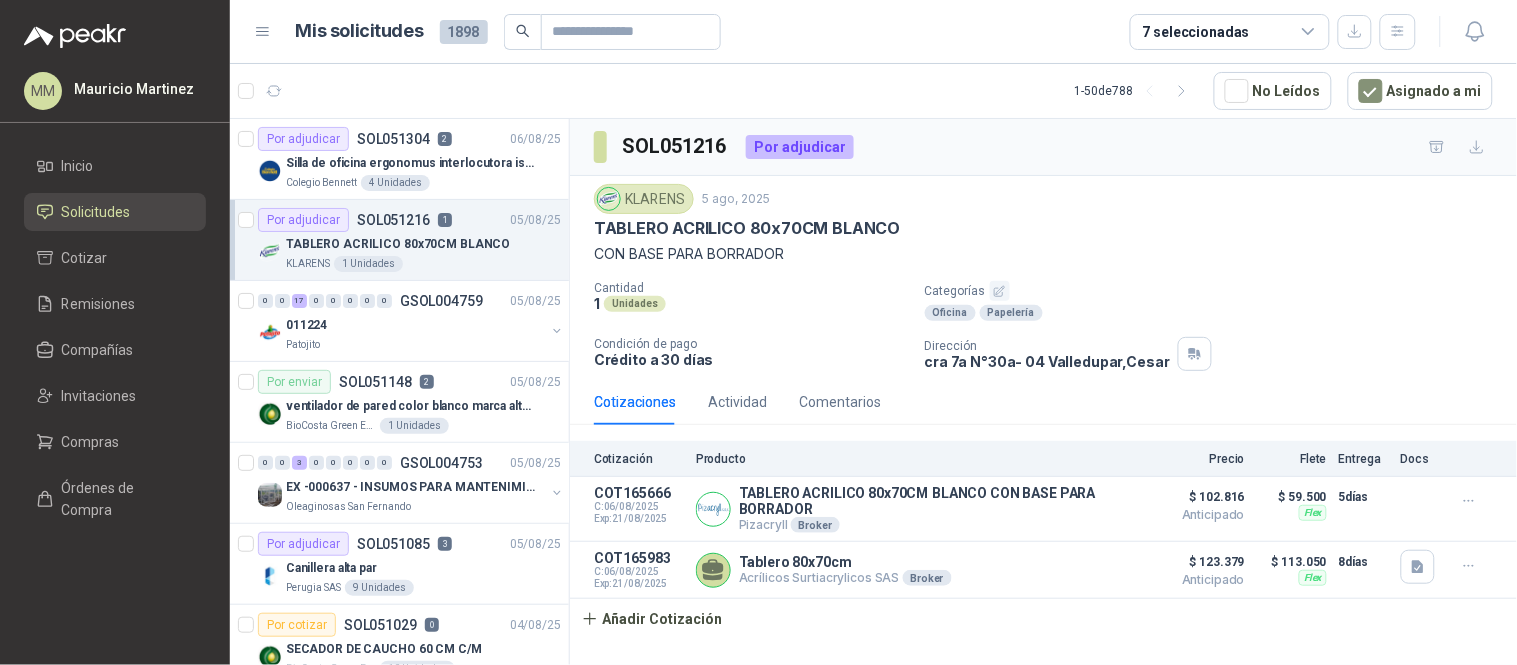 drag, startPoint x: 1292, startPoint y: 342, endPoint x: 1123, endPoint y: 392, distance: 176.24132 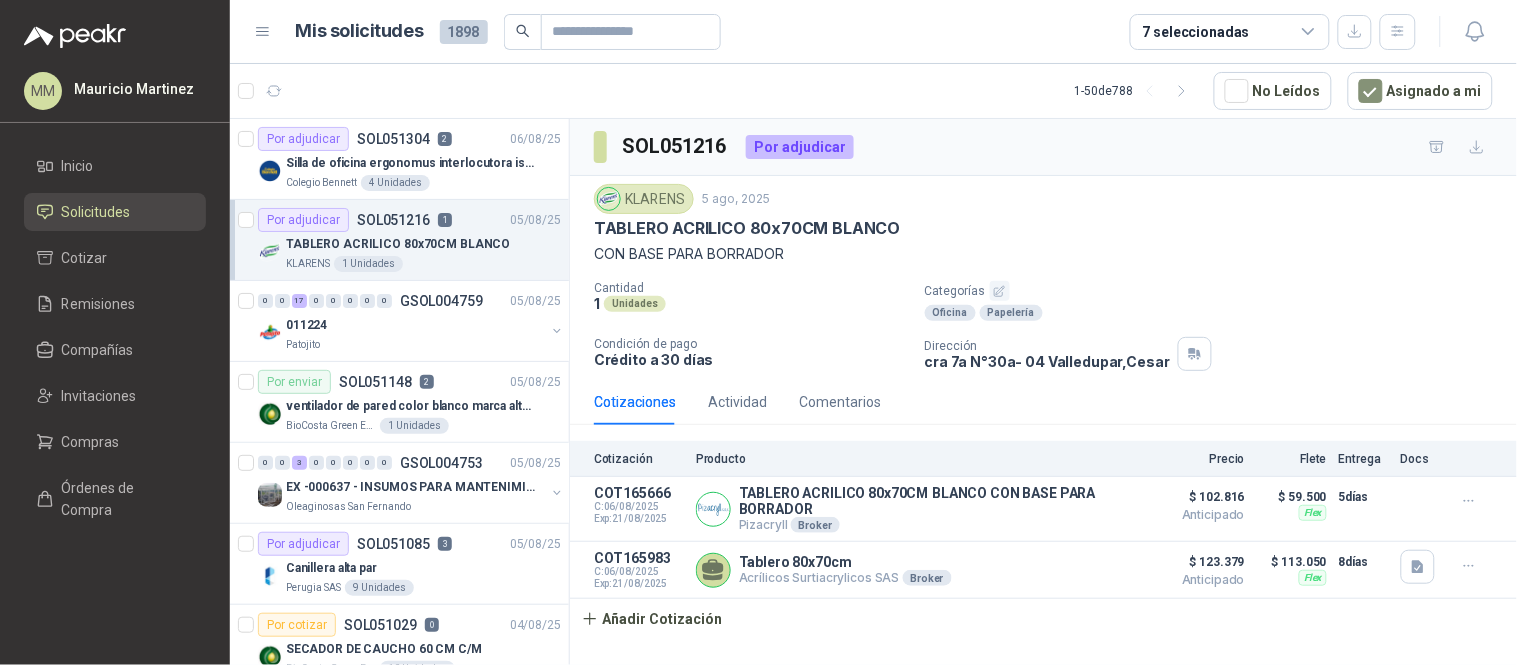 click on "TABLERO ACRILICO 80x70CM BLANCO" at bounding box center [1043, 228] 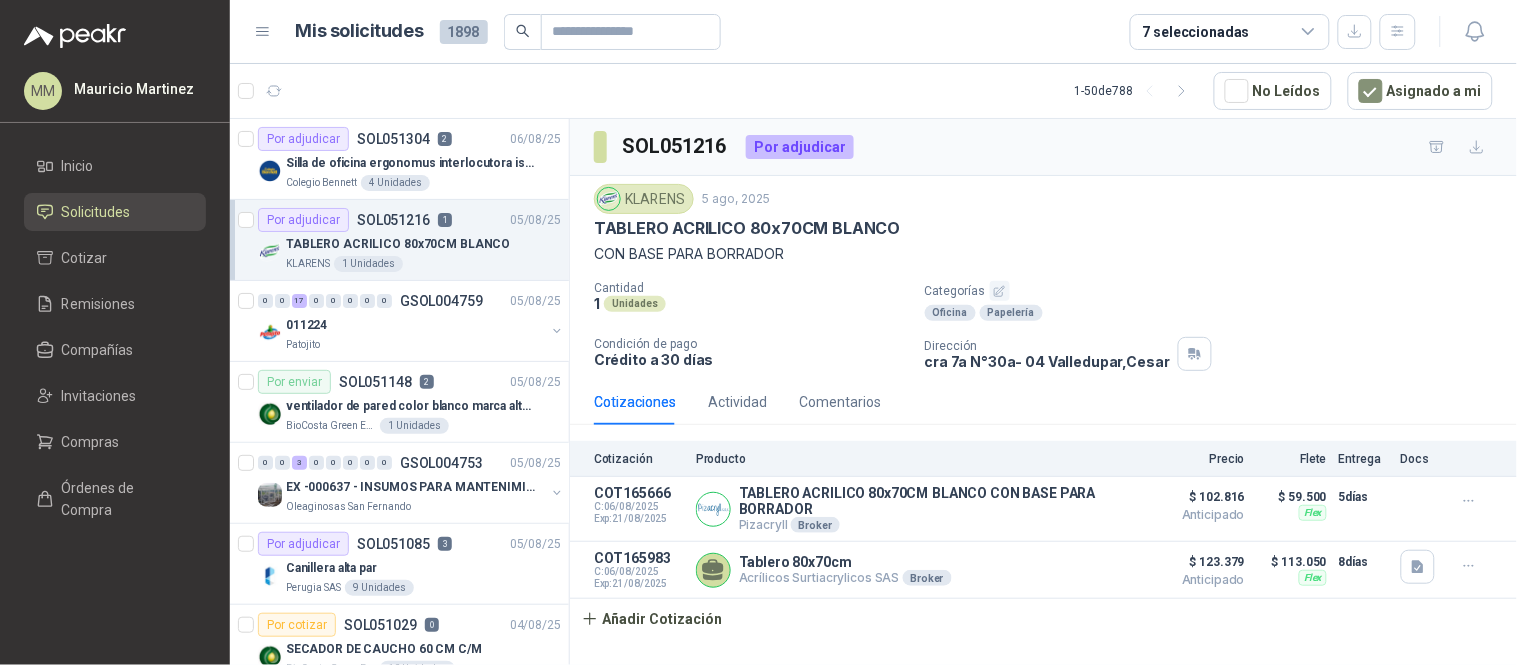 click on "[NAME] [DATE]" at bounding box center [1043, 199] 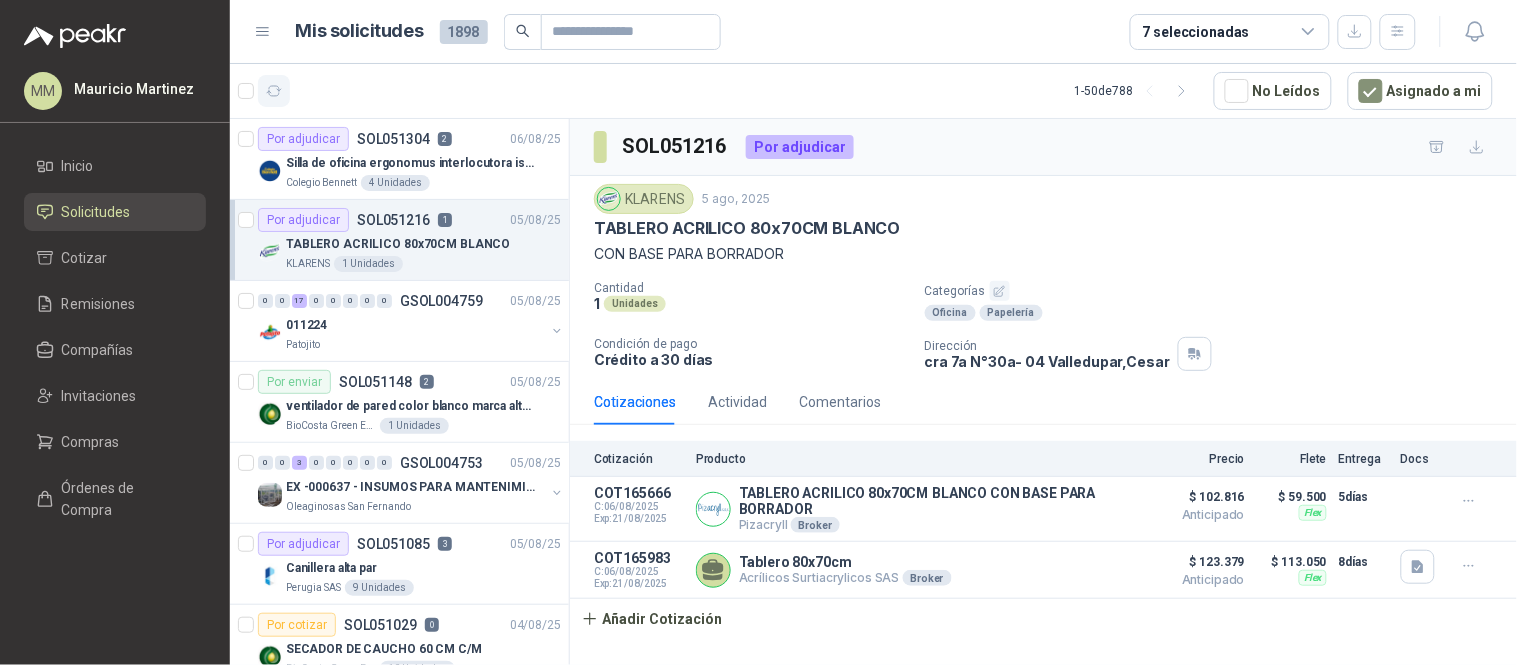 click 